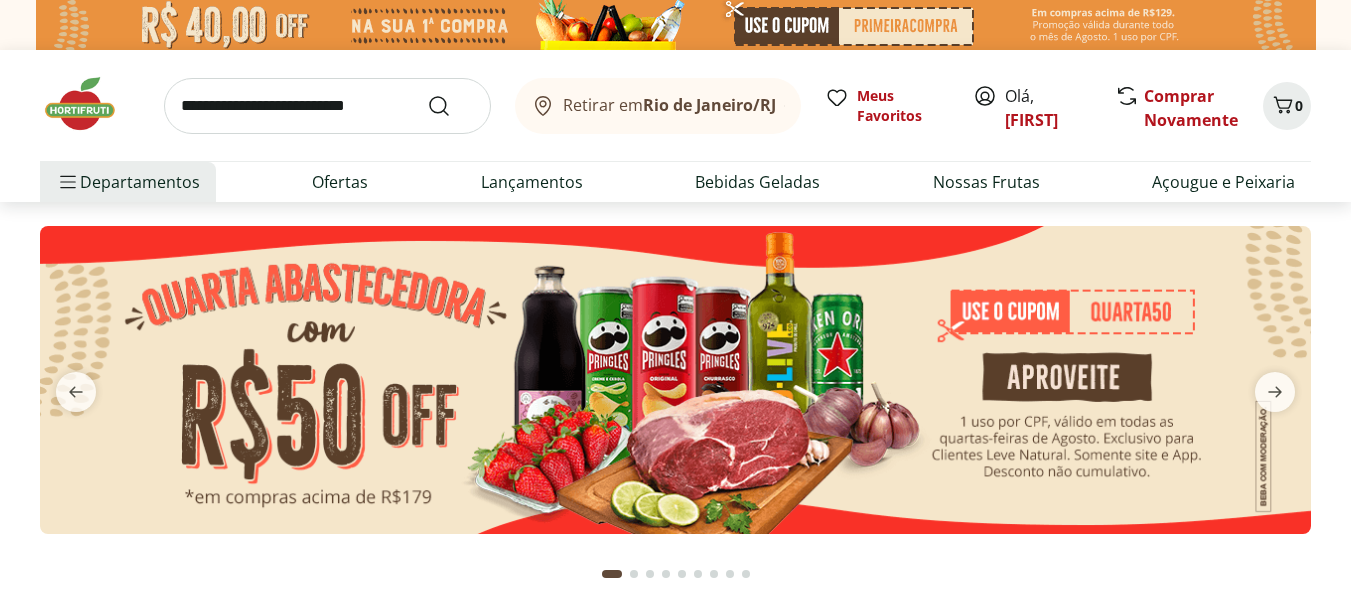 scroll, scrollTop: 0, scrollLeft: 0, axis: both 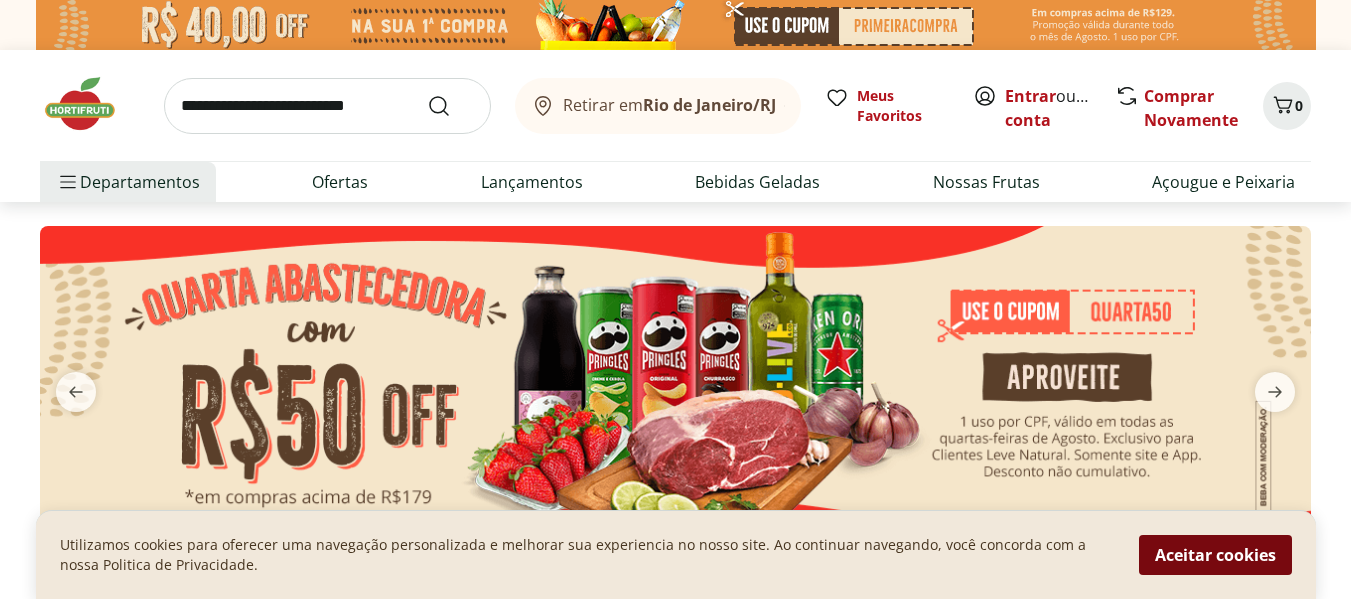 click on "Aceitar cookies" at bounding box center [1215, 555] 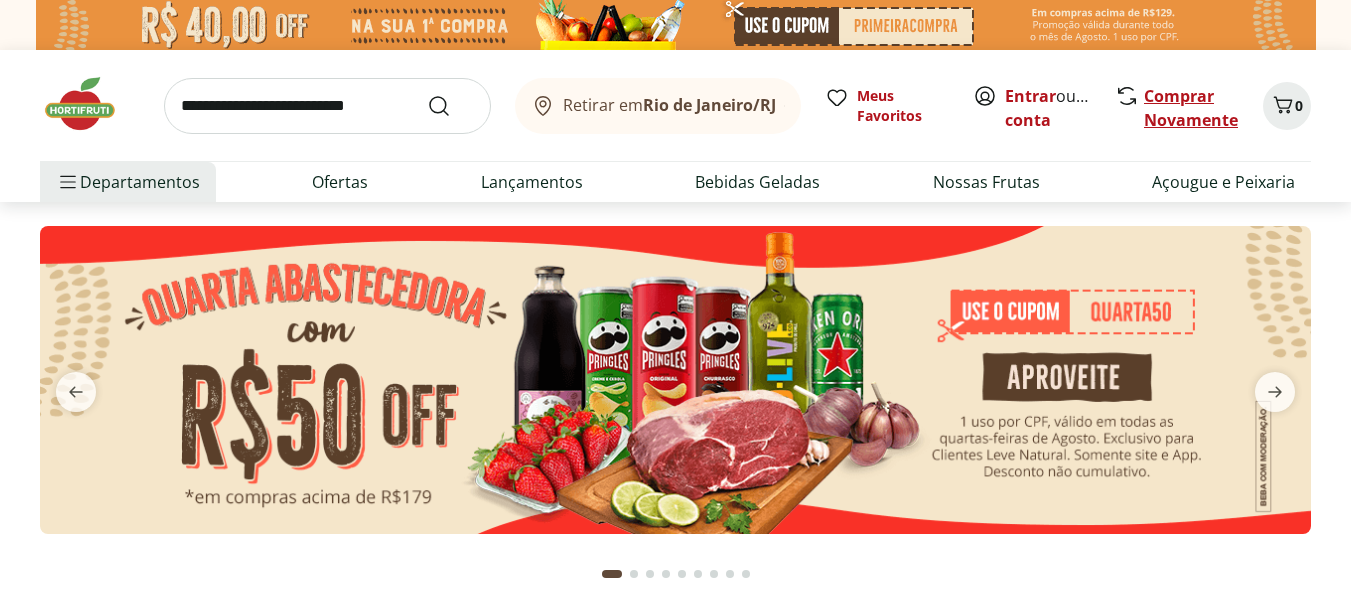 click on "Comprar Novamente" at bounding box center [1191, 108] 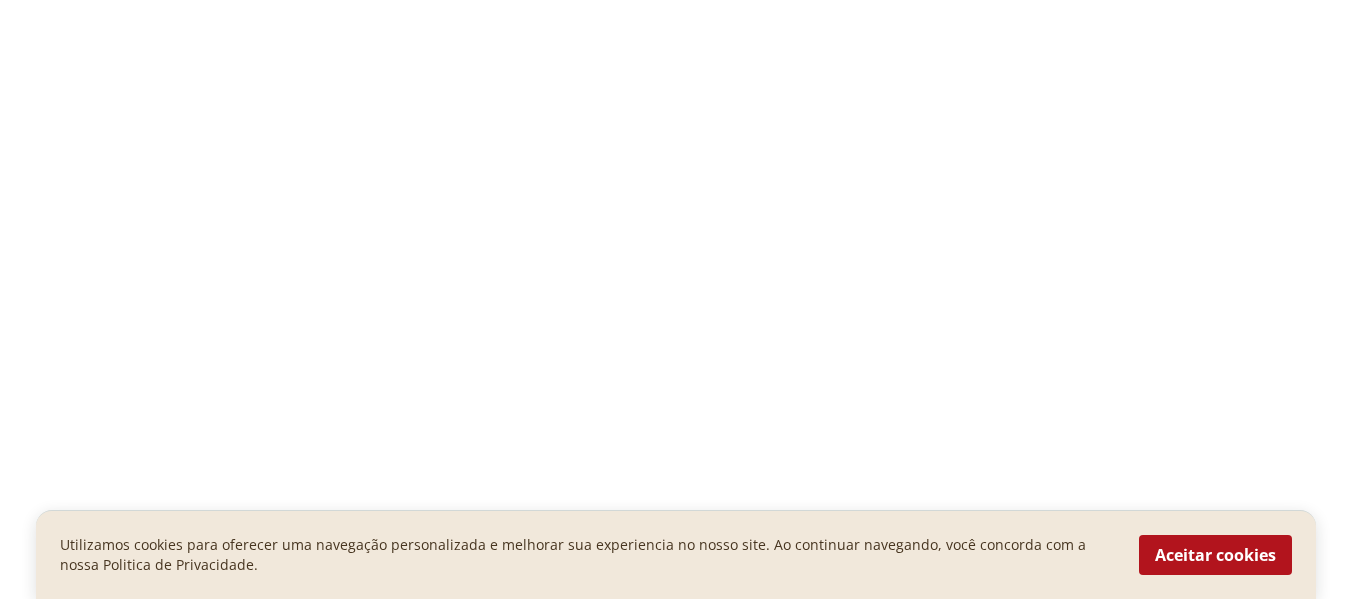 scroll, scrollTop: 0, scrollLeft: 0, axis: both 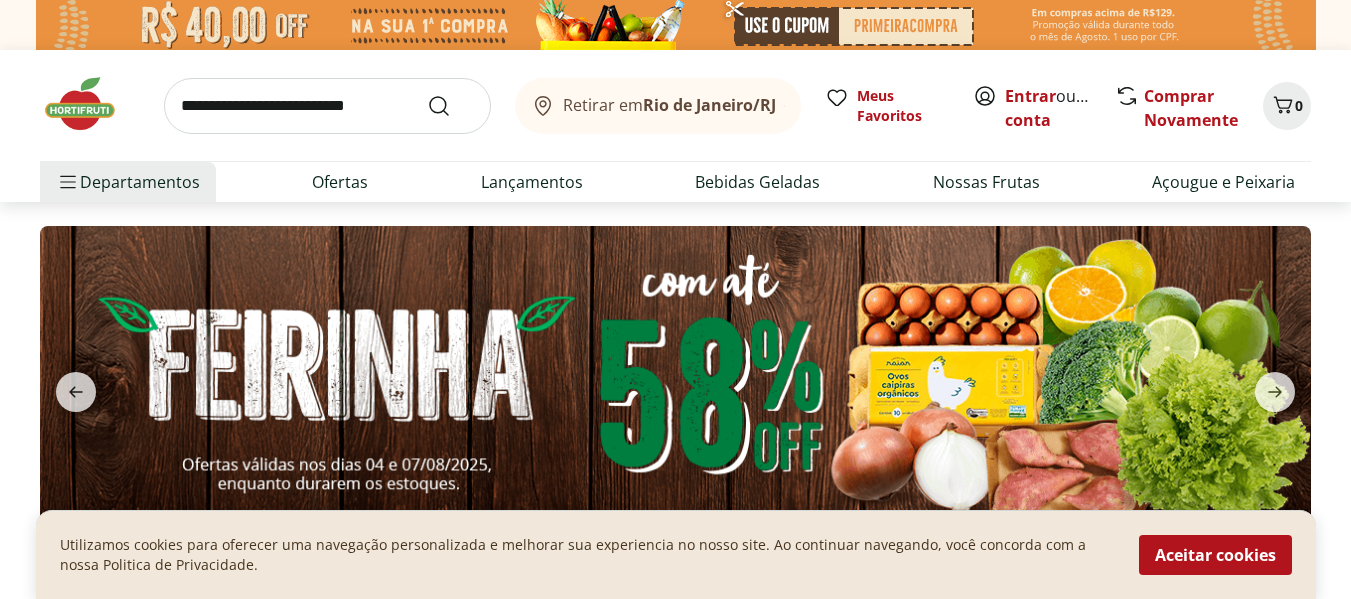 click at bounding box center (327, 106) 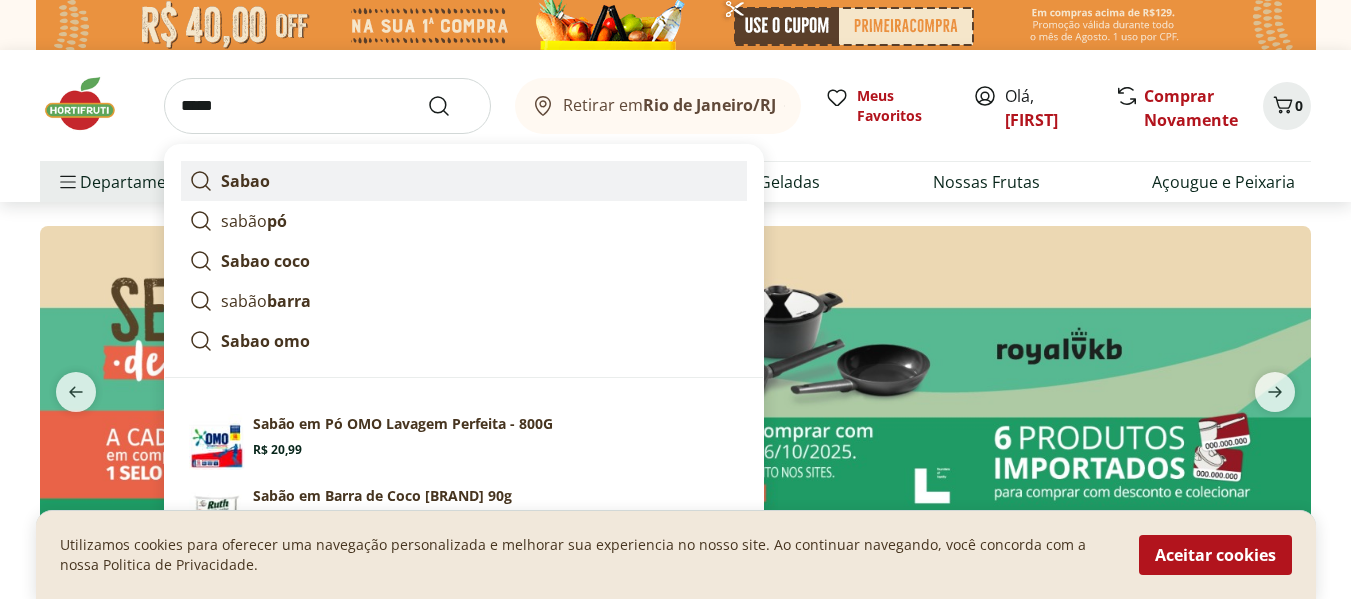 click on "Sabao" at bounding box center [245, 181] 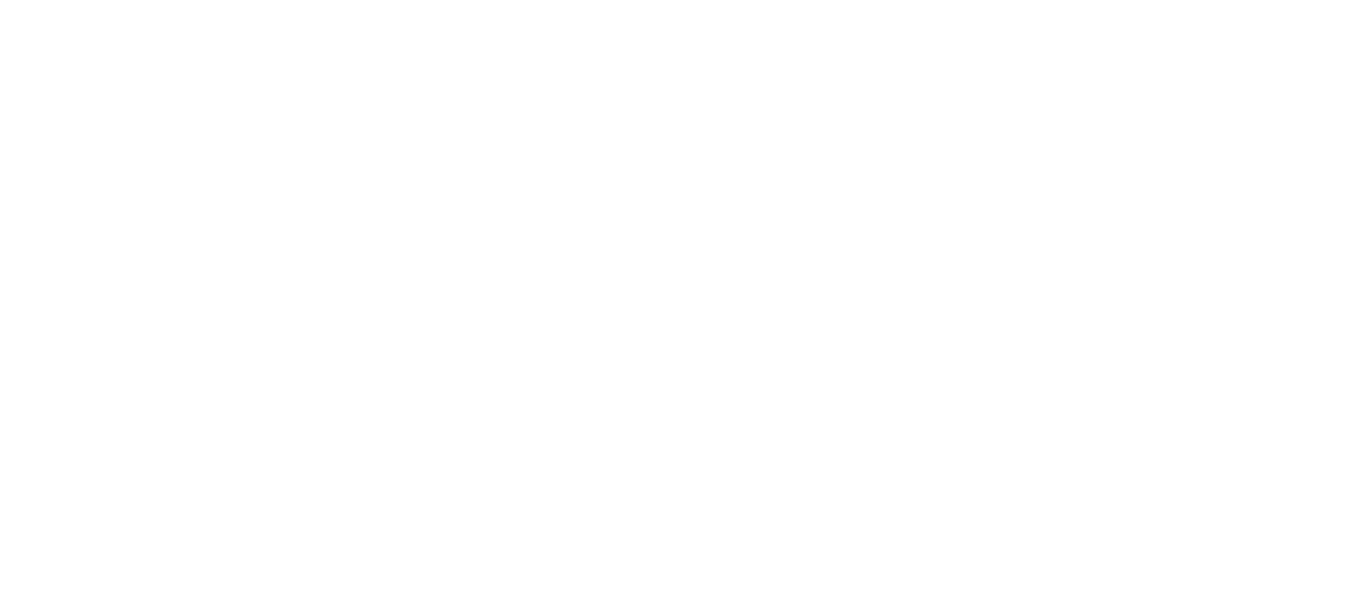 scroll, scrollTop: 0, scrollLeft: 0, axis: both 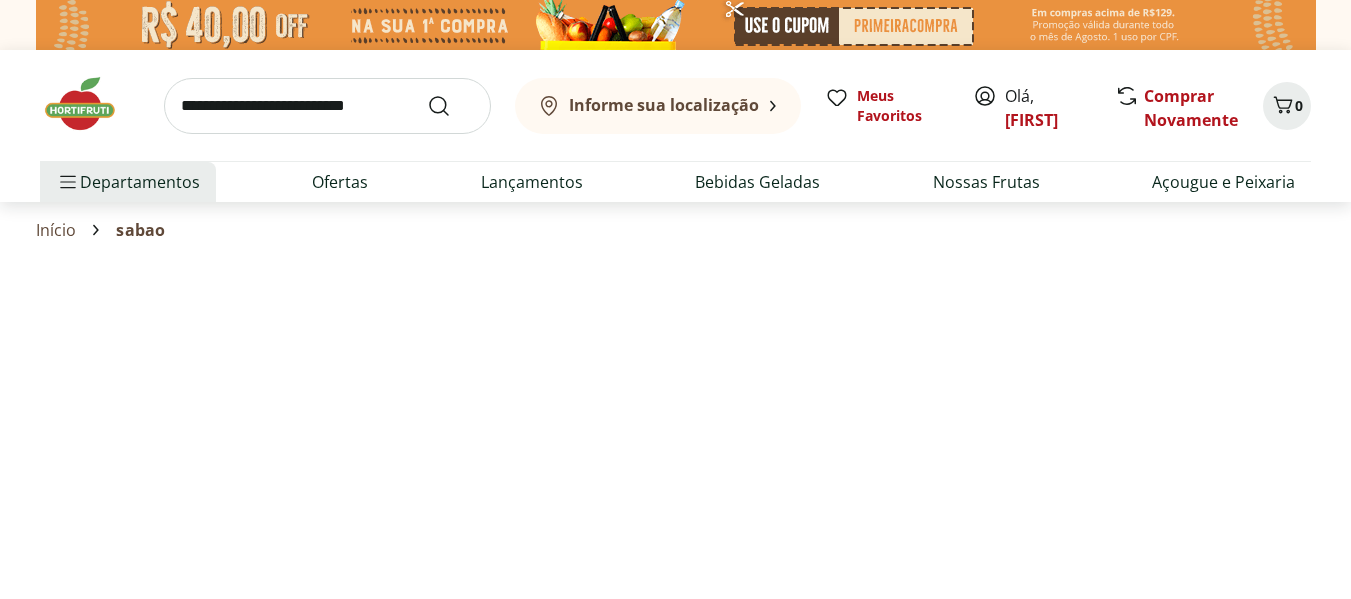 select on "**********" 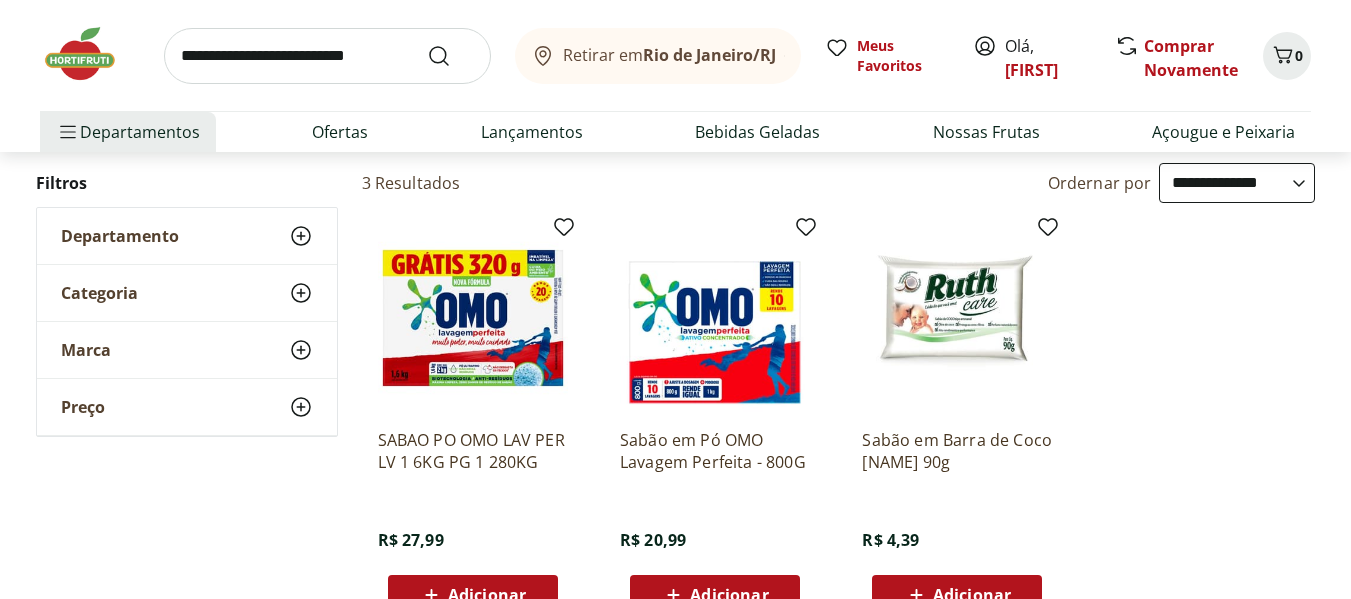 scroll, scrollTop: 400, scrollLeft: 0, axis: vertical 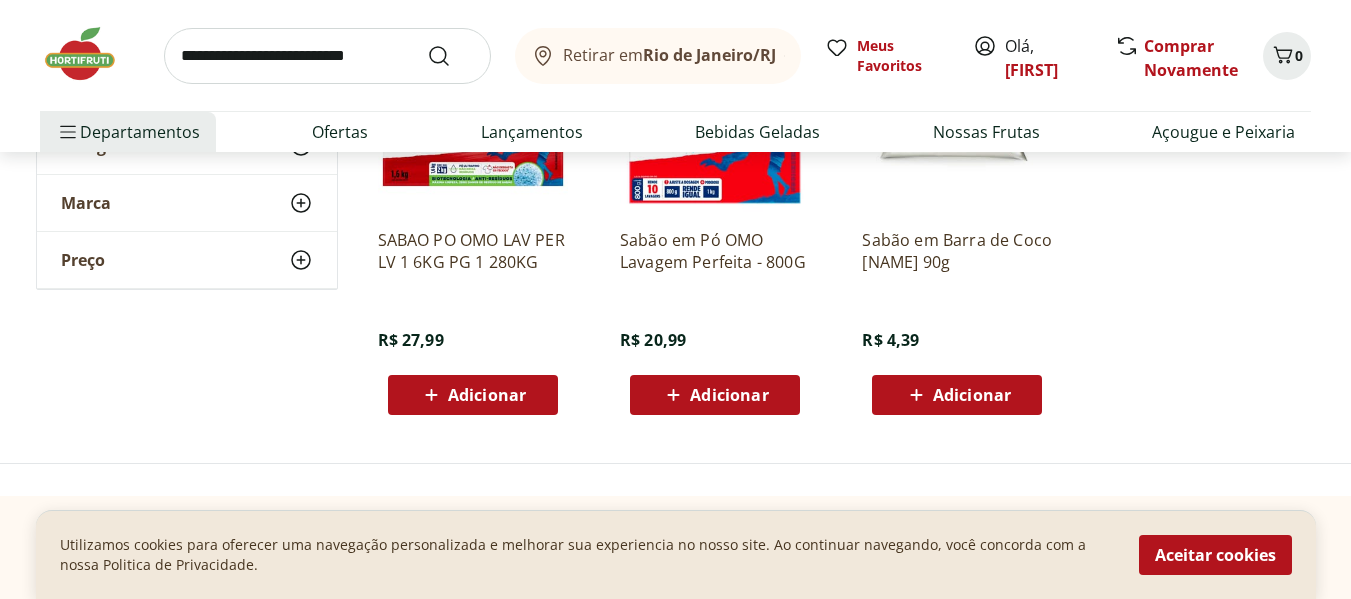click on "Adicionar" at bounding box center [972, 395] 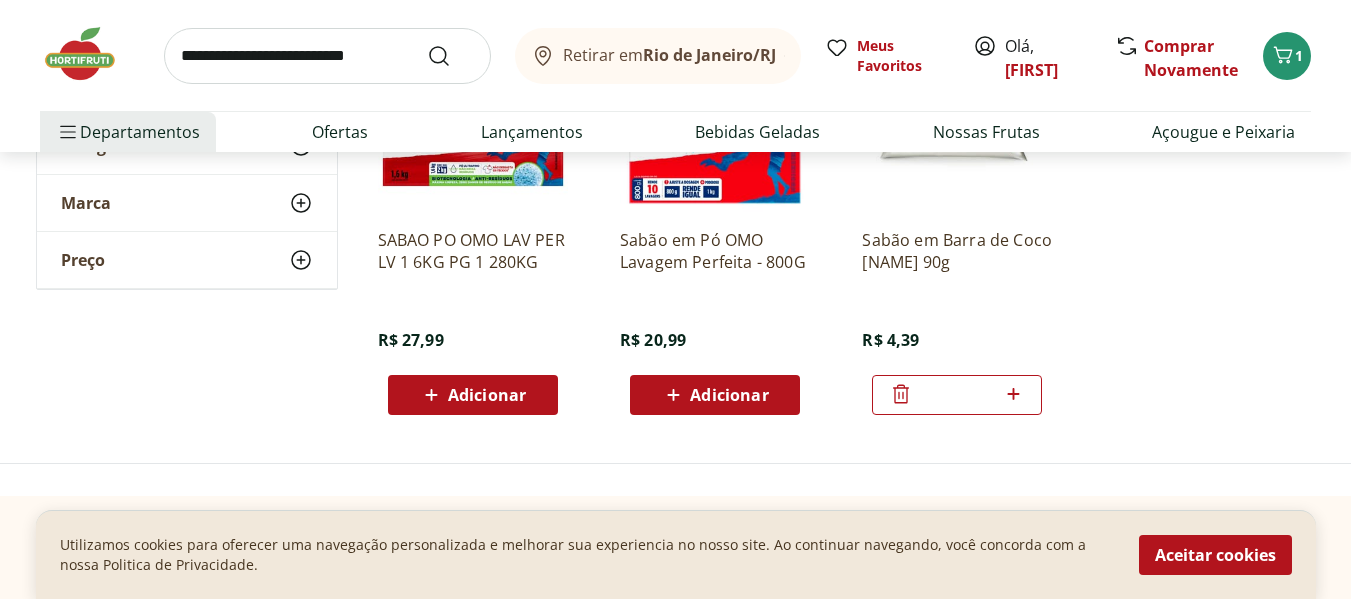 click 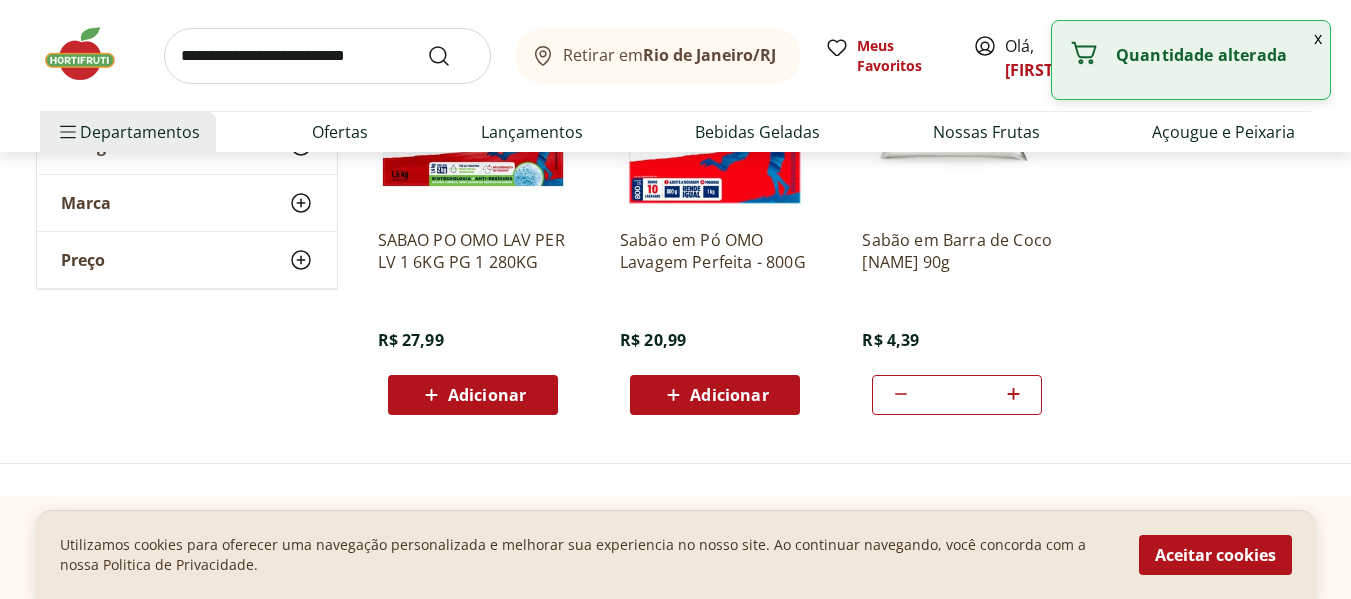 click 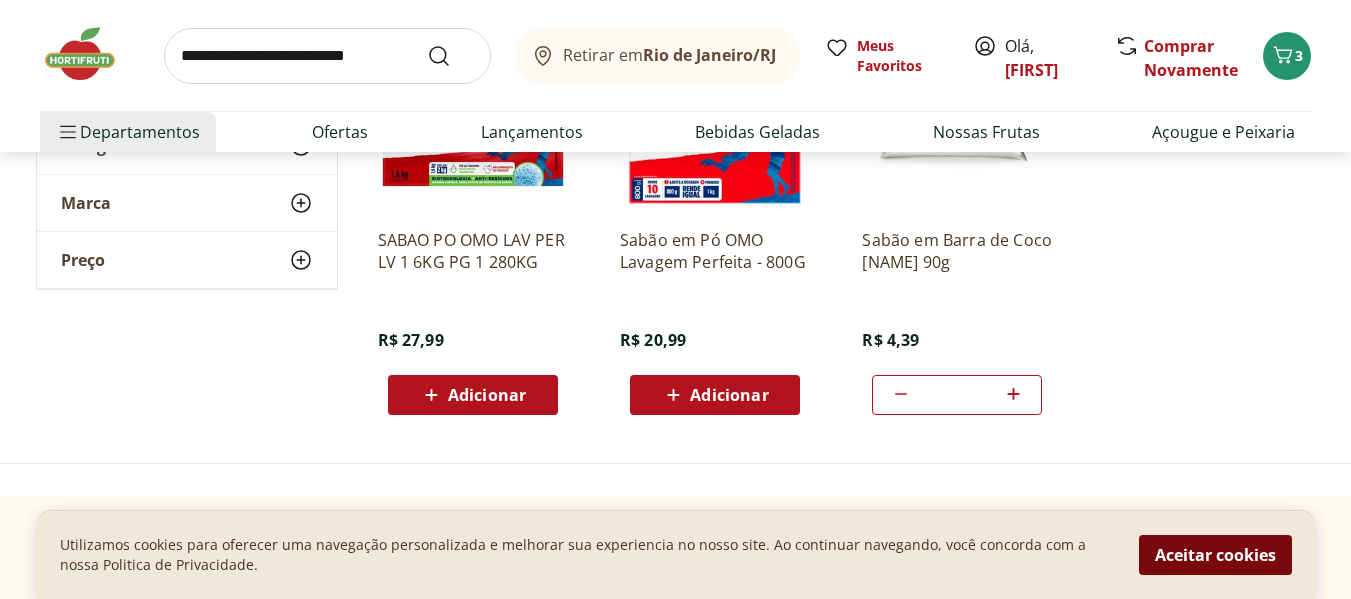 click on "Aceitar cookies" at bounding box center (1215, 555) 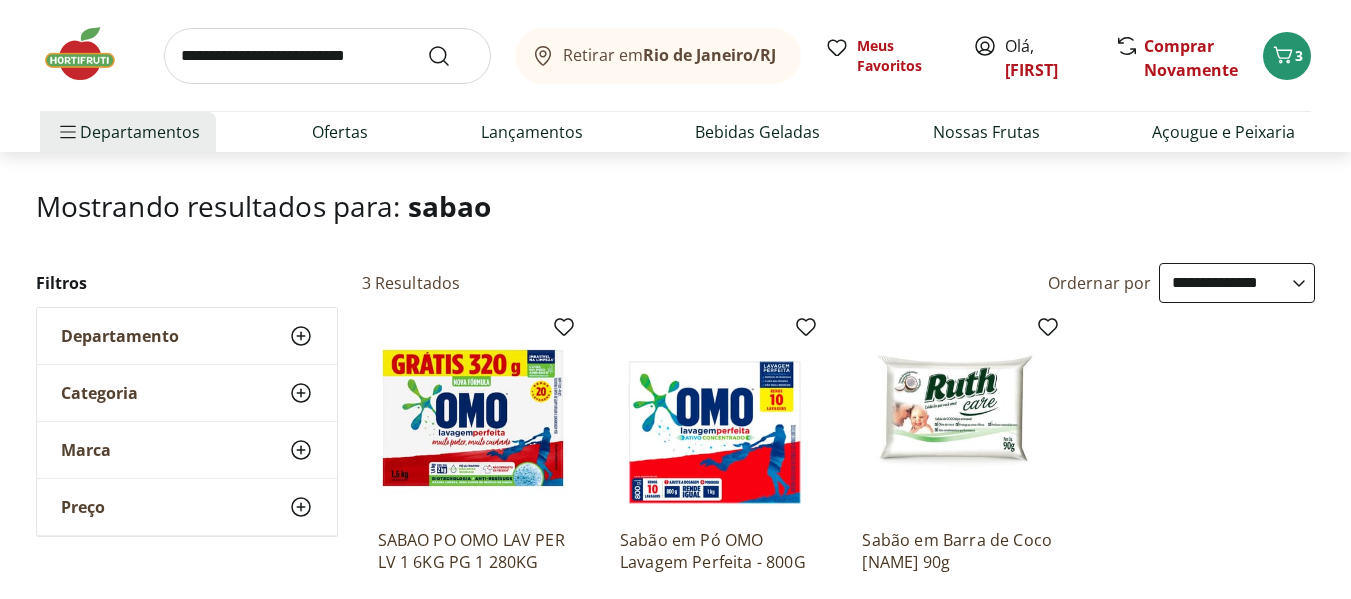 scroll, scrollTop: 0, scrollLeft: 0, axis: both 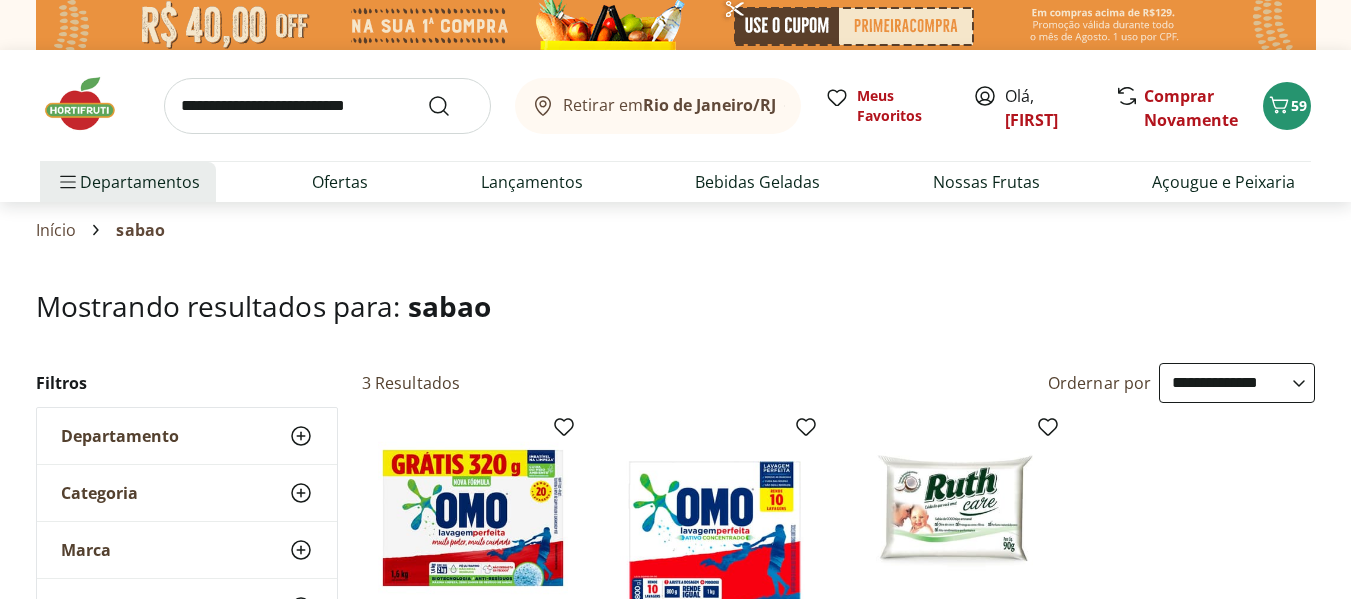 click at bounding box center [327, 106] 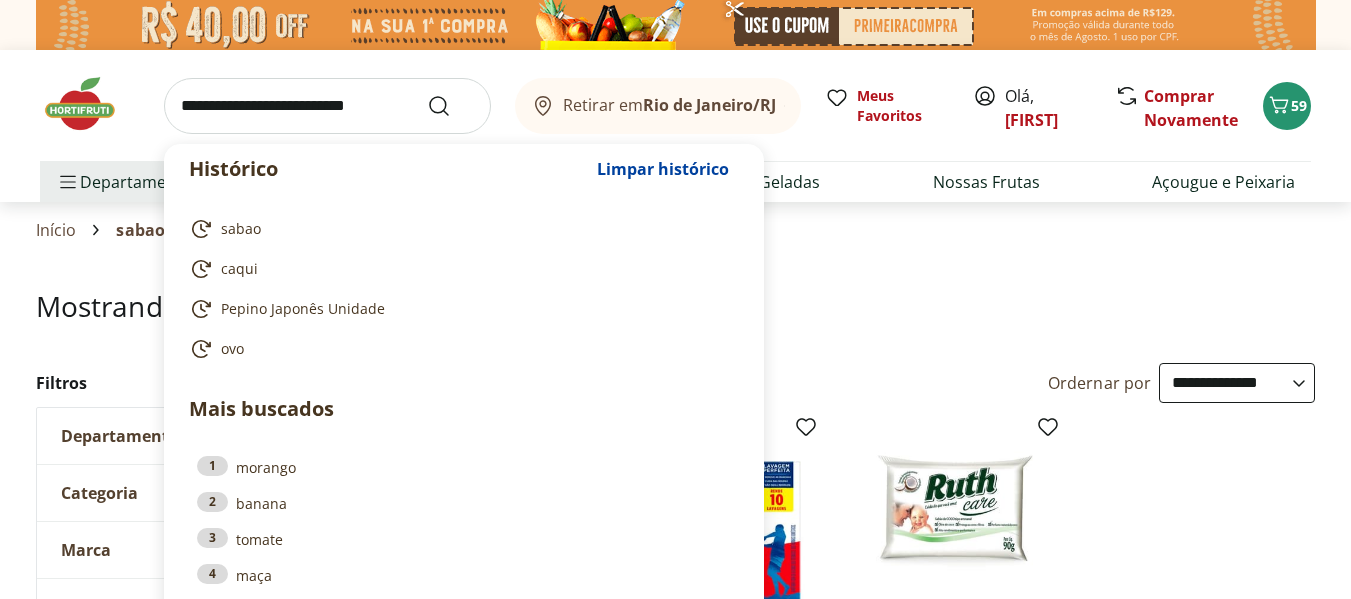 paste on "**********" 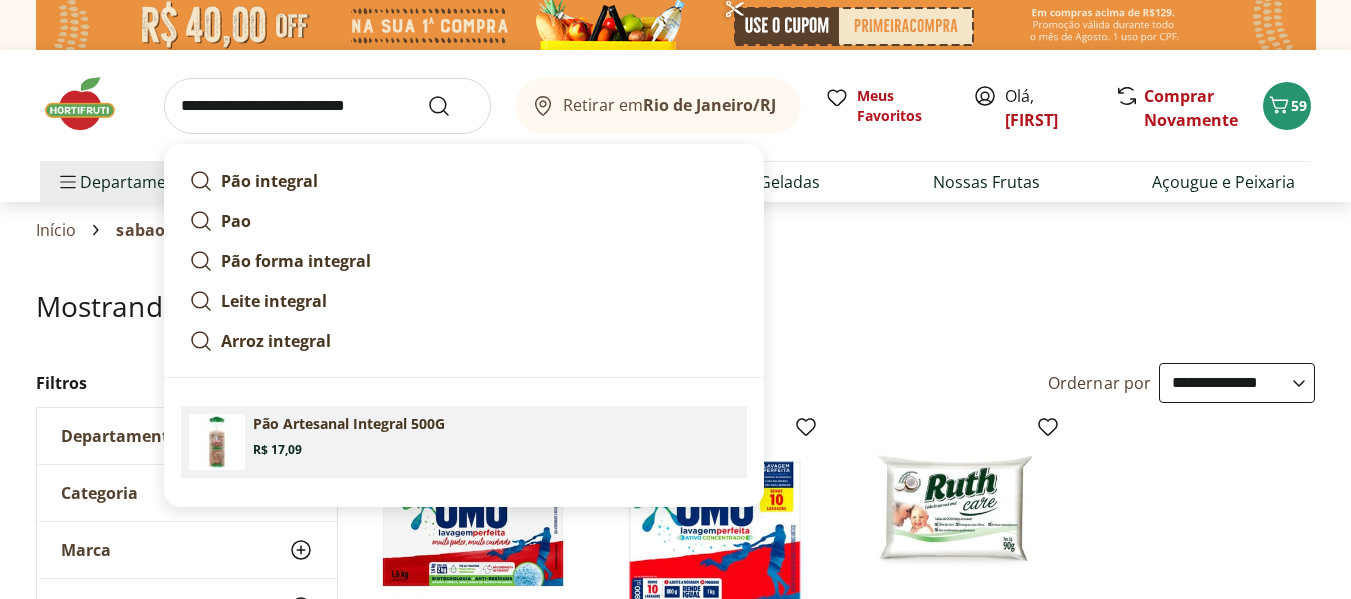type on "**********" 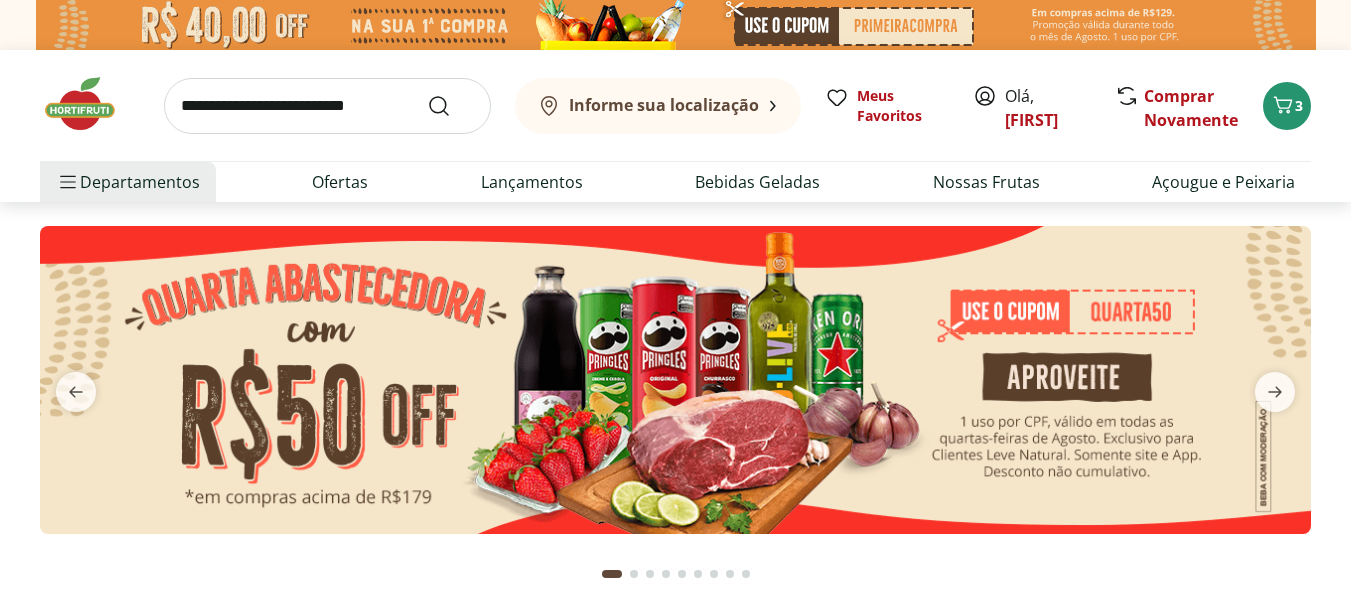 scroll, scrollTop: 0, scrollLeft: 0, axis: both 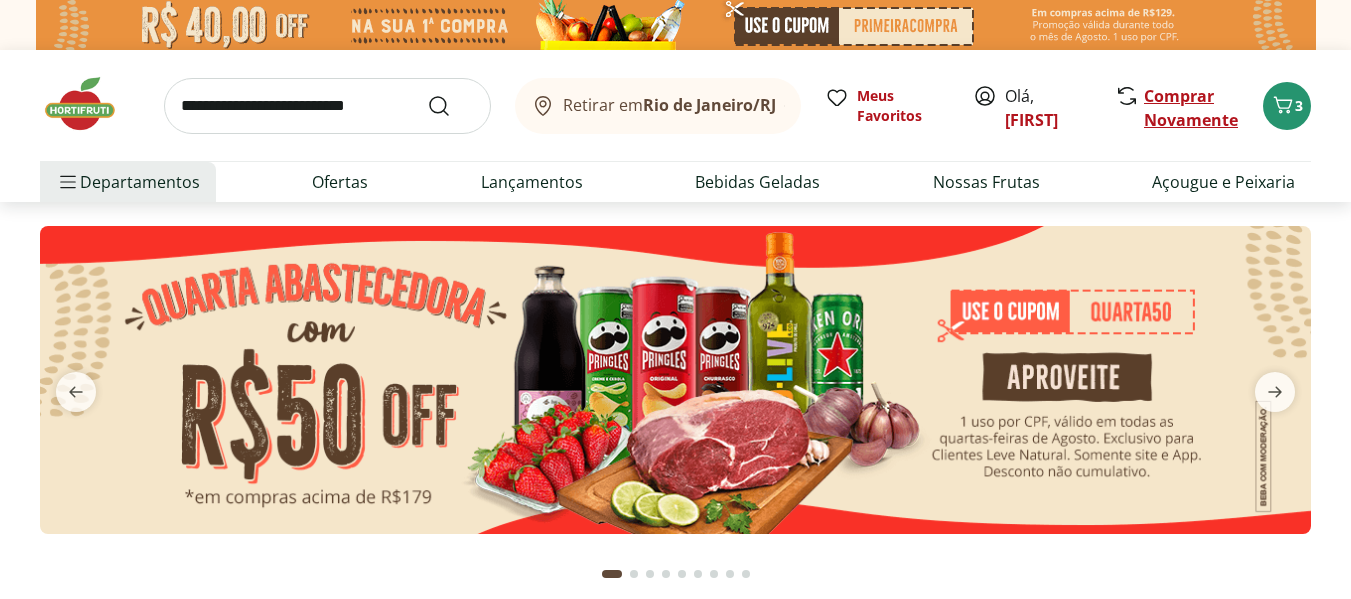 click on "Comprar Novamente" at bounding box center (1191, 108) 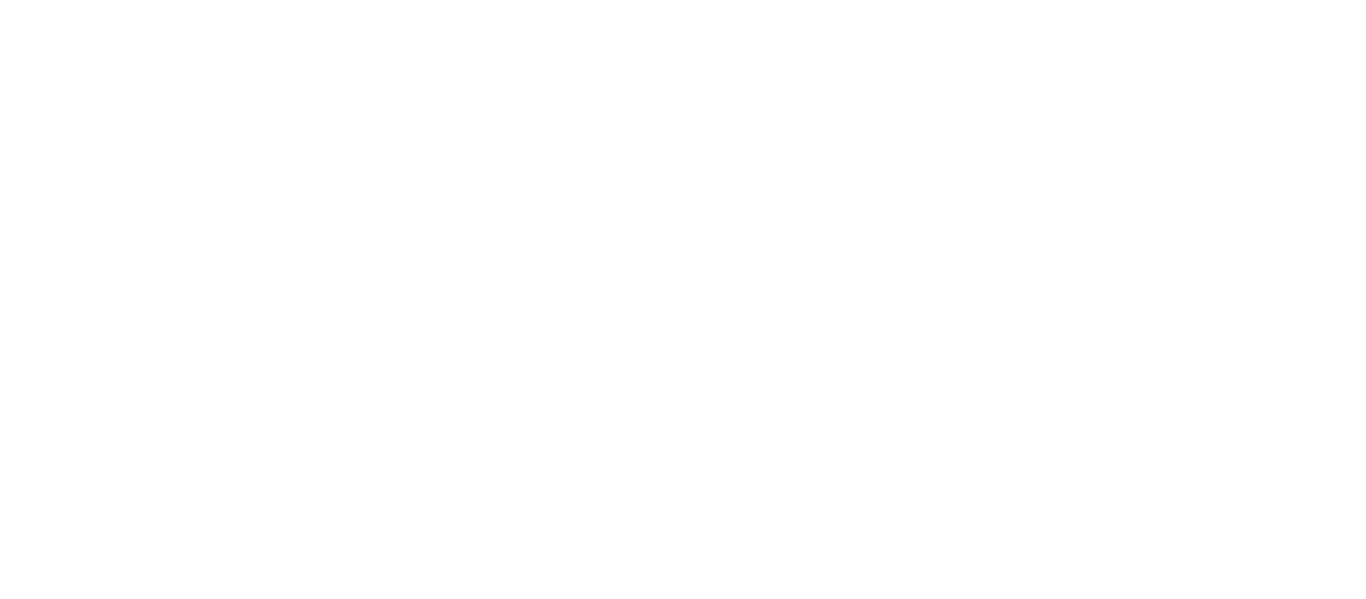 scroll, scrollTop: 0, scrollLeft: 0, axis: both 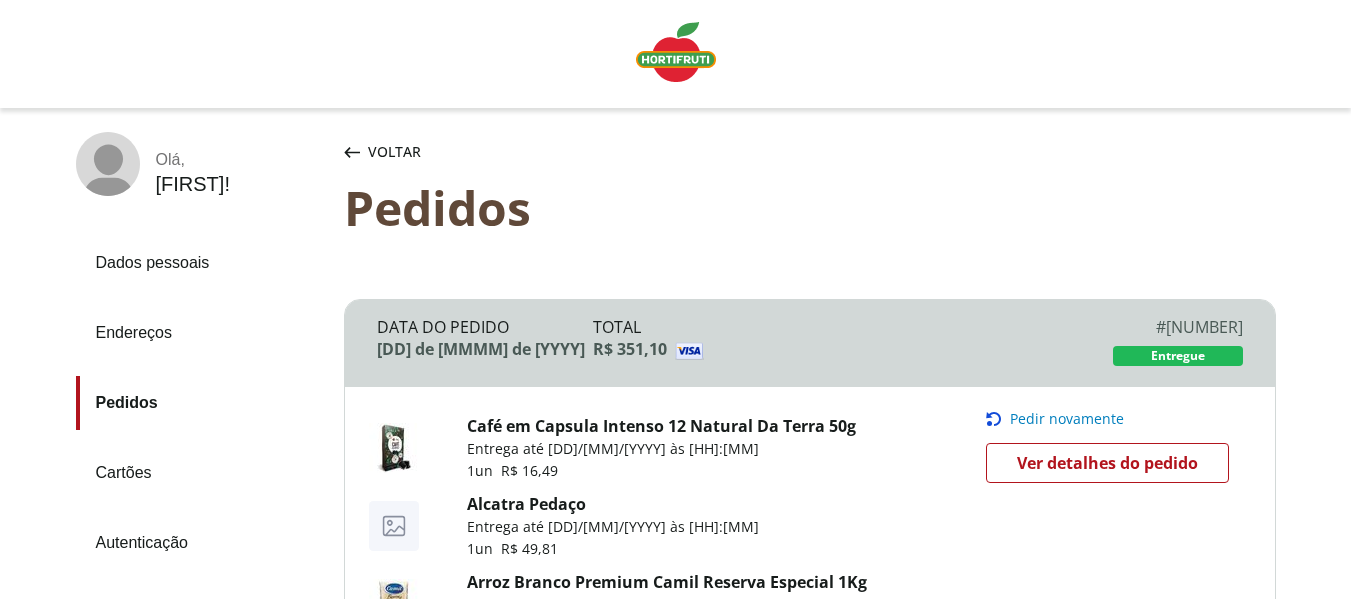click on "Pedir novamente" at bounding box center [1067, 419] 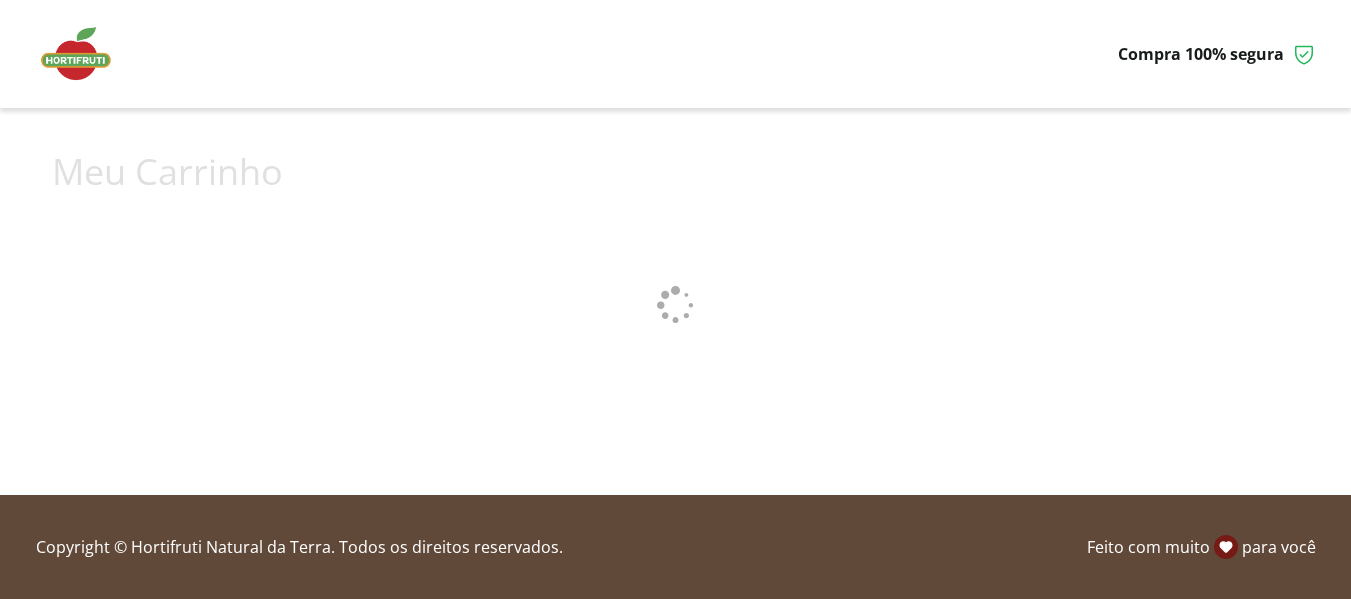 scroll, scrollTop: 0, scrollLeft: 0, axis: both 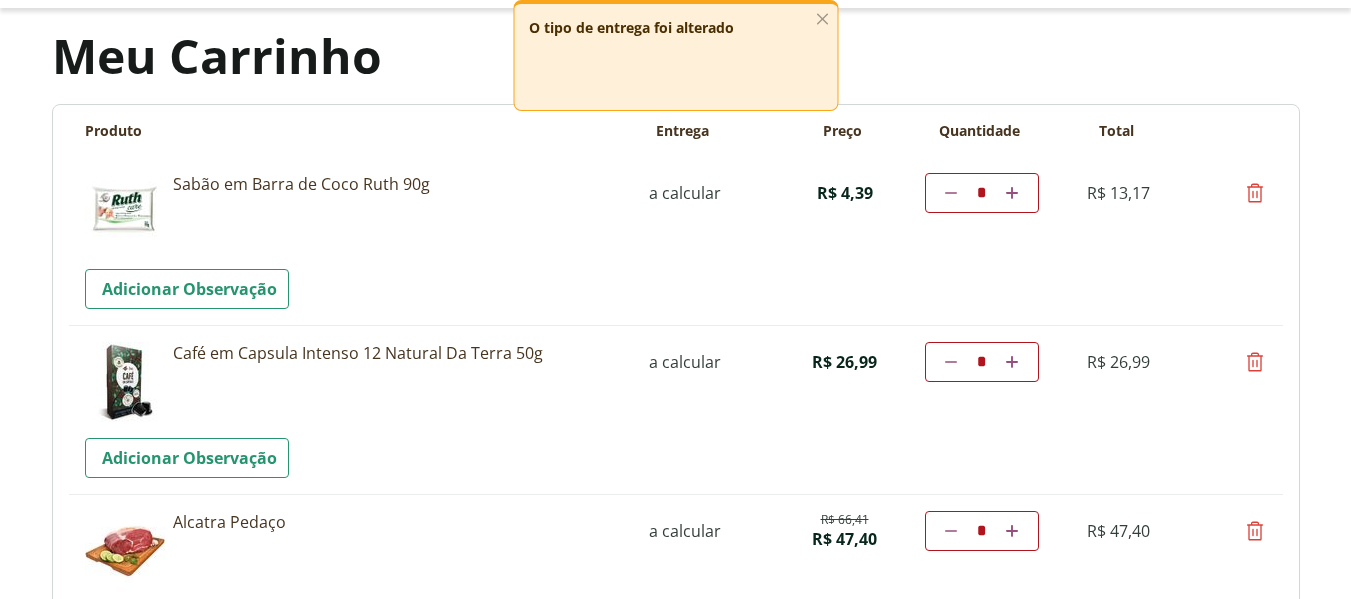 click at bounding box center (1255, 362) 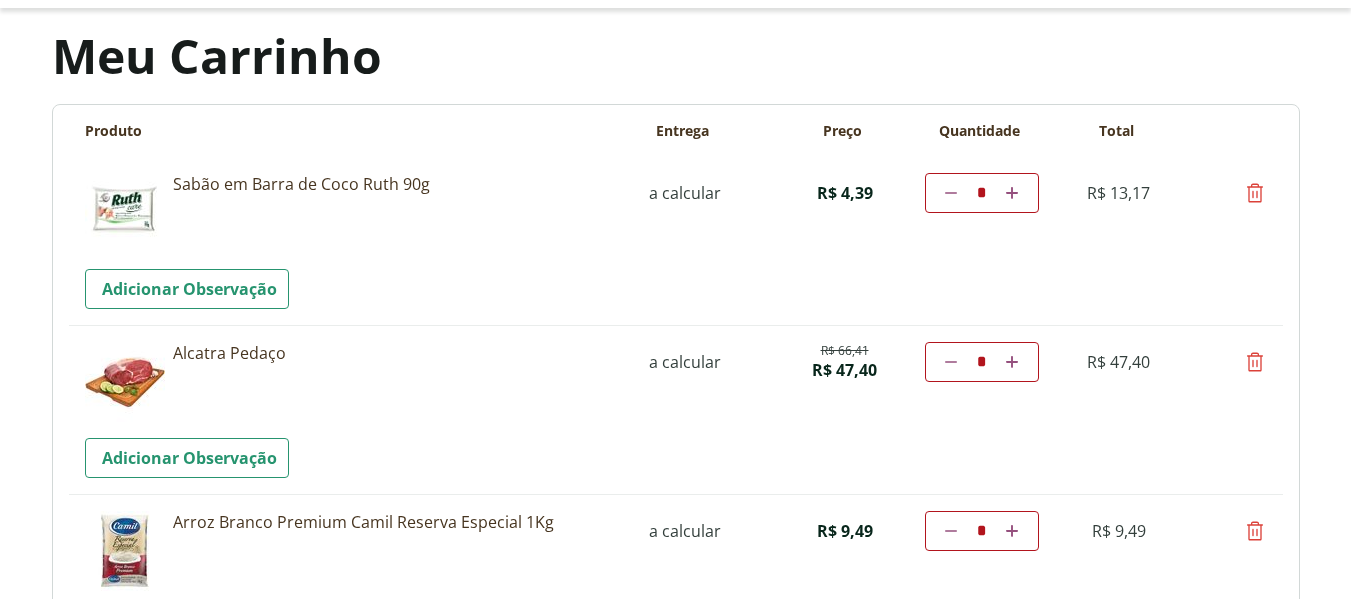 click on "Precisamos dos seus dados              Para continuar sem autenticação, é necessário que você preencha novamente seus dados de cadastro.                               Voltar    ou                   Continuar sem autenticação                                                                                                  Olá!              Identificamos seus dados a partir de compras anteriores. Facilitaremos sua compra preenchendo alguns dados de forma segura.              Continuar com a compra                                                                                                                           Carregando...                                   Aguarde...                                            Estamos salvando suas alterações.                  Estamos finalizando sua compra.                                                                                                                                Fechar" at bounding box center [675, 199] 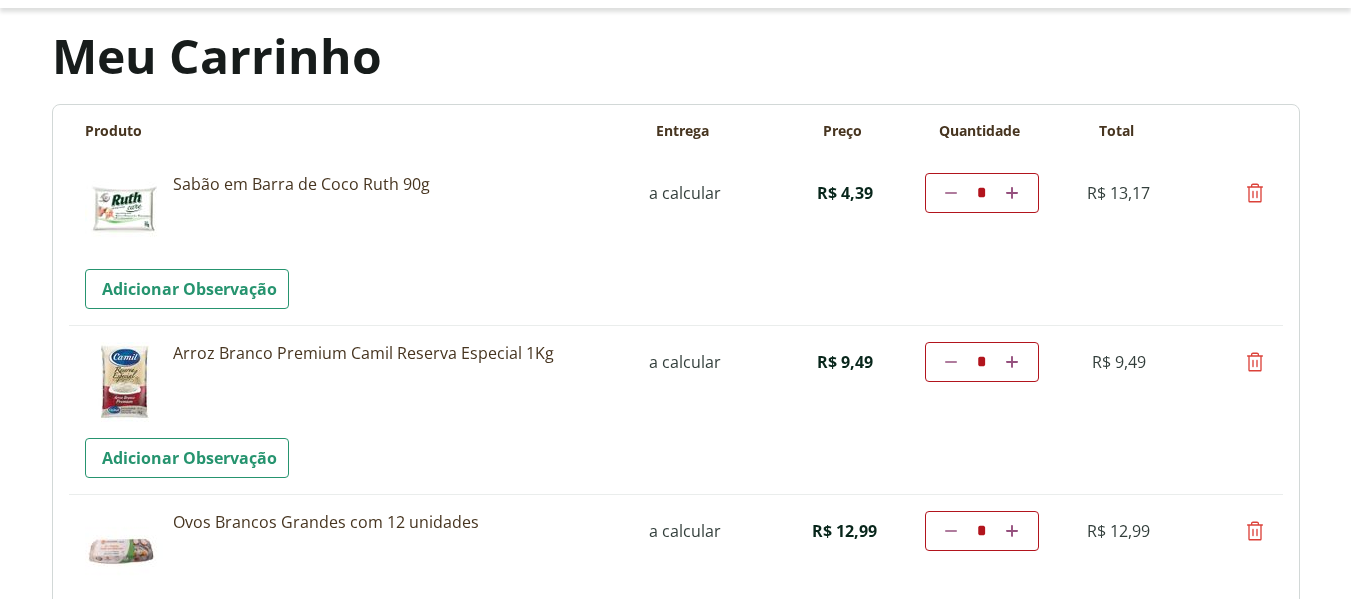 click at bounding box center [1255, 362] 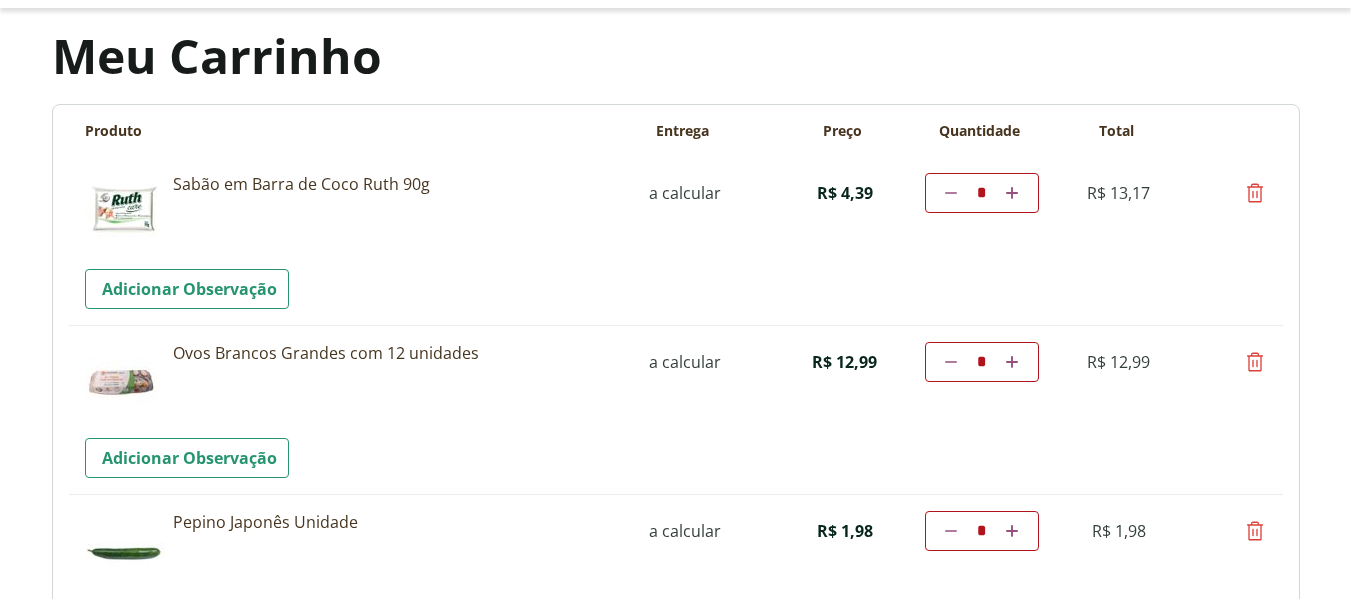 click on "Precisamos dos seus dados              Para continuar sem autenticação, é necessário que você preencha novamente seus dados de cadastro.                               Voltar    ou                   Continuar sem autenticação                                                                                                  Olá!              Identificamos seus dados a partir de compras anteriores. Facilitaremos sua compra preenchendo alguns dados de forma segura.              Continuar com a compra                                                                                                                           Carregando...                                   Aguarde...                                            Estamos salvando suas alterações.                  Estamos finalizando sua compra.                                                                                                                                Fechar" at bounding box center (675, 199) 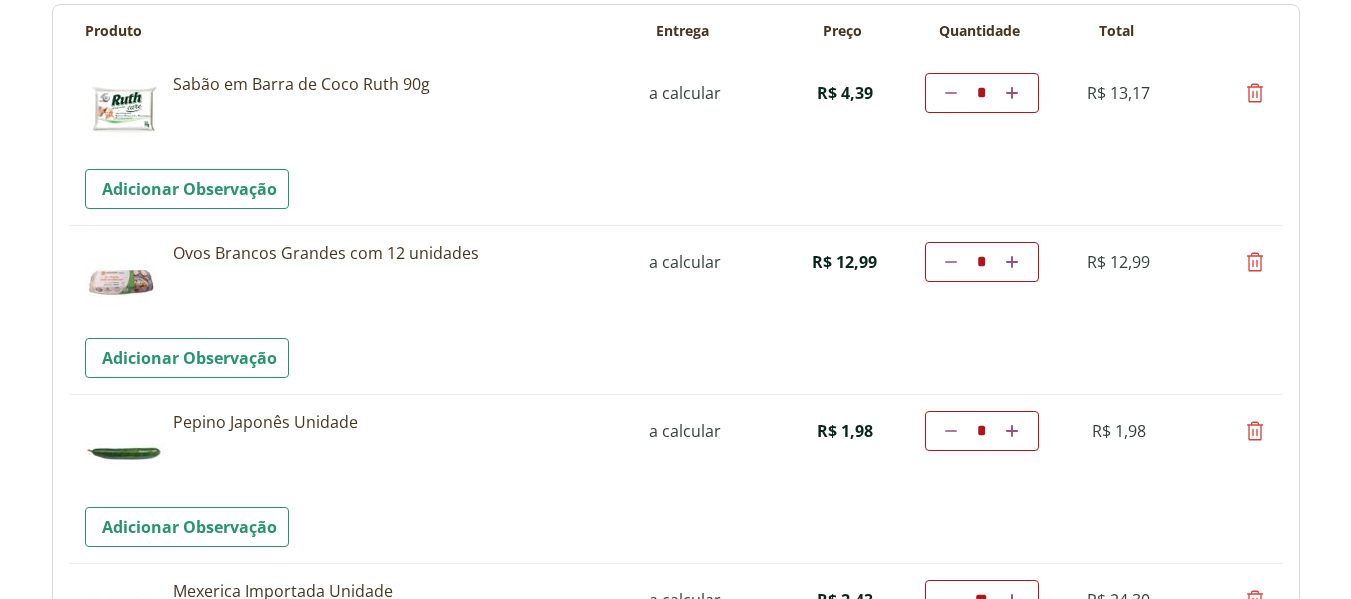 click at bounding box center (1255, 431) 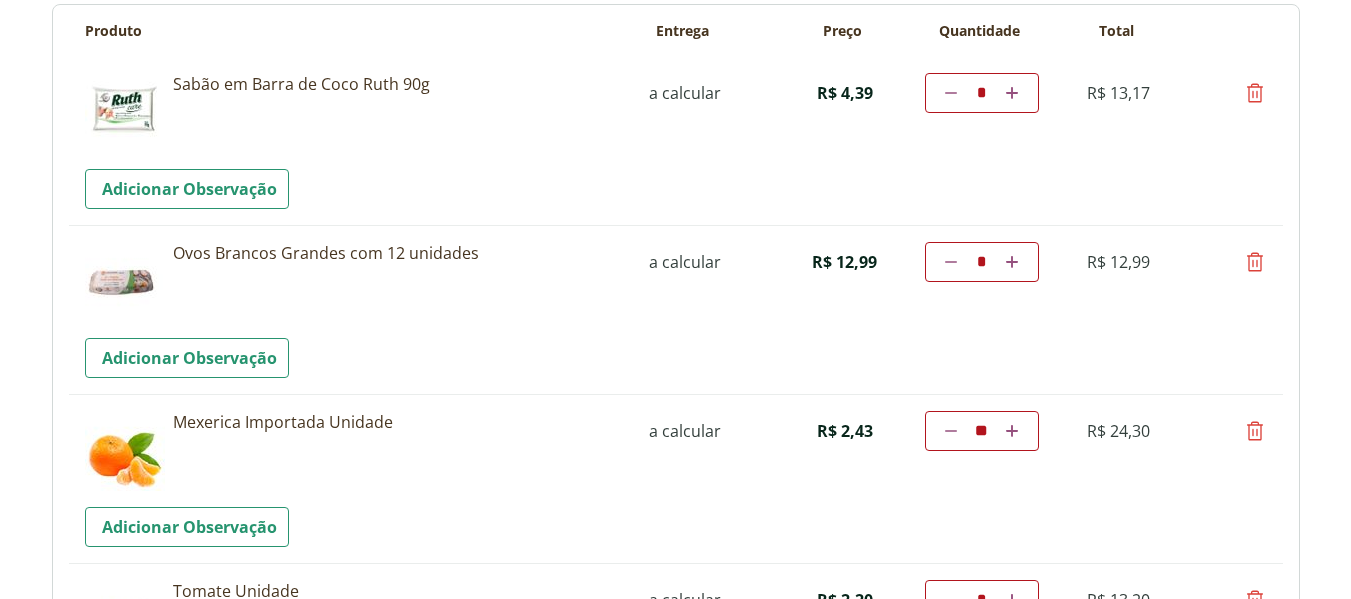 drag, startPoint x: 1246, startPoint y: 282, endPoint x: 1253, endPoint y: 268, distance: 15.652476 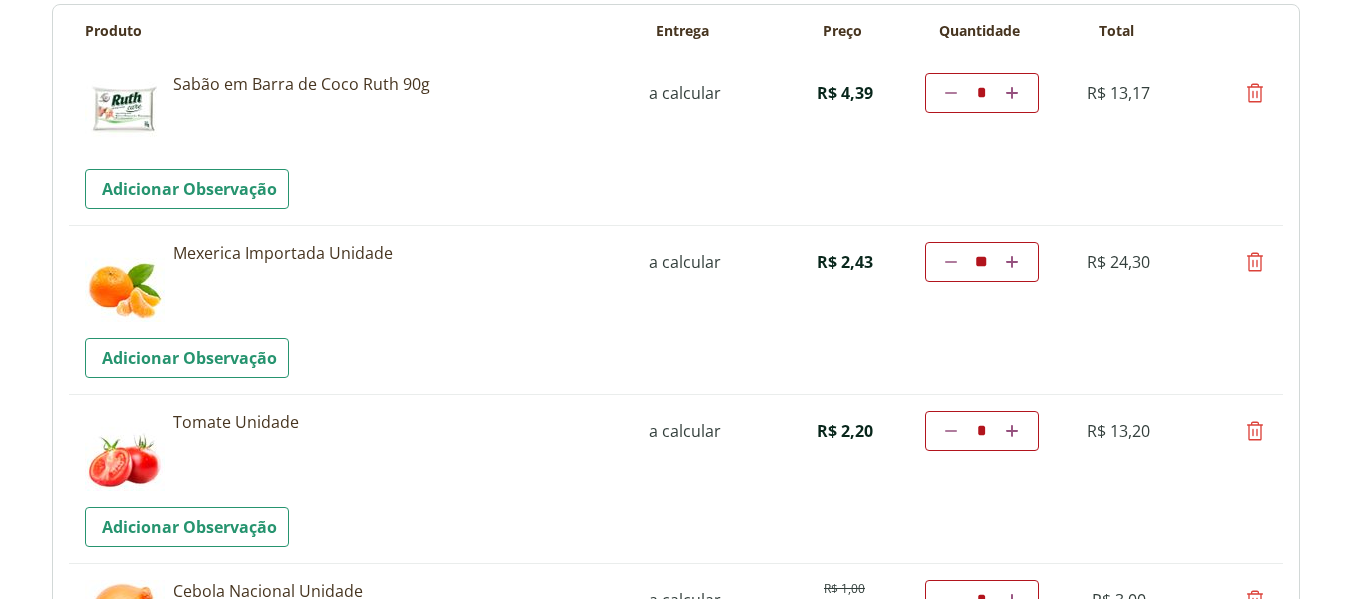 click on "Precisamos dos seus dados              Para continuar sem autenticação, é necessário que você preencha novamente seus dados de cadastro.                               Voltar    ou                   Continuar sem autenticação                                                                                                  Olá!              Identificamos seus dados a partir de compras anteriores. Facilitaremos sua compra preenchendo alguns dados de forma segura.              Continuar com a compra                                                                                                                           Carregando...                                   Aguarde...                                            Estamos salvando suas alterações.                  Estamos finalizando sua compra.                                                                                                                                Fechar" at bounding box center (675, 99) 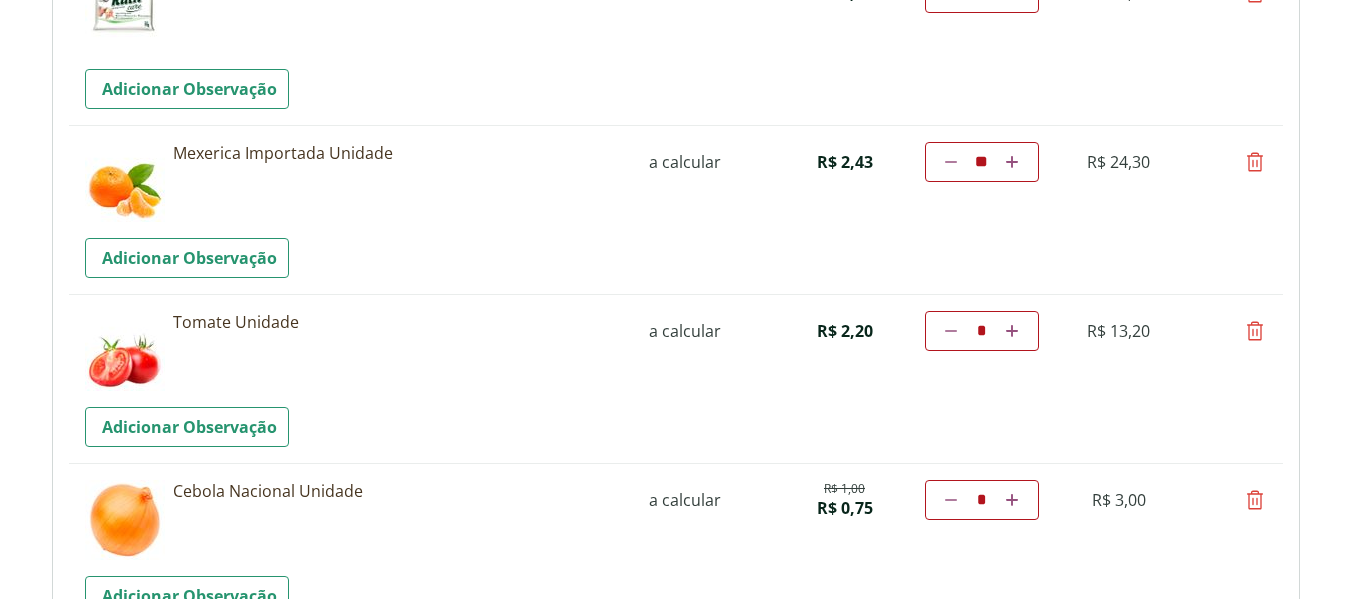scroll, scrollTop: 500, scrollLeft: 0, axis: vertical 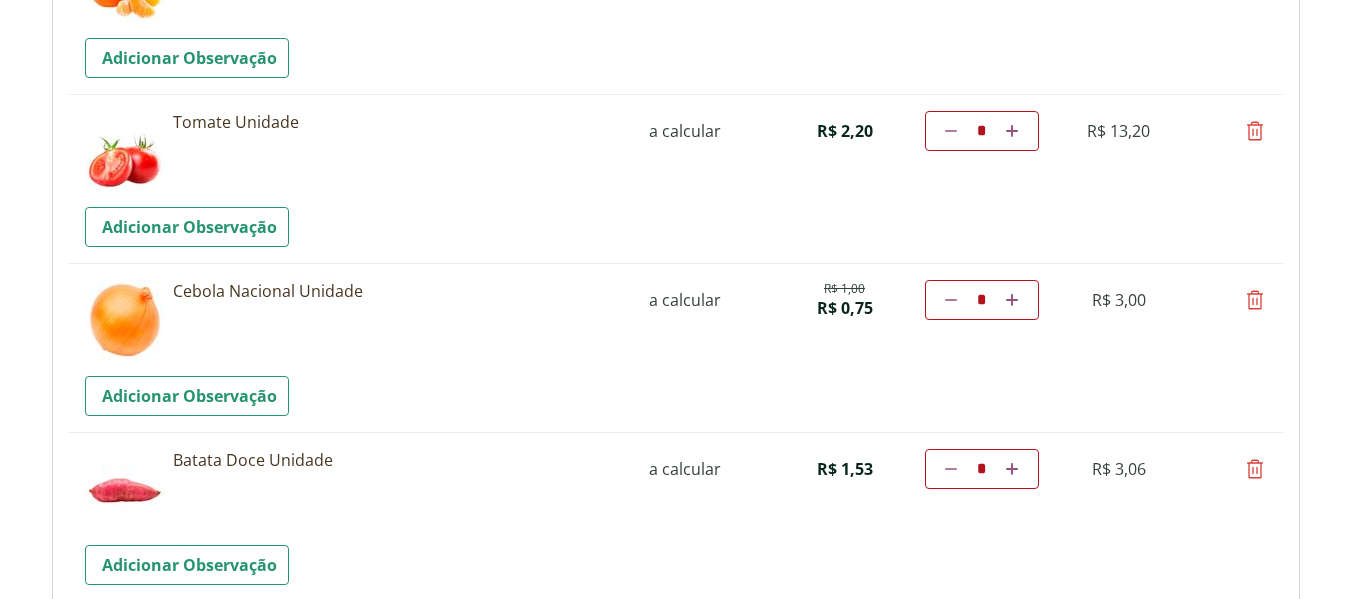 click at bounding box center (951, 469) 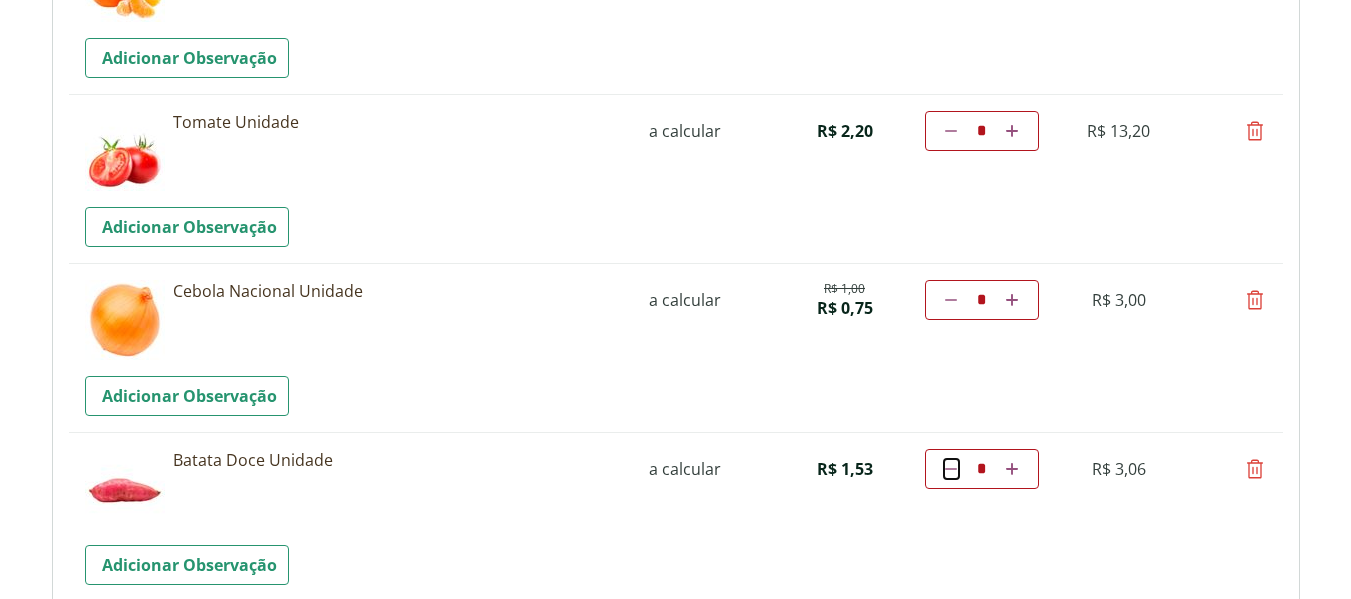 type on "*" 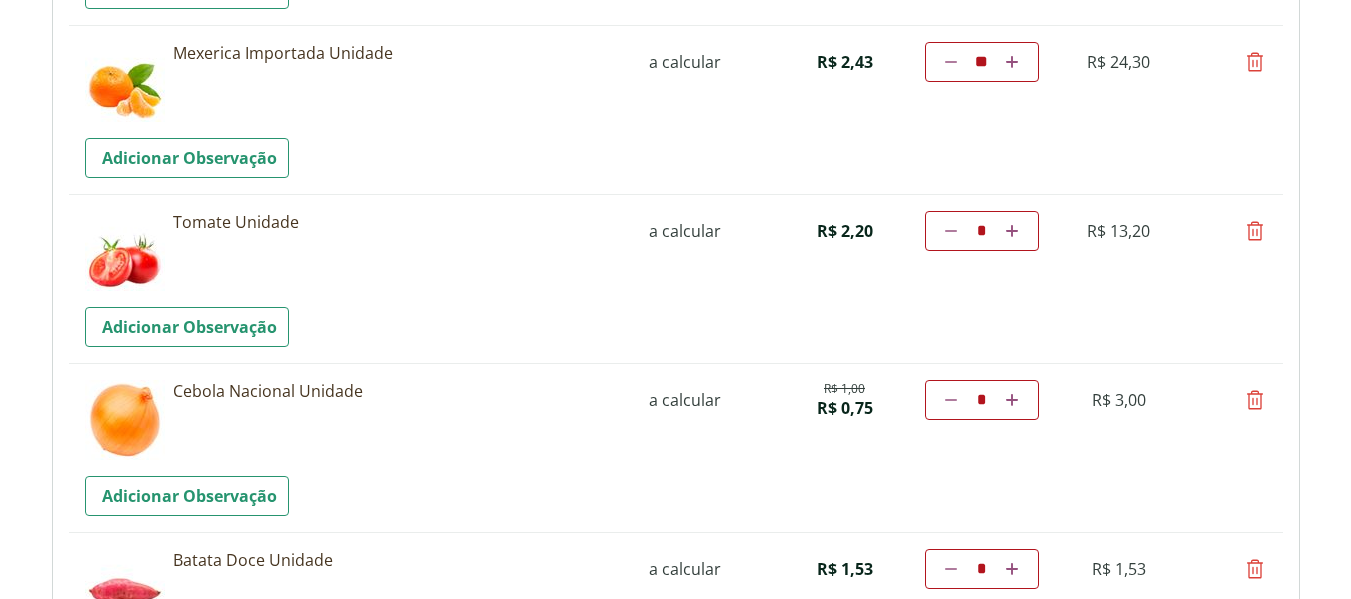 scroll, scrollTop: 500, scrollLeft: 0, axis: vertical 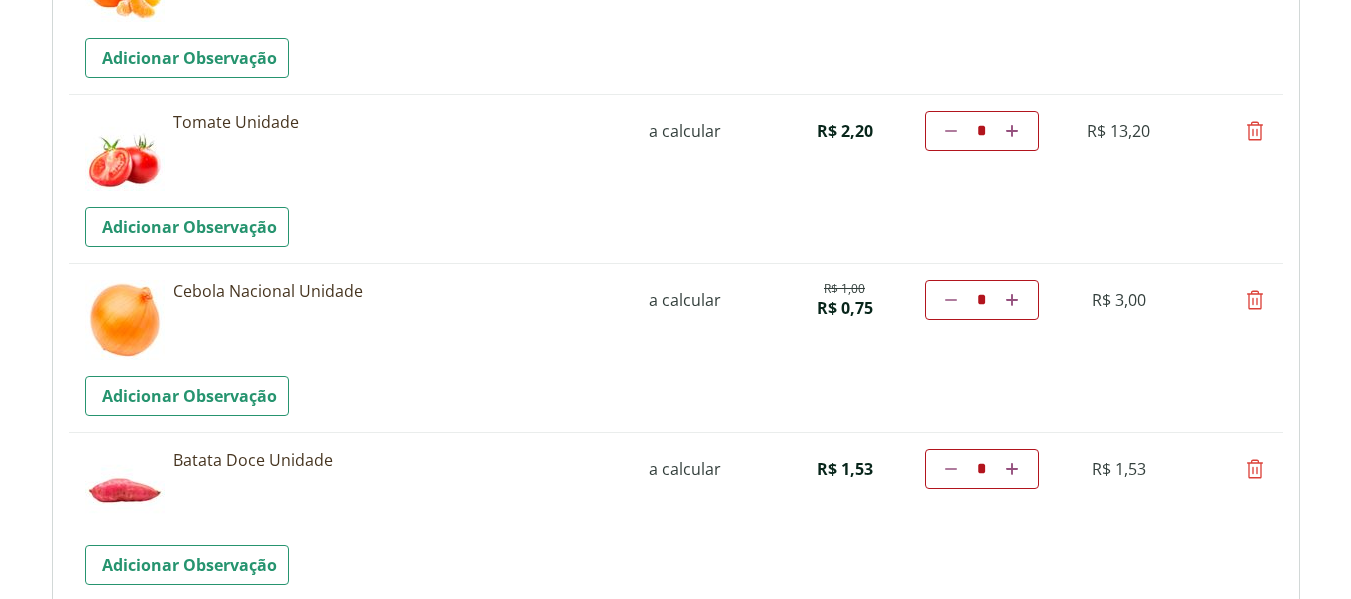 click at bounding box center [951, 300] 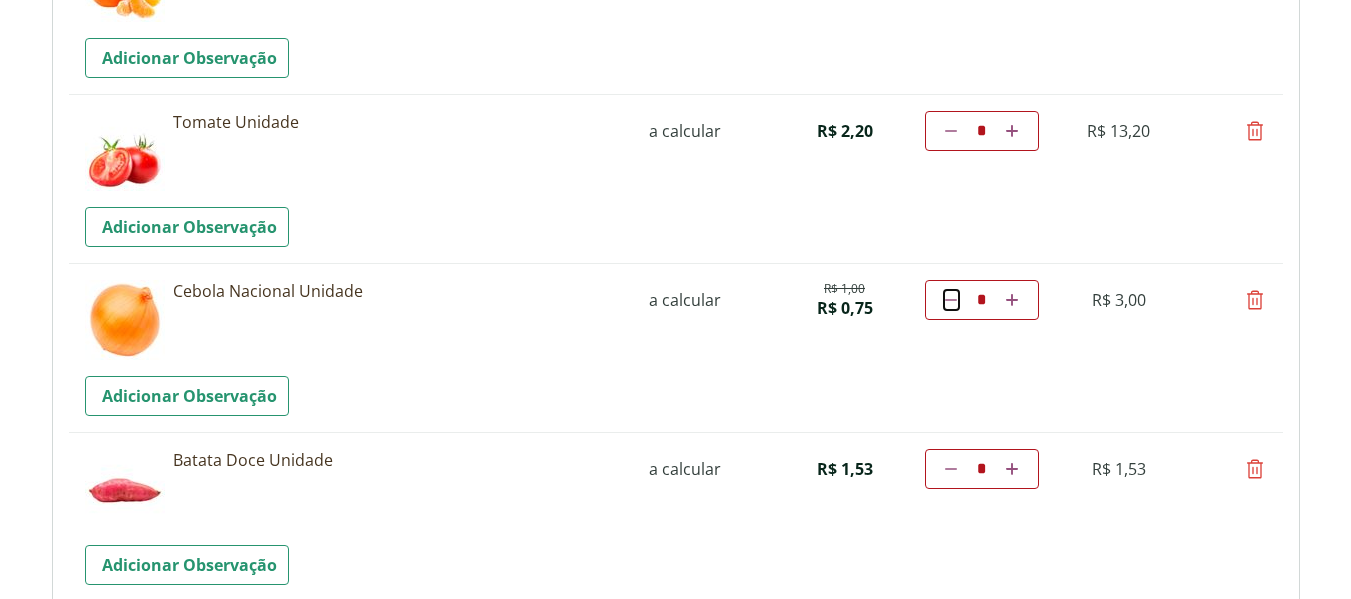 type on "*" 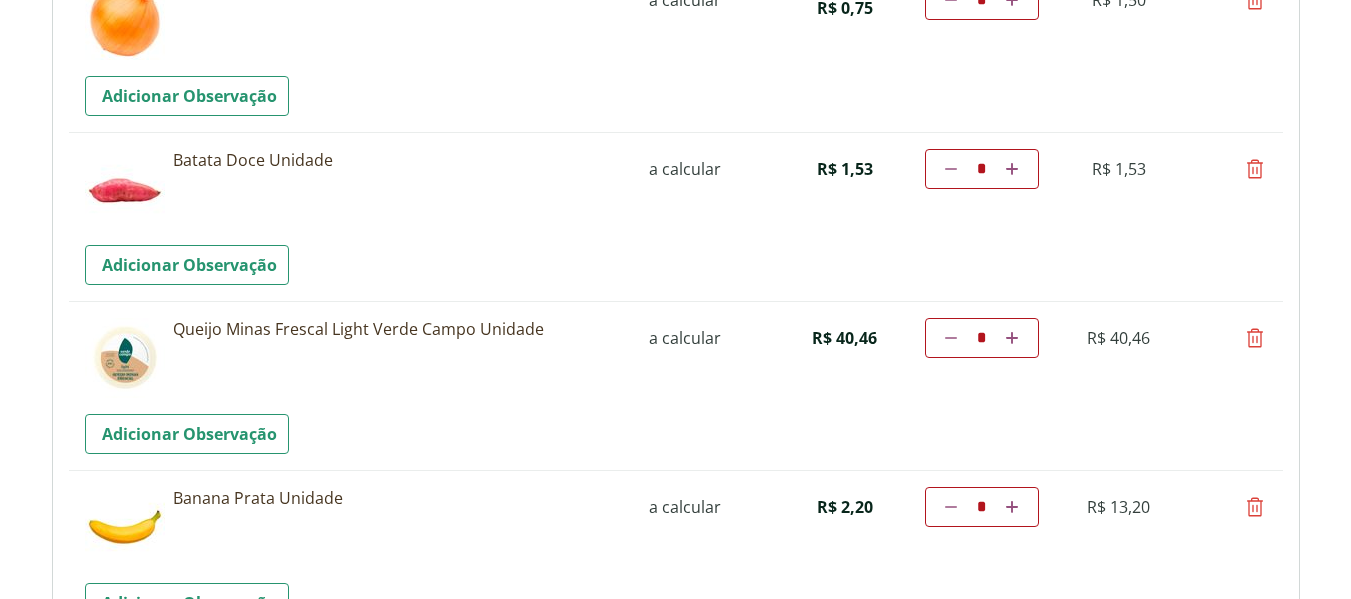 scroll, scrollTop: 293, scrollLeft: 0, axis: vertical 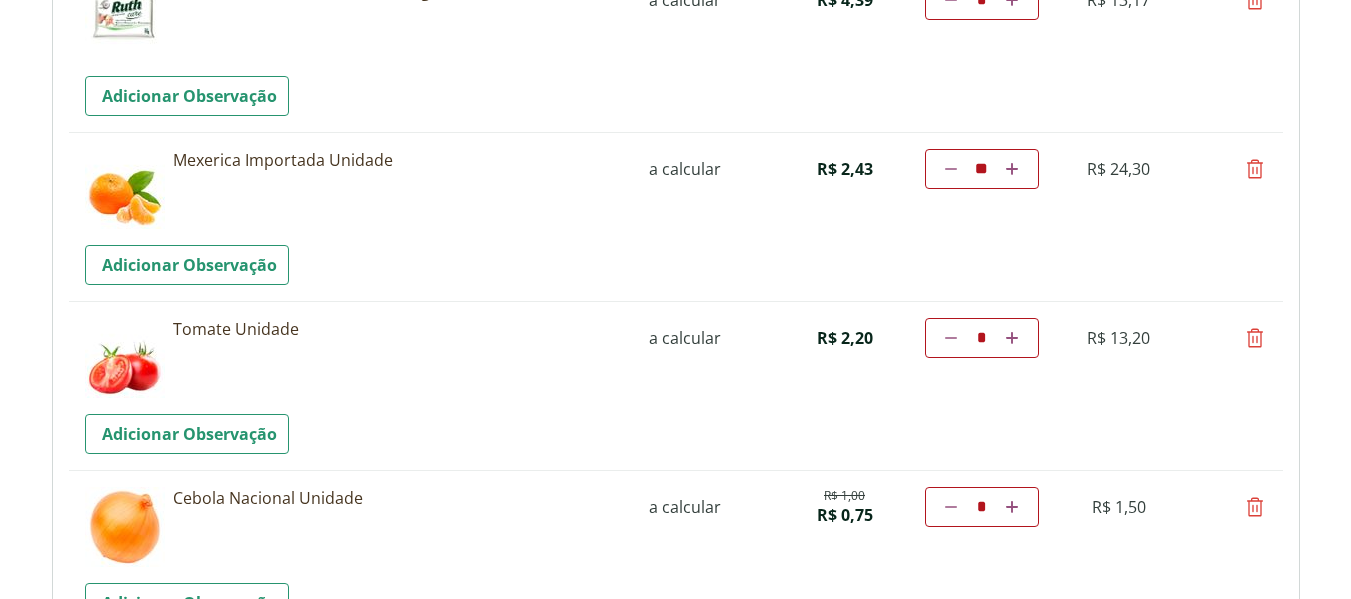 click on "Precisamos dos seus dados              Para continuar sem autenticação, é necessário que você preencha novamente seus dados de cadastro.                               Voltar    ou                   Continuar sem autenticação                                                                                                  Olá!              Identificamos seus dados a partir de compras anteriores. Facilitaremos sua compra preenchendo alguns dados de forma segura.              Continuar com a compra                                                                                                                           Carregando...                                   Aguarde...                                            Estamos salvando suas alterações.                  Estamos finalizando sua compra.                                                                                                                                Fechar" at bounding box center (675, 6) 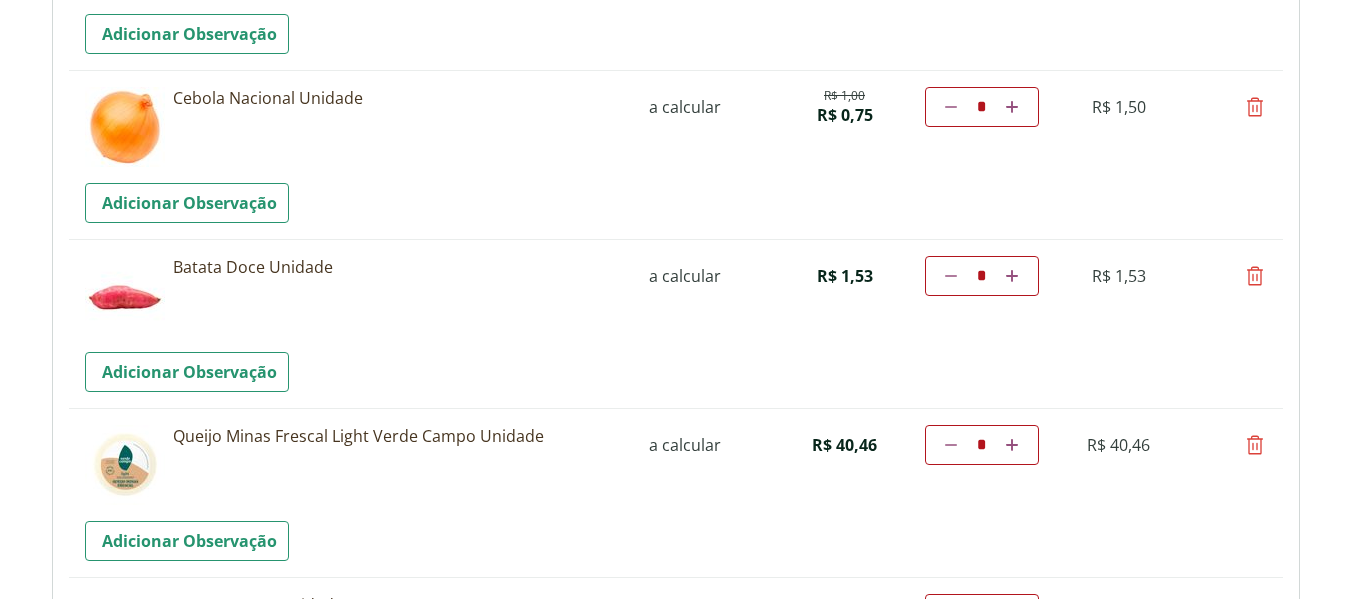 scroll, scrollTop: 793, scrollLeft: 0, axis: vertical 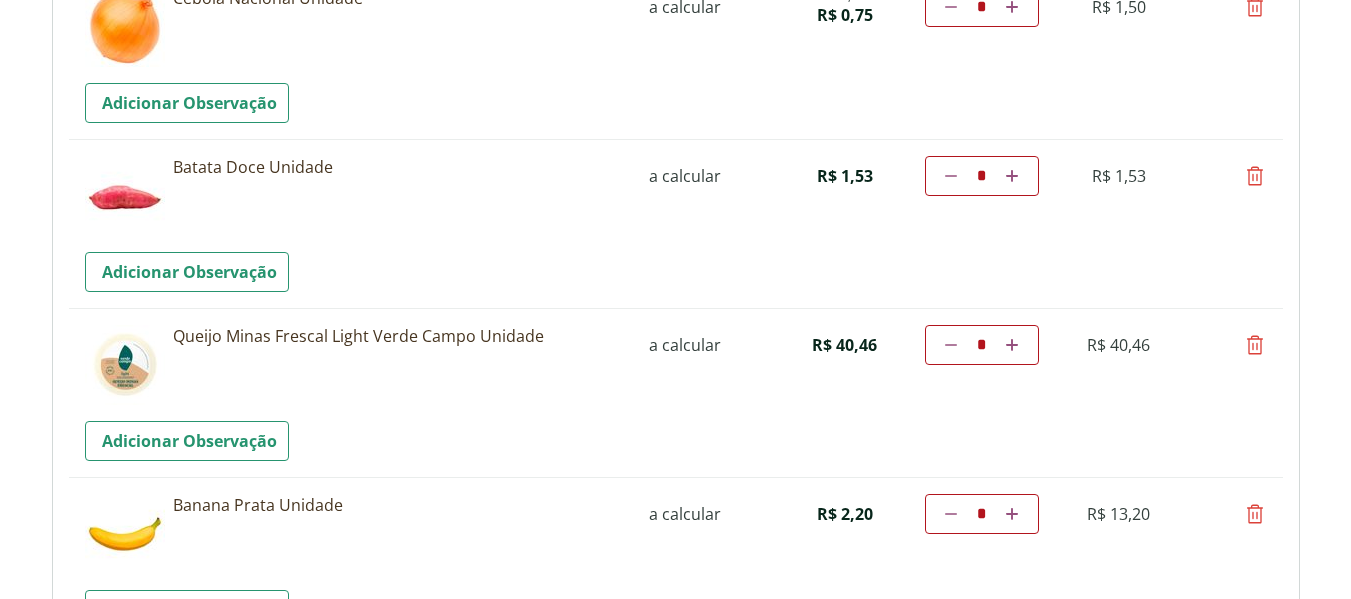 click on "Aumentar a quantidade" at bounding box center [1012, 345] 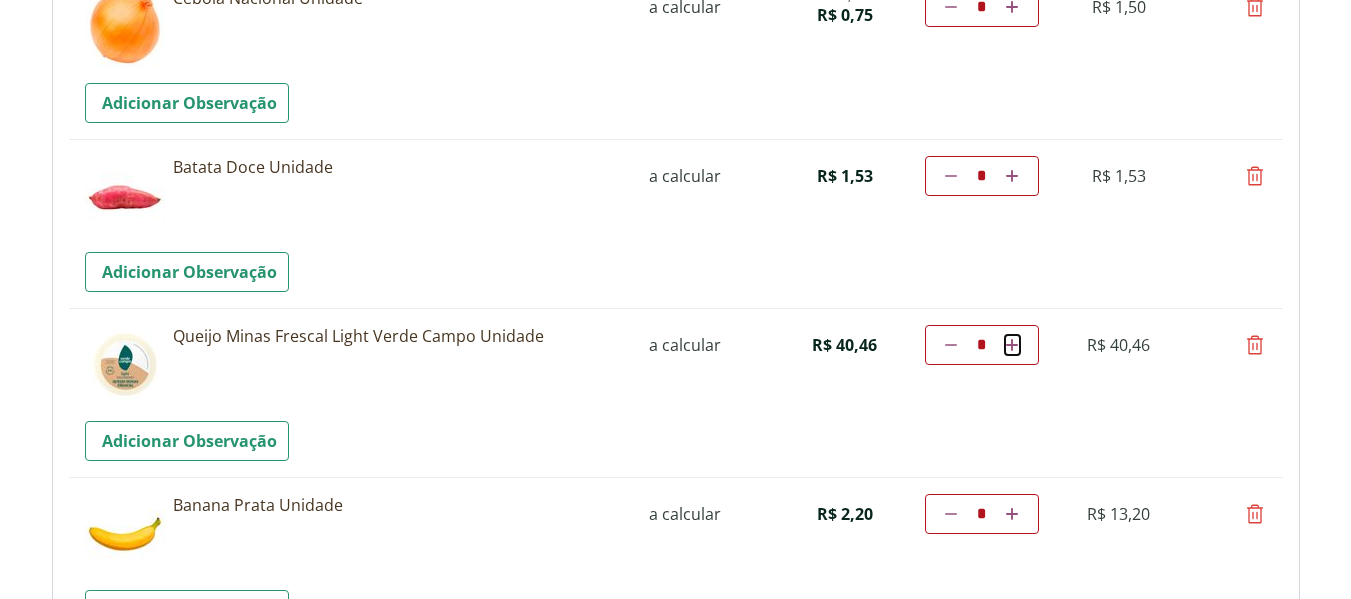 type on "*" 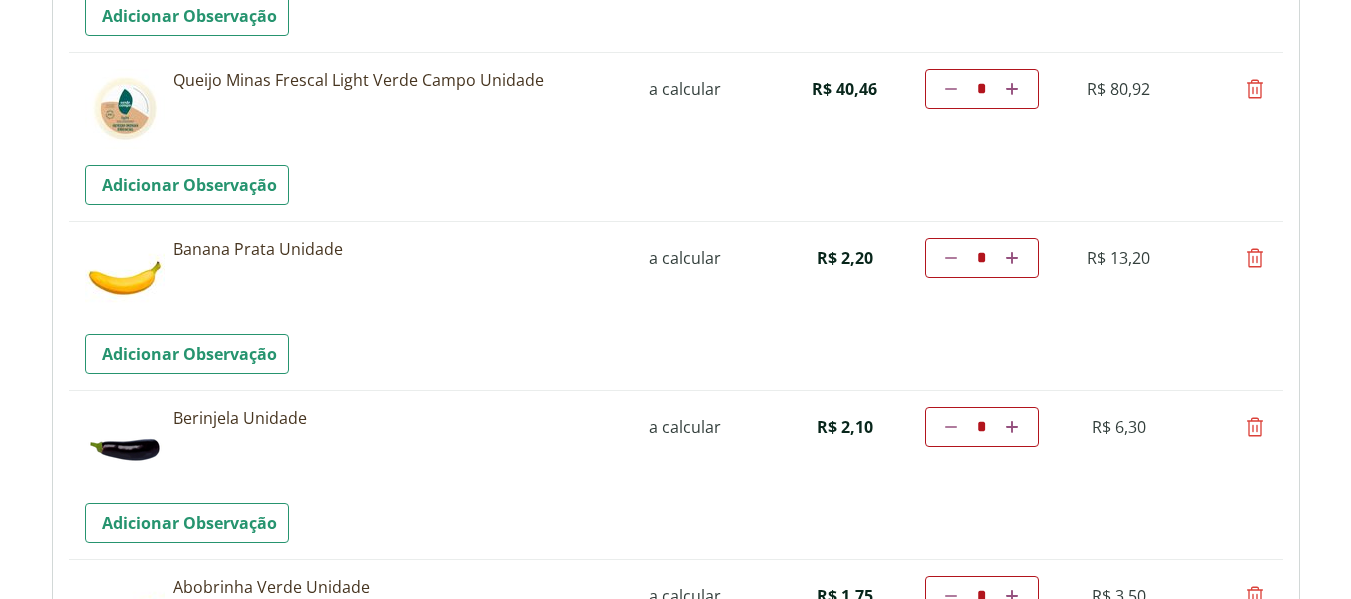scroll, scrollTop: 1249, scrollLeft: 0, axis: vertical 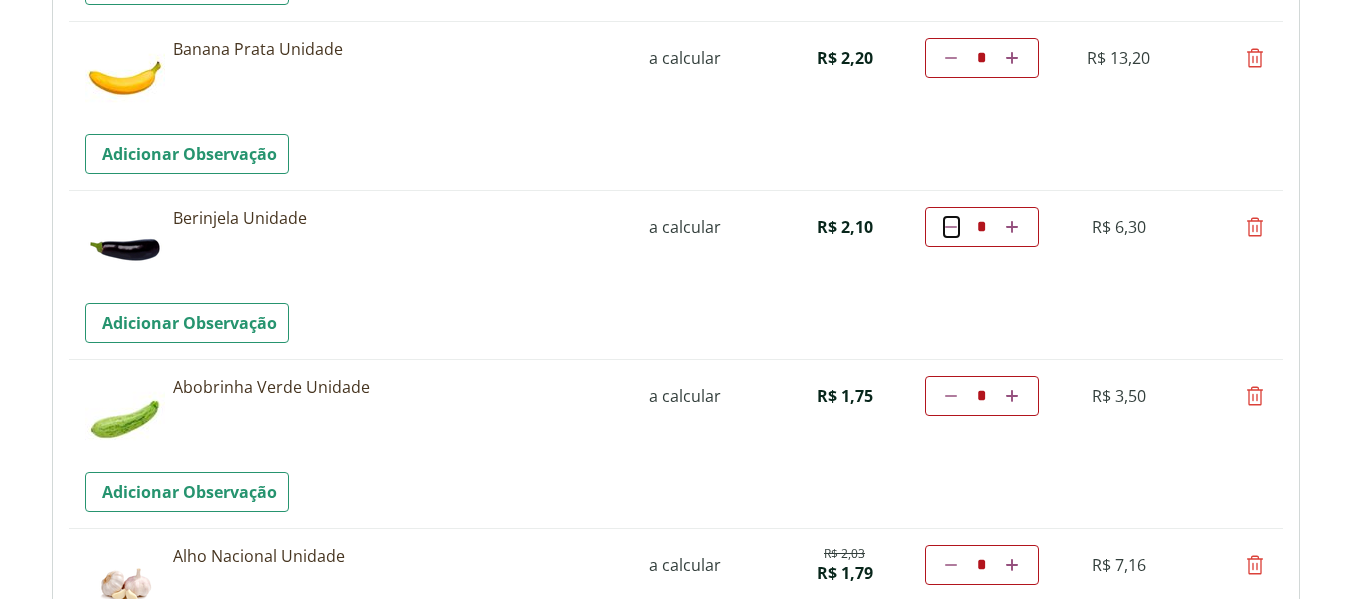 click at bounding box center [951, 227] 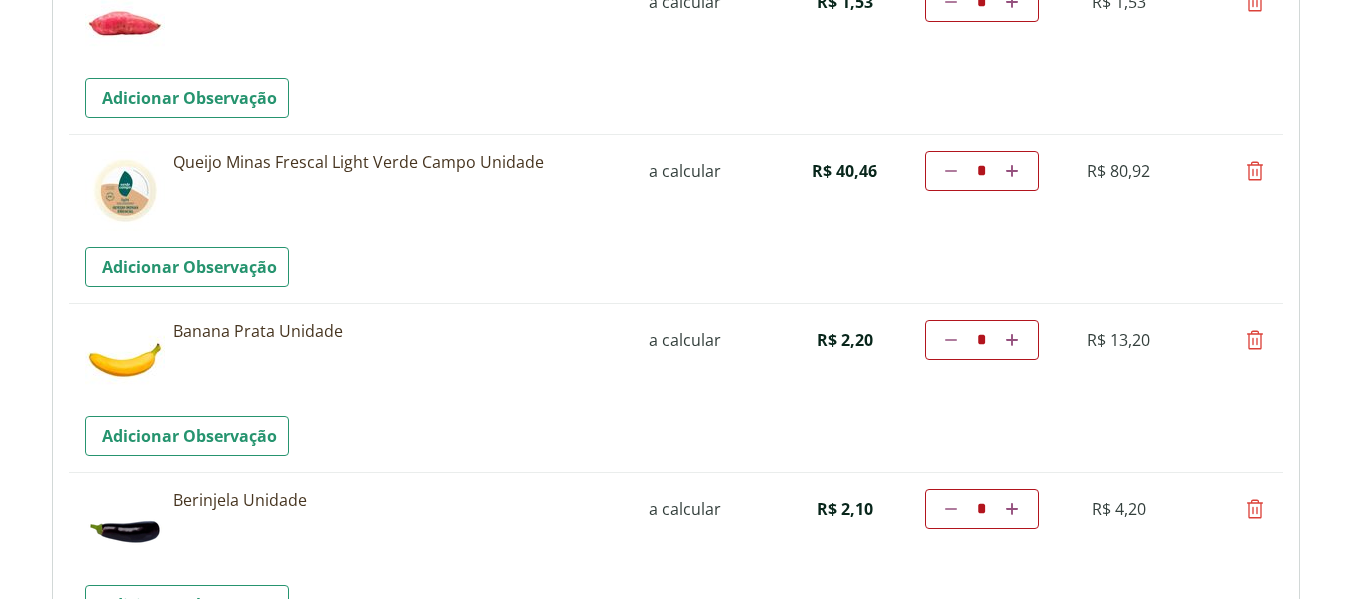 scroll, scrollTop: 1167, scrollLeft: 0, axis: vertical 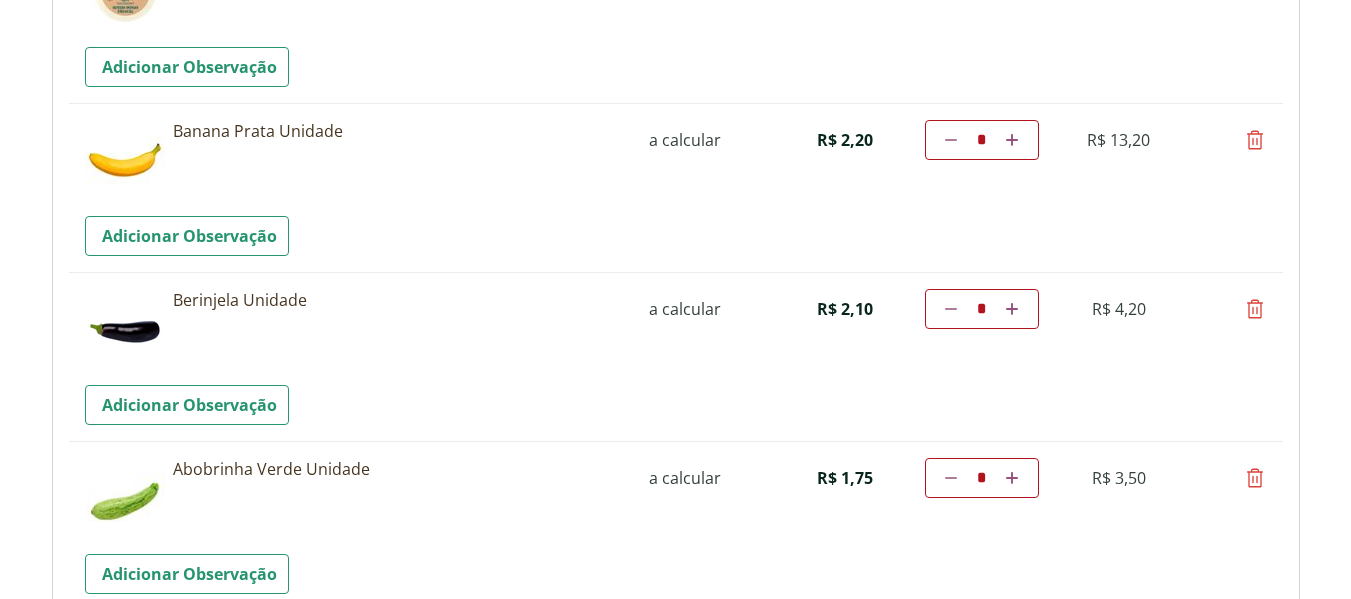 drag, startPoint x: 976, startPoint y: 140, endPoint x: 987, endPoint y: 140, distance: 11 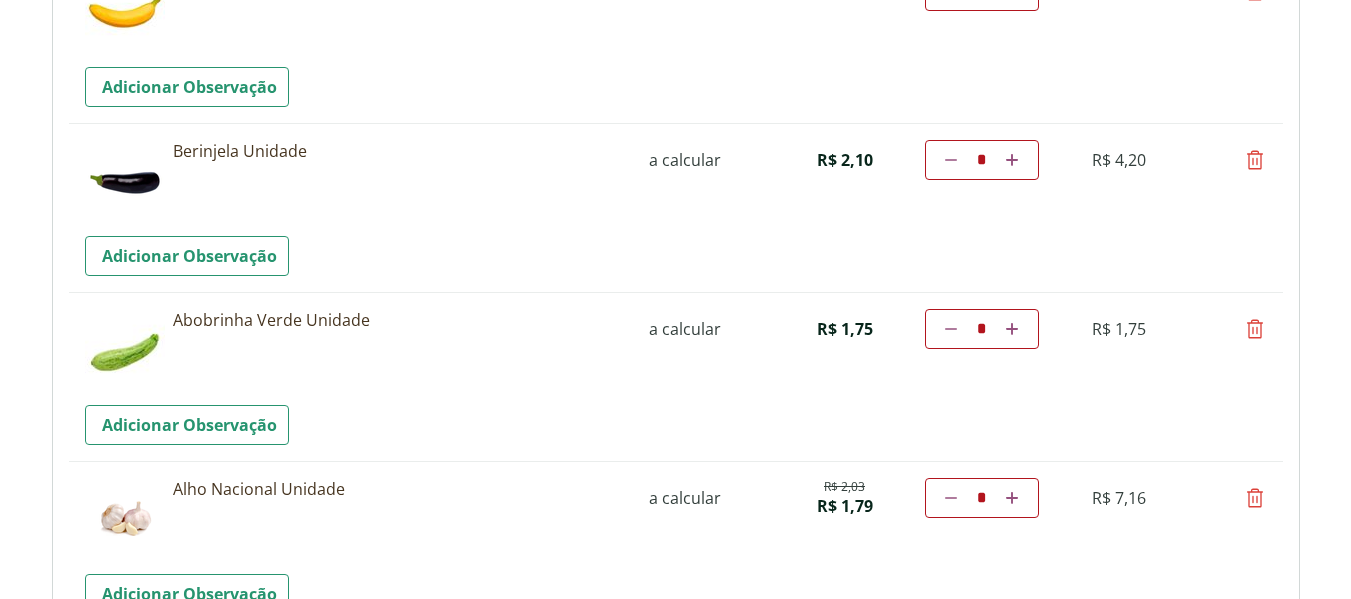 scroll, scrollTop: 1516, scrollLeft: 0, axis: vertical 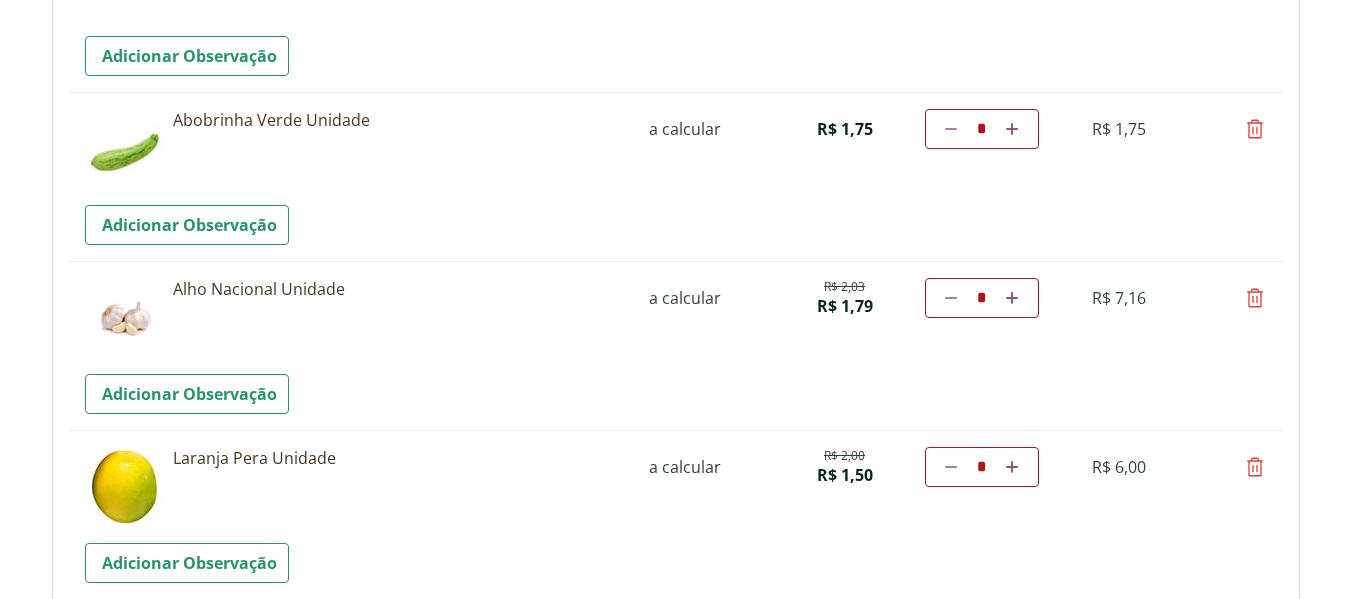 click on "*" at bounding box center [982, 298] 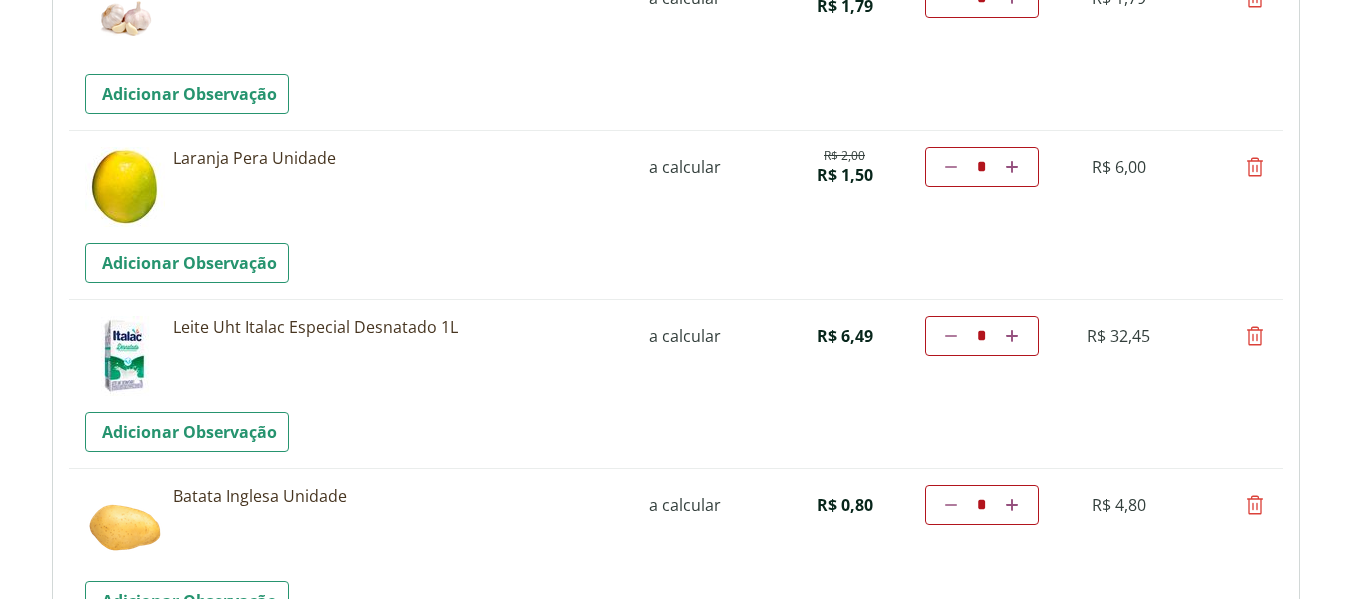 scroll, scrollTop: 1916, scrollLeft: 0, axis: vertical 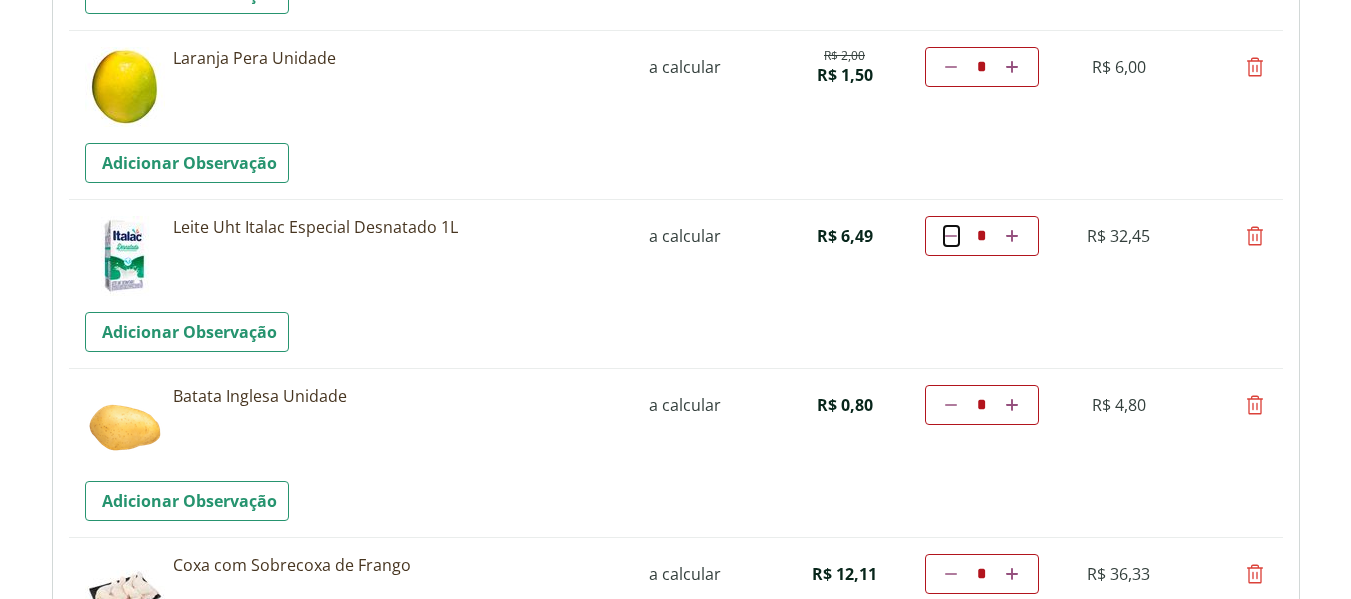 click at bounding box center [951, 236] 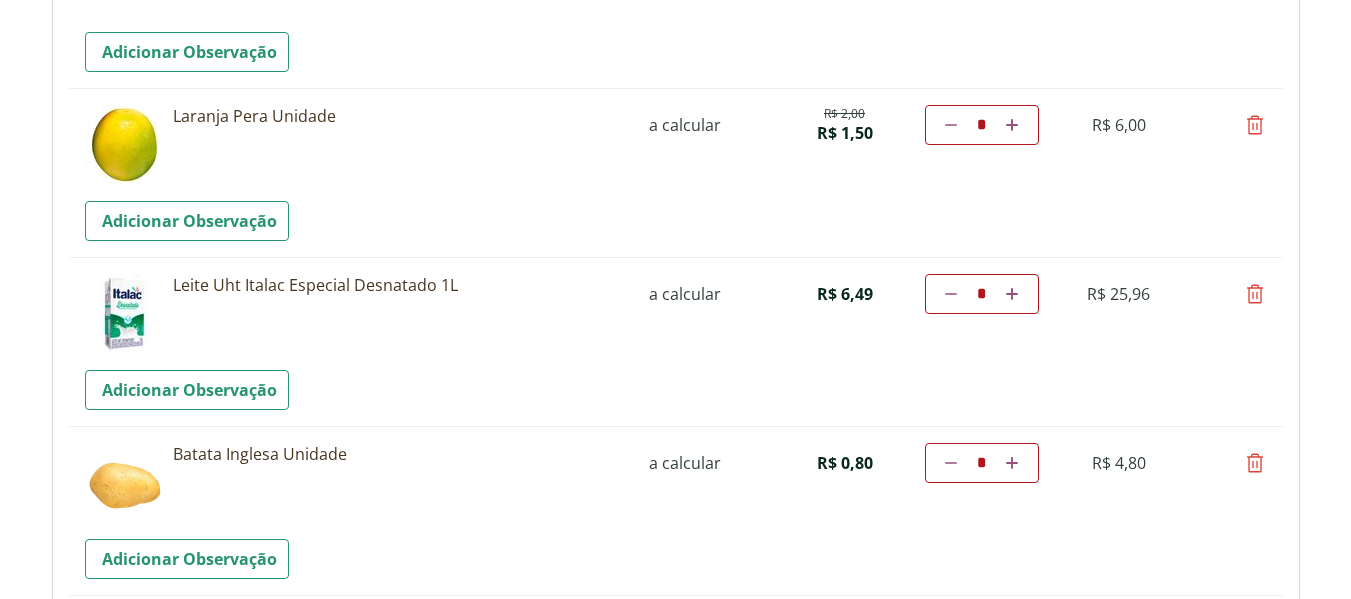 scroll, scrollTop: 2058, scrollLeft: 0, axis: vertical 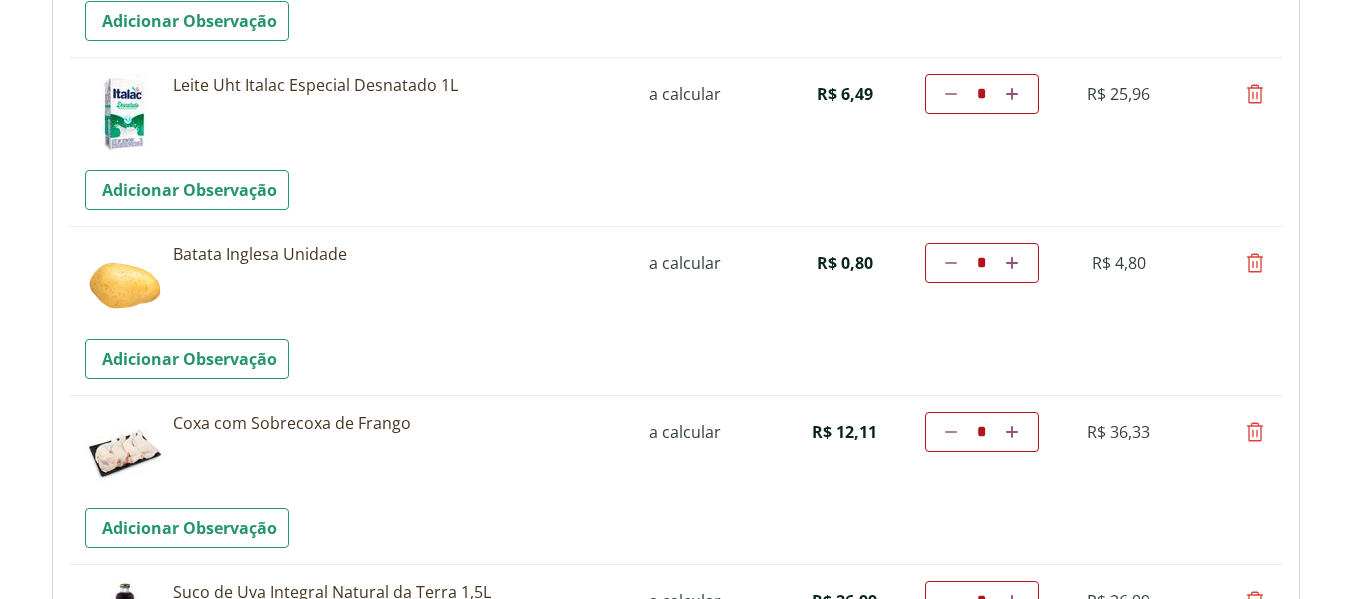 click on "*" at bounding box center [982, 263] 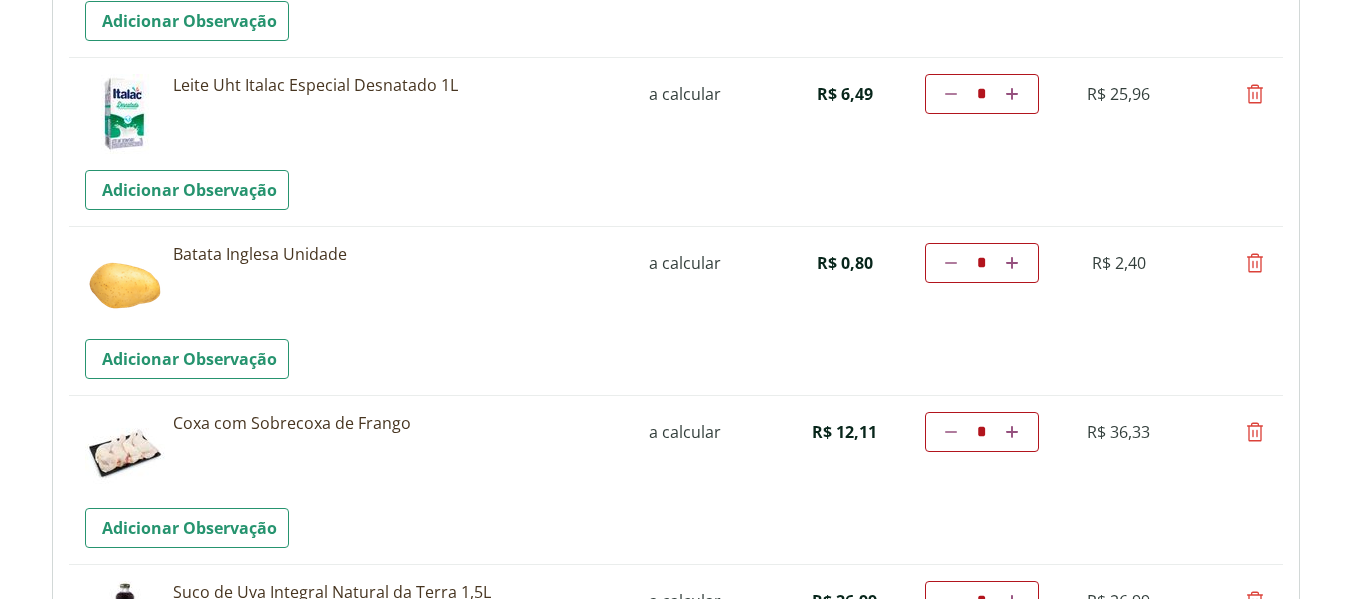 click on "Precisamos dos seus dados              Para continuar sem autenticação, é necessário que você preencha novamente seus dados de cadastro.                               Voltar    ou                   Continuar sem autenticação                                                                                                  Olá!              Identificamos seus dados a partir de compras anteriores. Facilitaremos sua compra preenchendo alguns dados de forma segura.              Continuar com a compra                                                                                                                           Carregando...                                   Aguarde...                                            Estamos salvando suas alterações.                  Estamos finalizando sua compra.                                                                                                                                Fechar" at bounding box center [675, -1759] 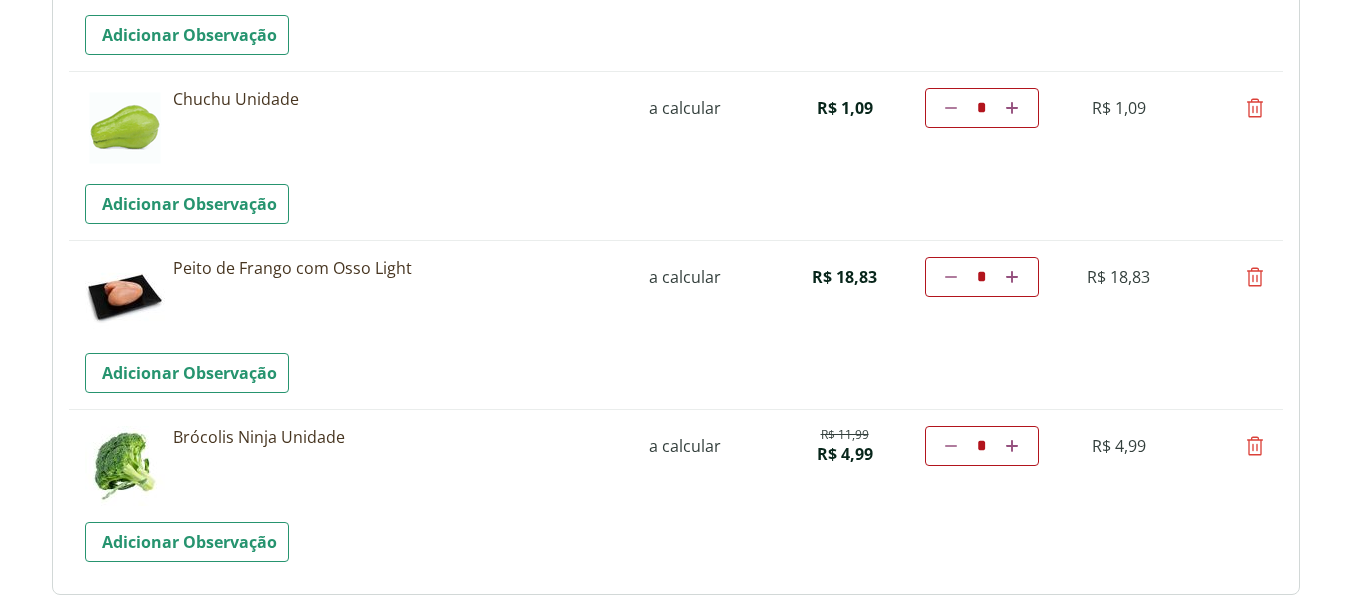 scroll, scrollTop: 3258, scrollLeft: 0, axis: vertical 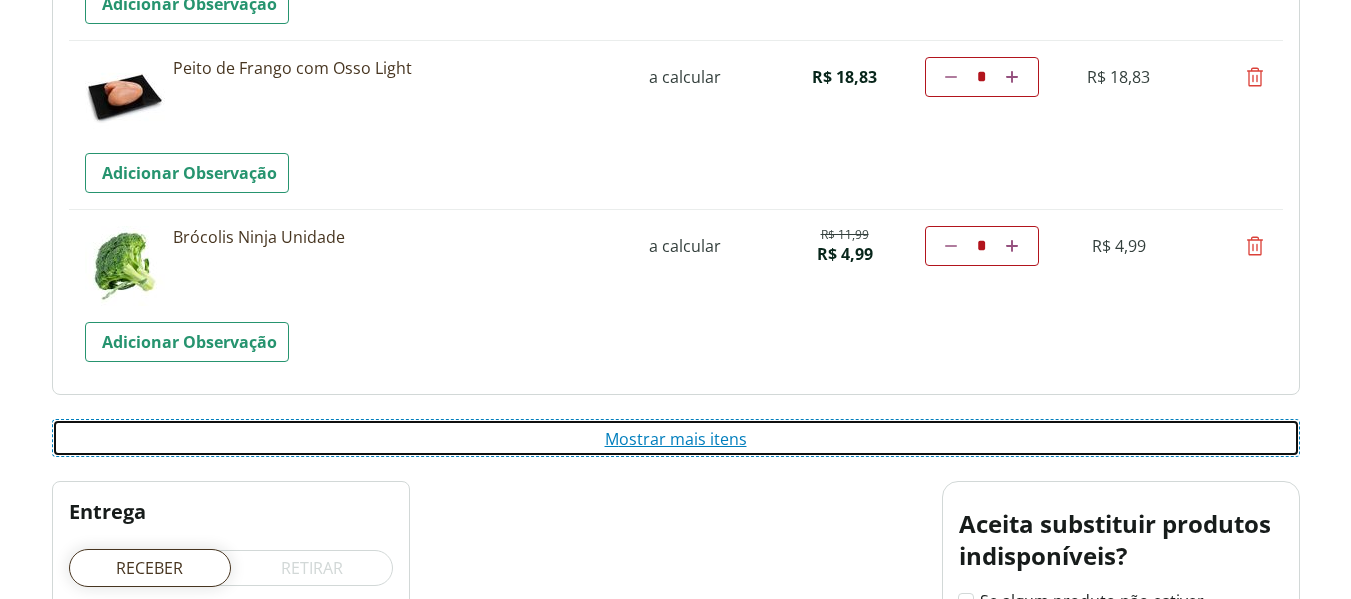 click on "Mostrar mais itens" at bounding box center [676, 438] 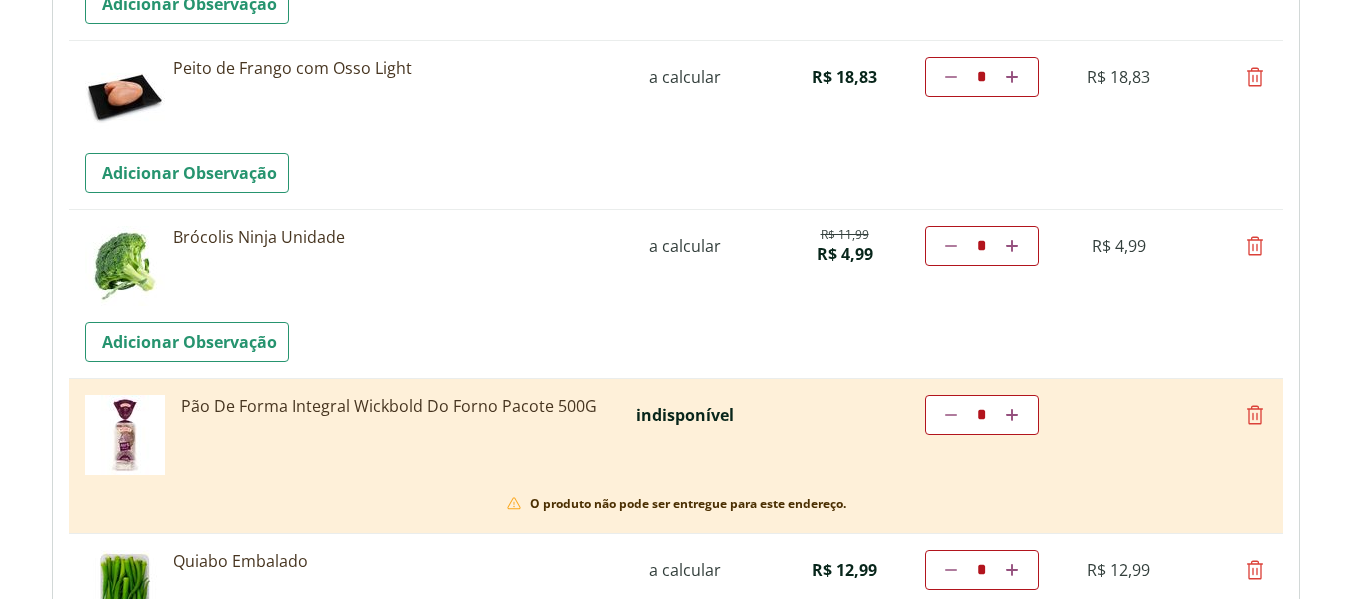 scroll, scrollTop: 3358, scrollLeft: 0, axis: vertical 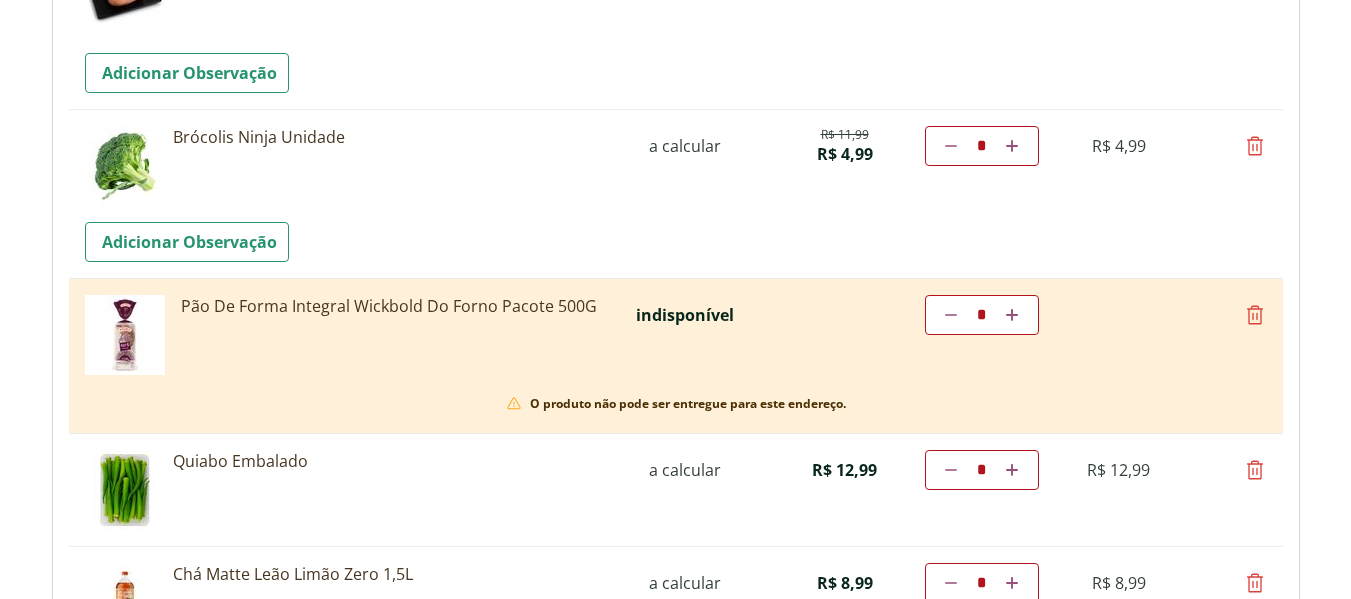 click at bounding box center (1255, 315) 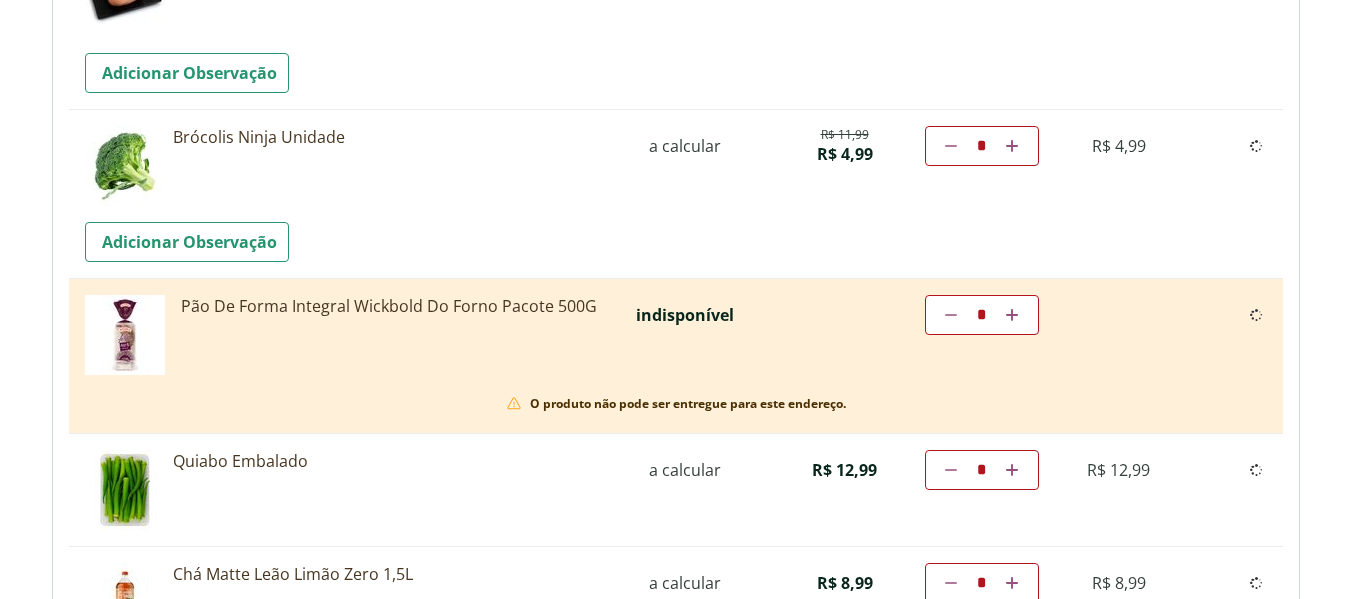 type on "*" 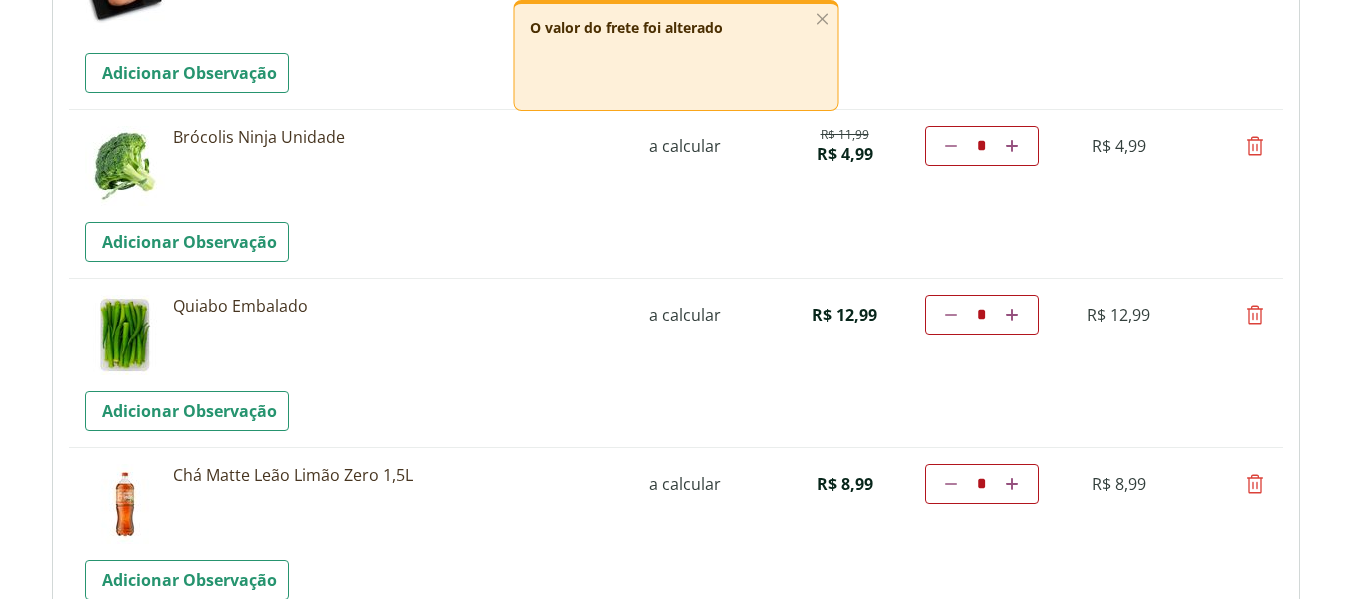 click on "Precisamos dos seus dados              Para continuar sem autenticação, é necessário que você preencha novamente seus dados de cadastro.                               Voltar    ou                   Continuar sem autenticação                                                                                                  Olá!              Identificamos seus dados a partir de compras anteriores. Facilitaremos sua compra preenchendo alguns dados de forma segura.              Continuar com a compra                                                                                                                           Carregando...                                   Aguarde...                                            Estamos salvando suas alterações.                  Estamos finalizando sua compra.                                                                                                                                Fechar" at bounding box center (675, -3059) 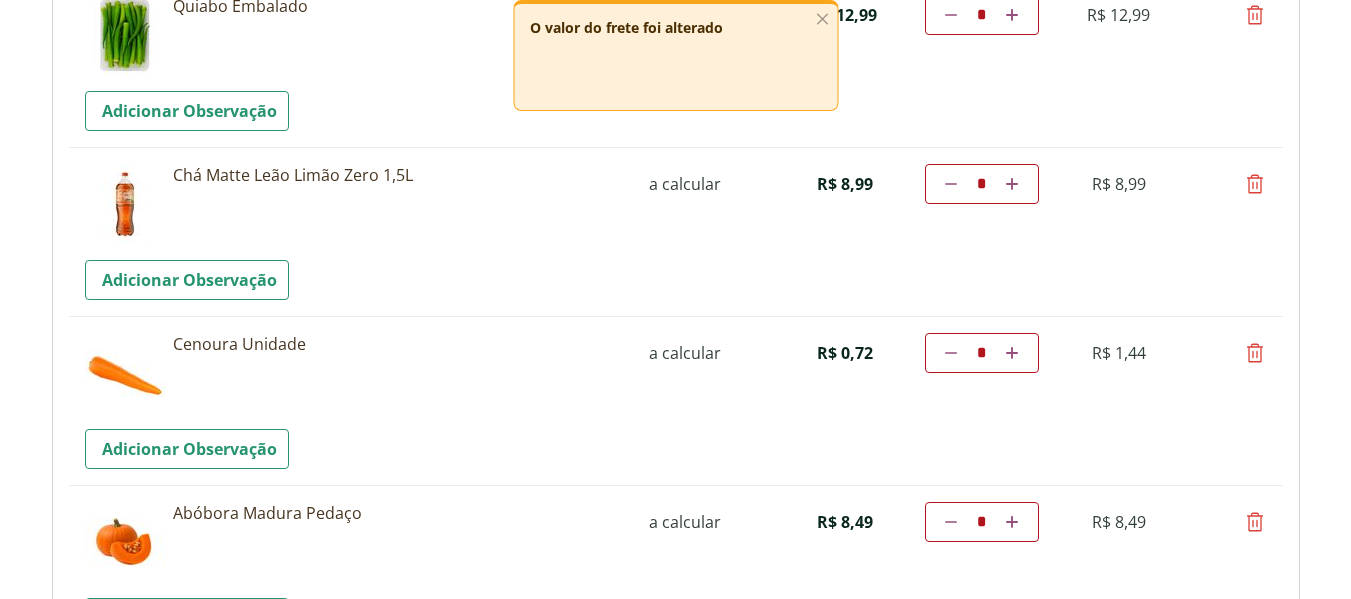 scroll, scrollTop: 3458, scrollLeft: 0, axis: vertical 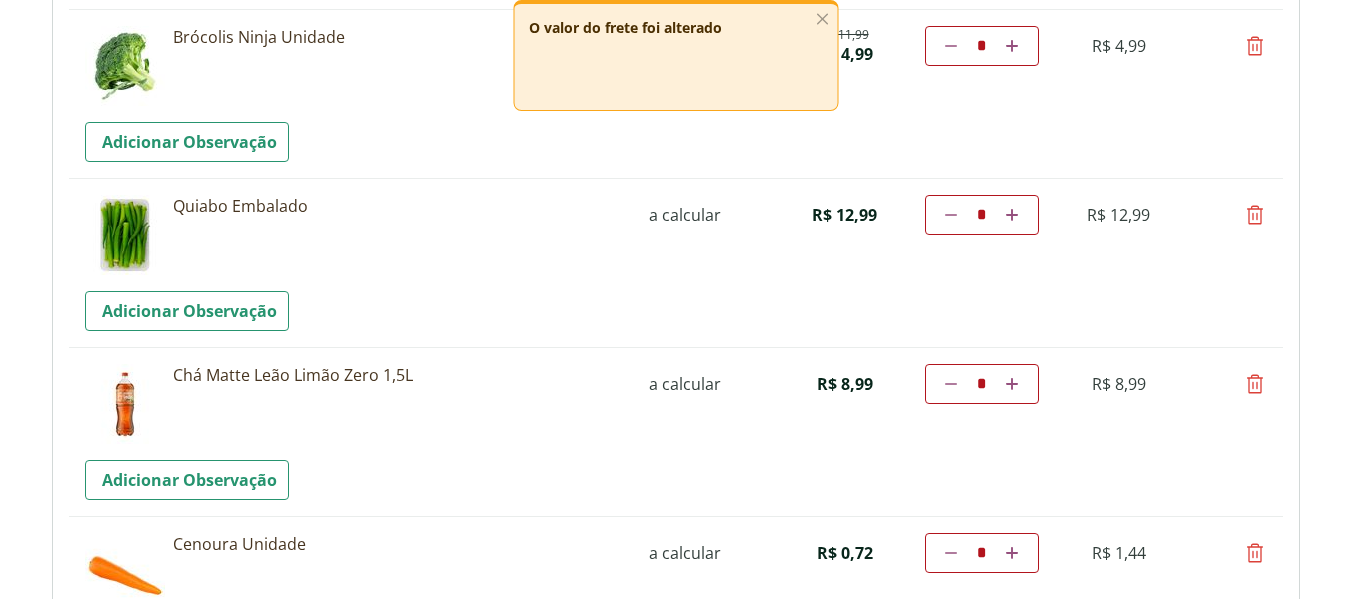 click at bounding box center (1255, 384) 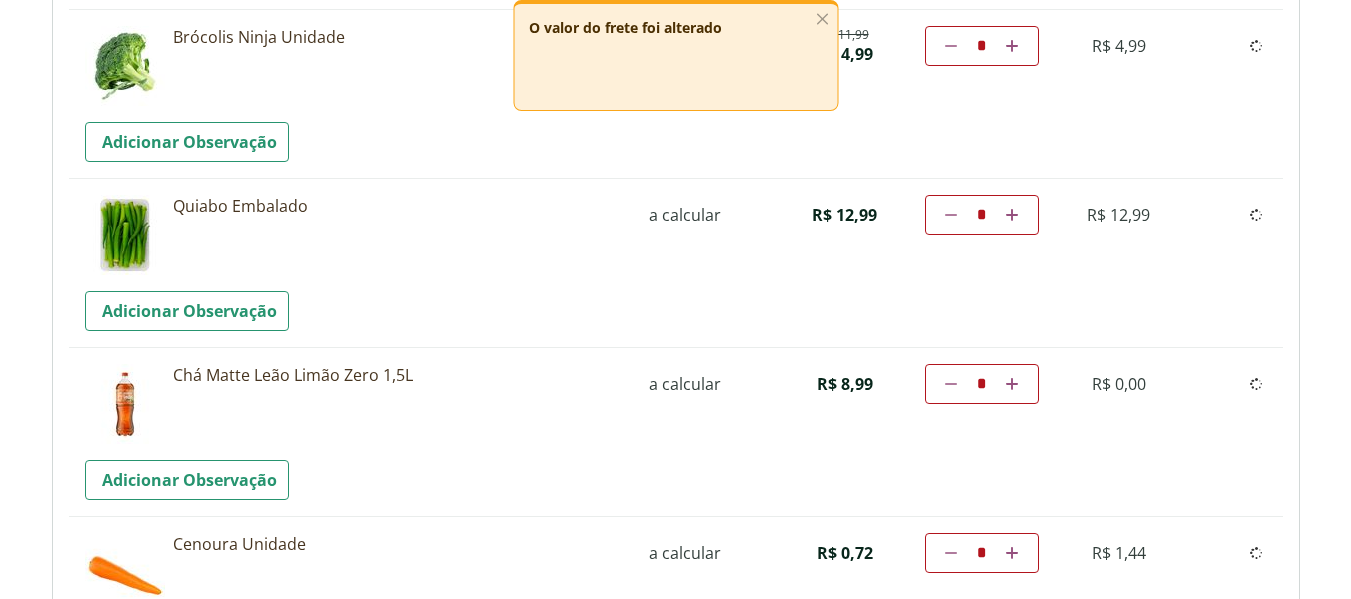 type on "*" 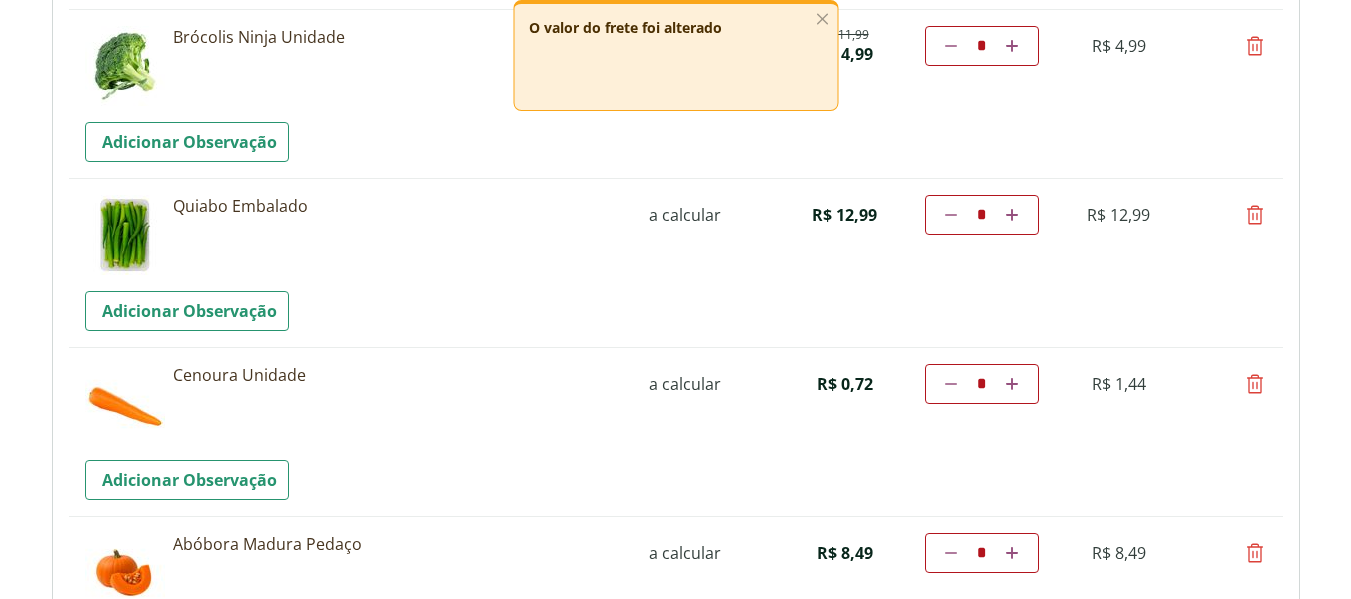 click at bounding box center [951, 384] 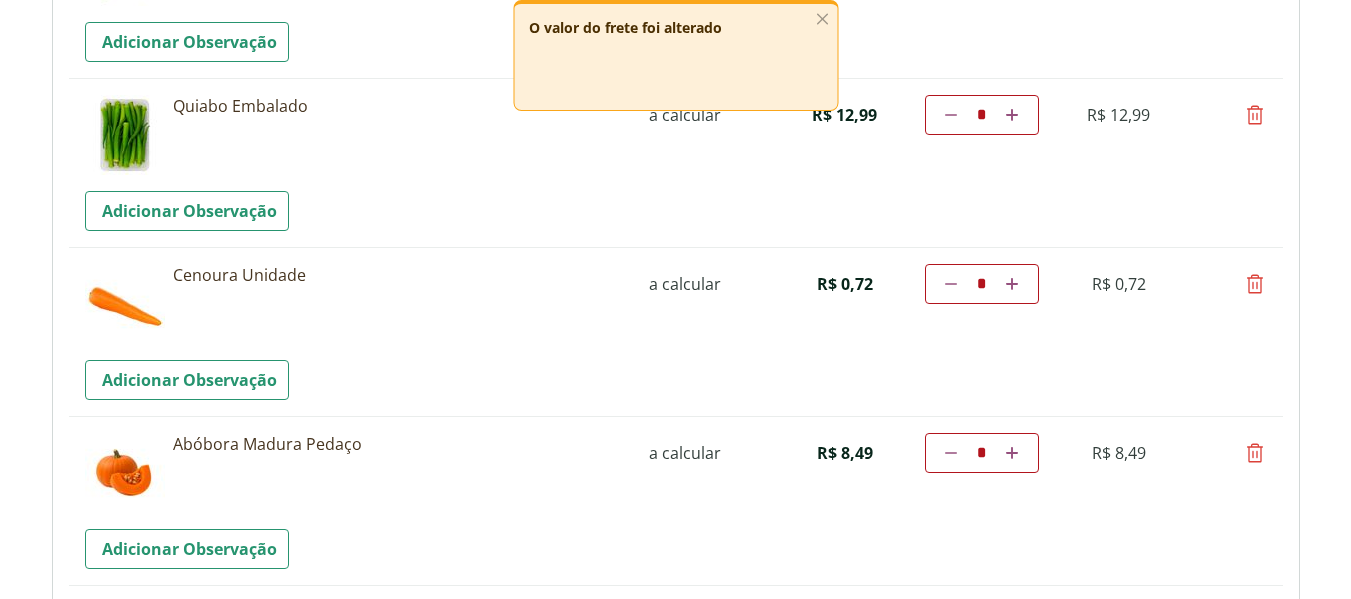 scroll, scrollTop: 10, scrollLeft: 0, axis: vertical 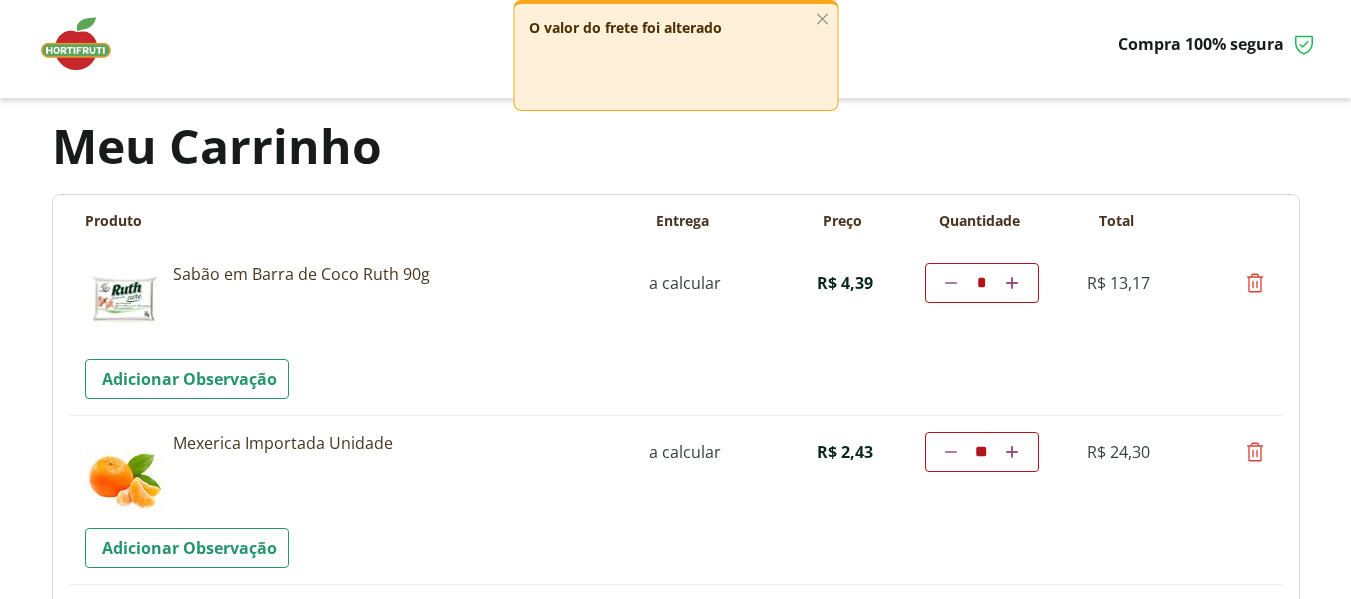 click on "Precisamos dos seus dados              Para continuar sem autenticação, é necessário que você preencha novamente seus dados de cadastro.                               Voltar    ou                   Continuar sem autenticação                                                                                                  Olá!              Identificamos seus dados a partir de compras anteriores. Facilitaremos sua compra preenchendo alguns dados de forma segura.              Continuar com a compra                                                                                                                           Carregando...                                   Aguarde...                                            Estamos salvando suas alterações.                  Estamos finalizando sua compra.                                                                                                                                Fechar" at bounding box center (675, 289) 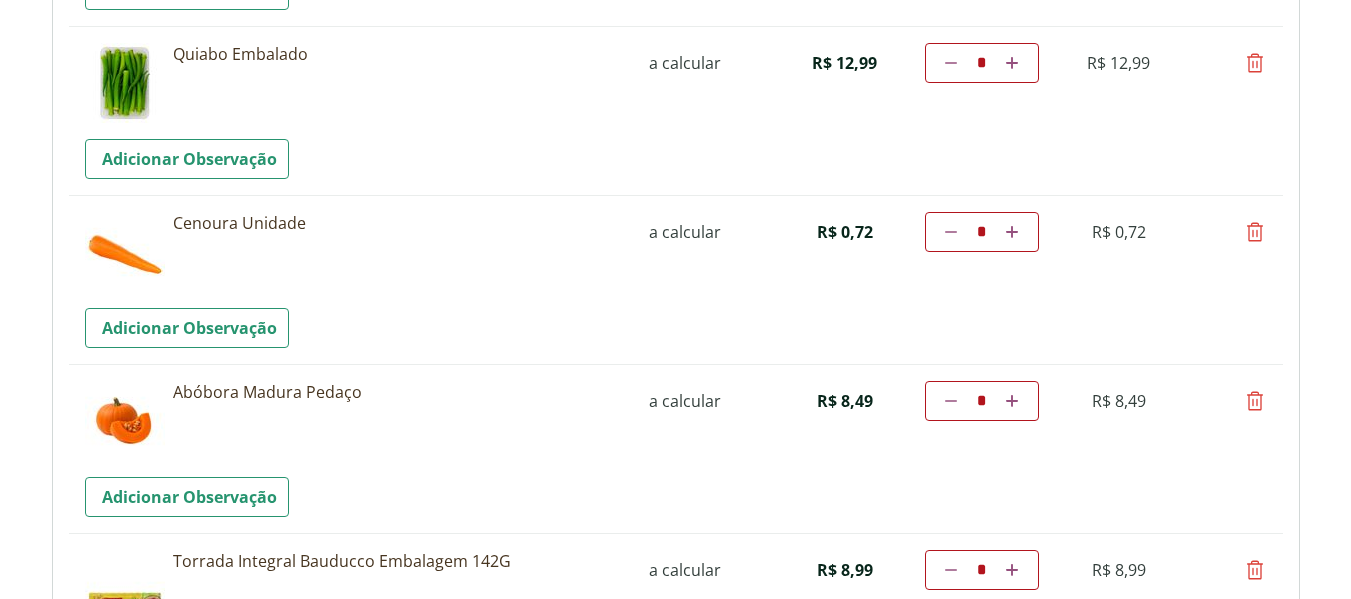 scroll, scrollTop: 3810, scrollLeft: 0, axis: vertical 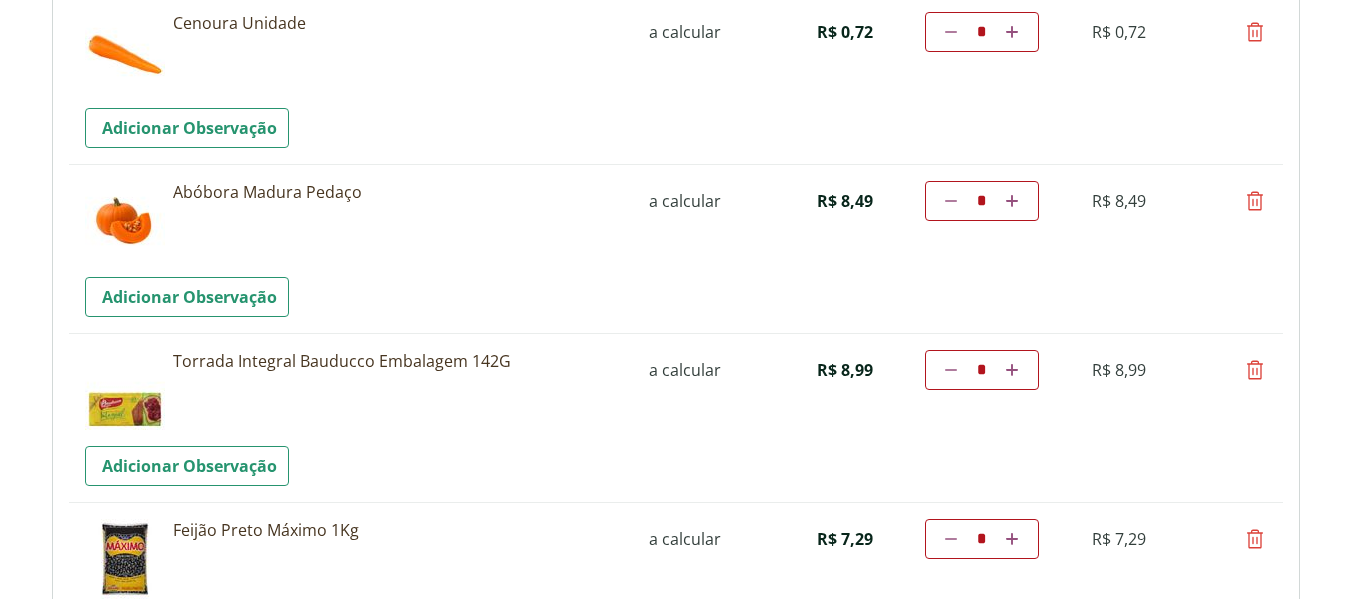 click at bounding box center [1255, 370] 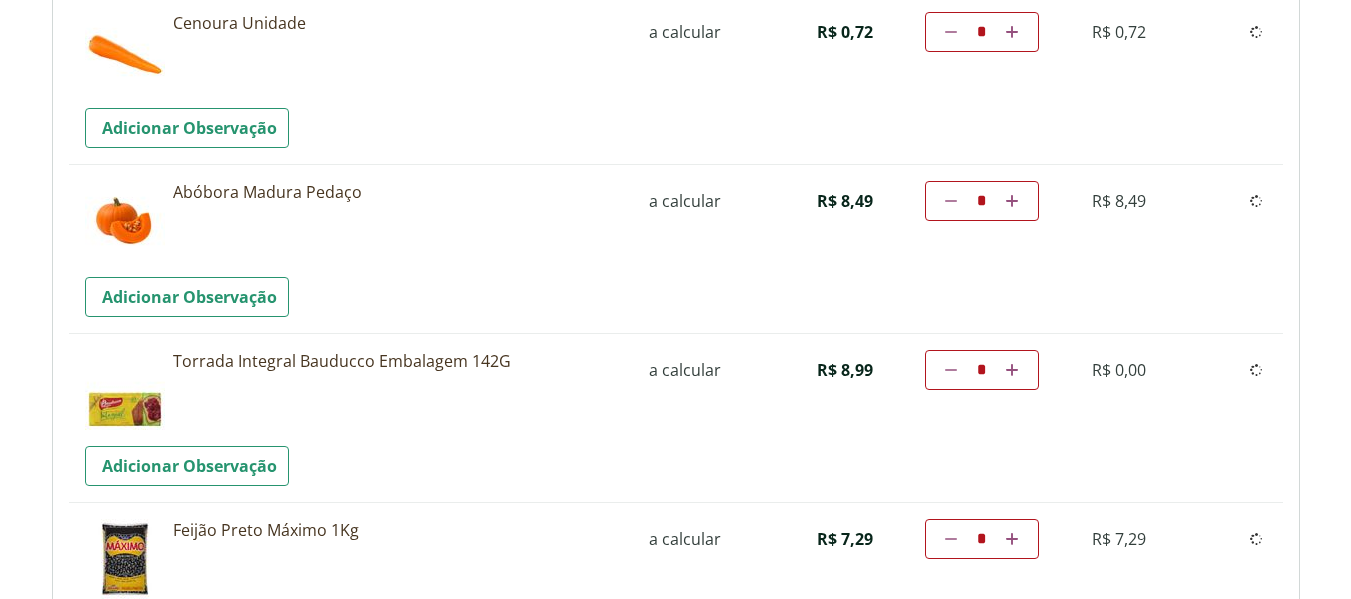 type on "*" 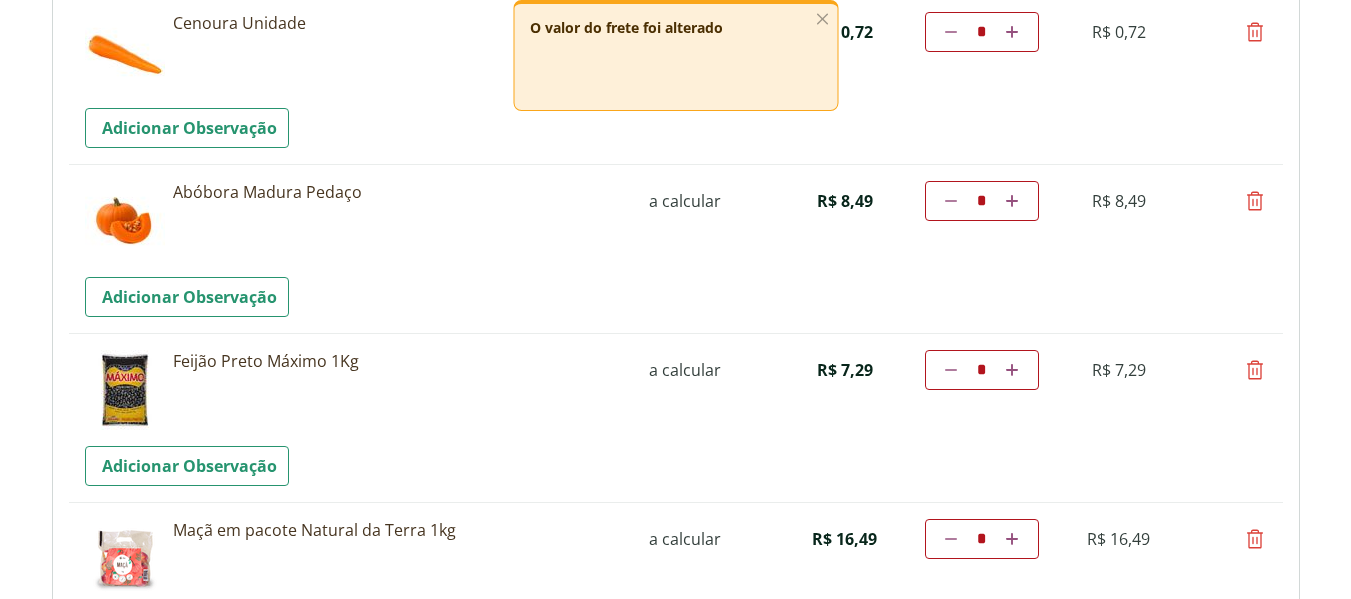 click on "**********" at bounding box center [676, -955] 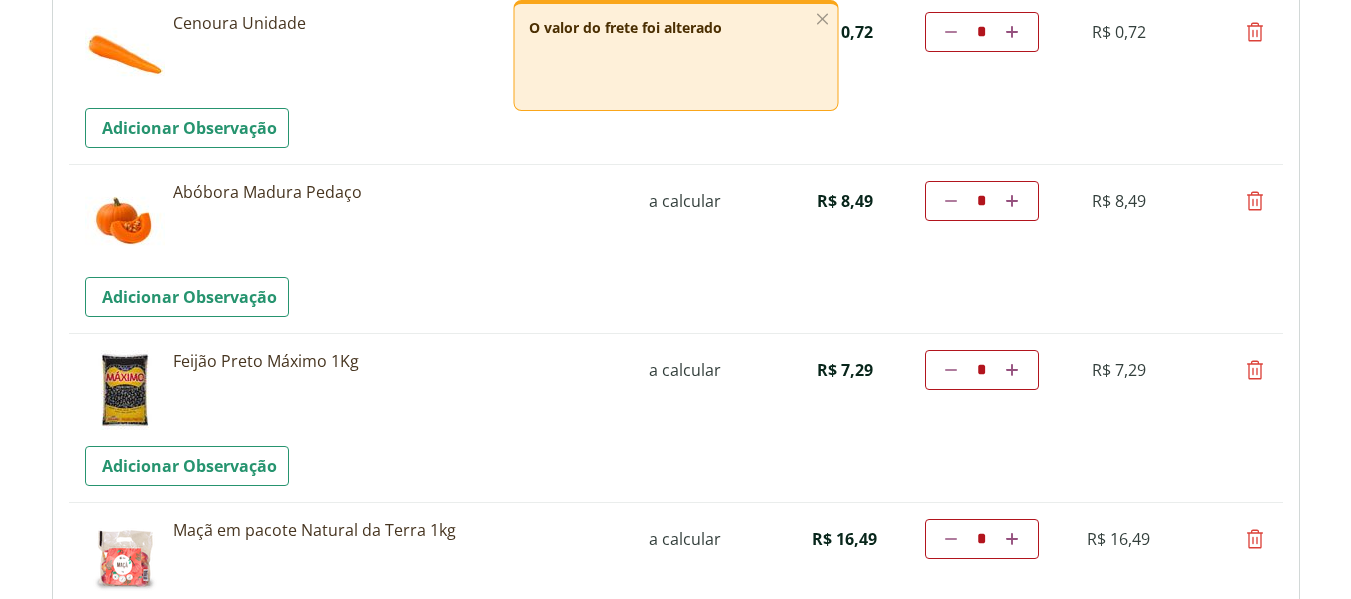 click at bounding box center (1255, 370) 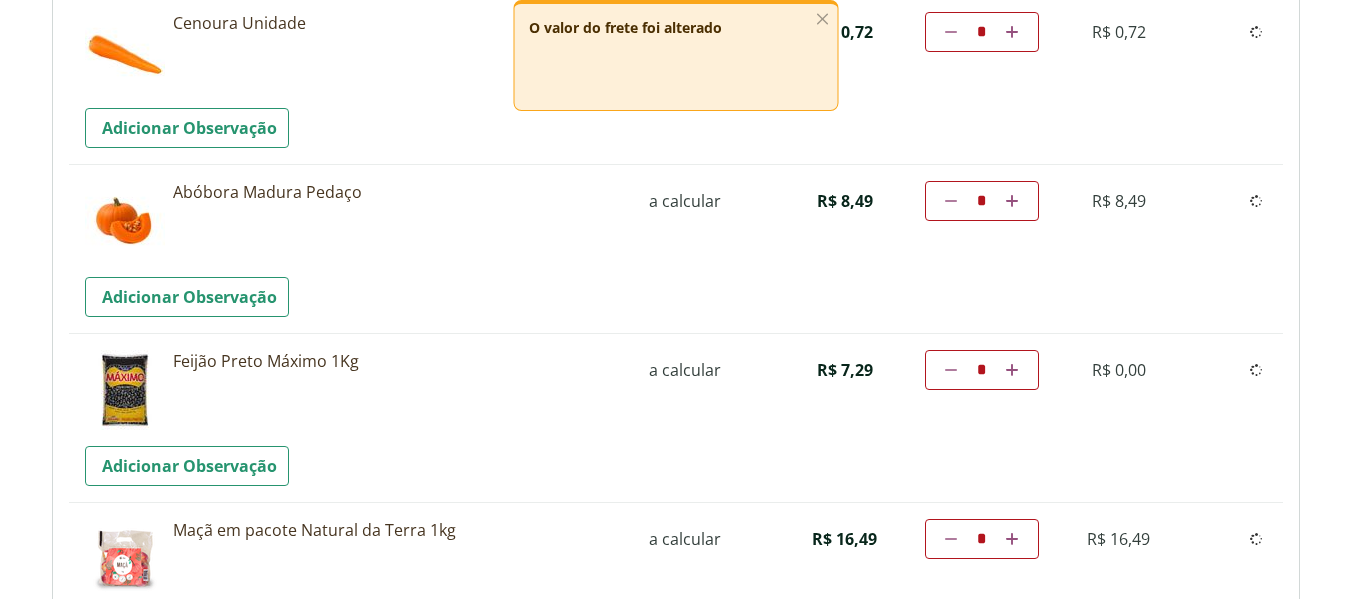 type on "*" 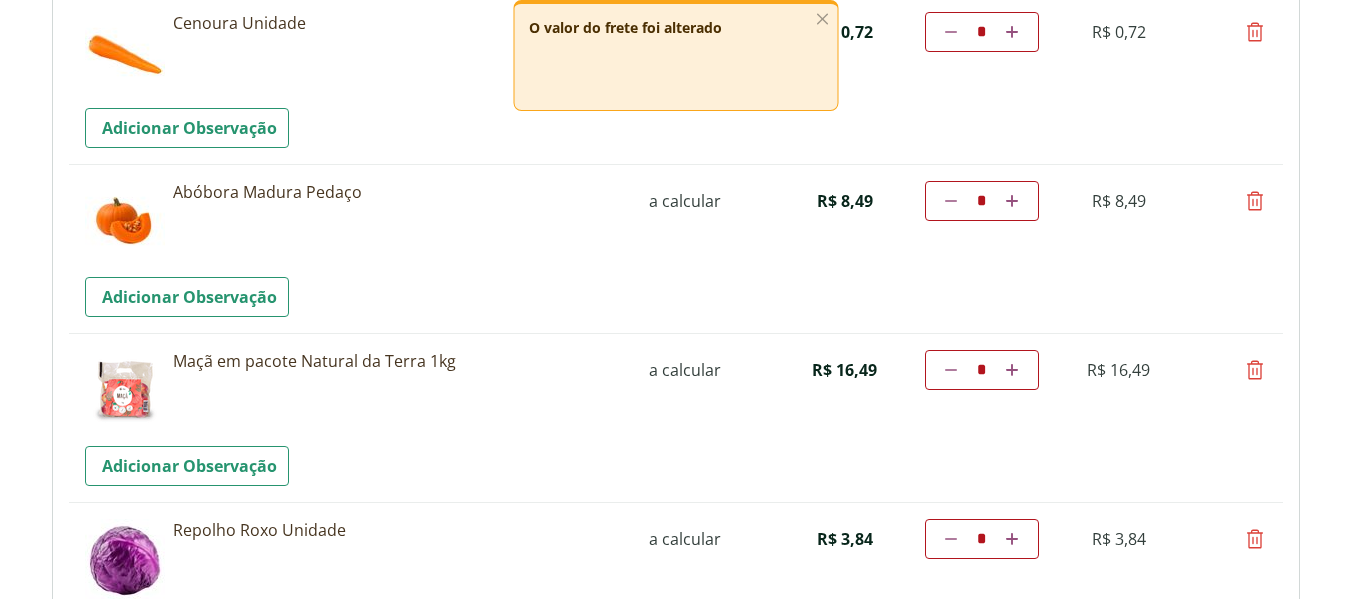 click on "Precisamos dos seus dados              Para continuar sem autenticação, é necessário que você preencha novamente seus dados de cadastro.                               Voltar    ou                   Continuar sem autenticação                                                                                                  Olá!              Identificamos seus dados a partir de compras anteriores. Facilitaremos sua compra preenchendo alguns dados de forma segura.              Continuar com a compra                                                                                                                           Carregando...                                   Aguarde...                                            Estamos salvando suas alterações.                  Estamos finalizando sua compra.                                                                                                                                Fechar" at bounding box center [675, -3511] 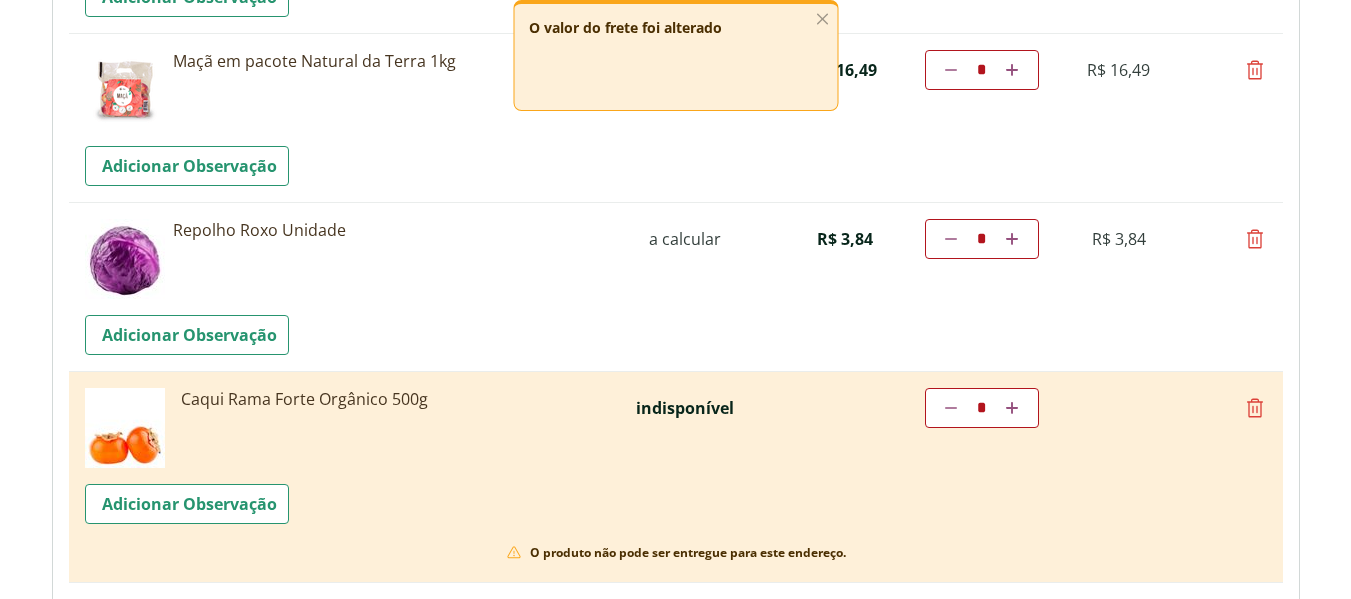 scroll, scrollTop: 4210, scrollLeft: 0, axis: vertical 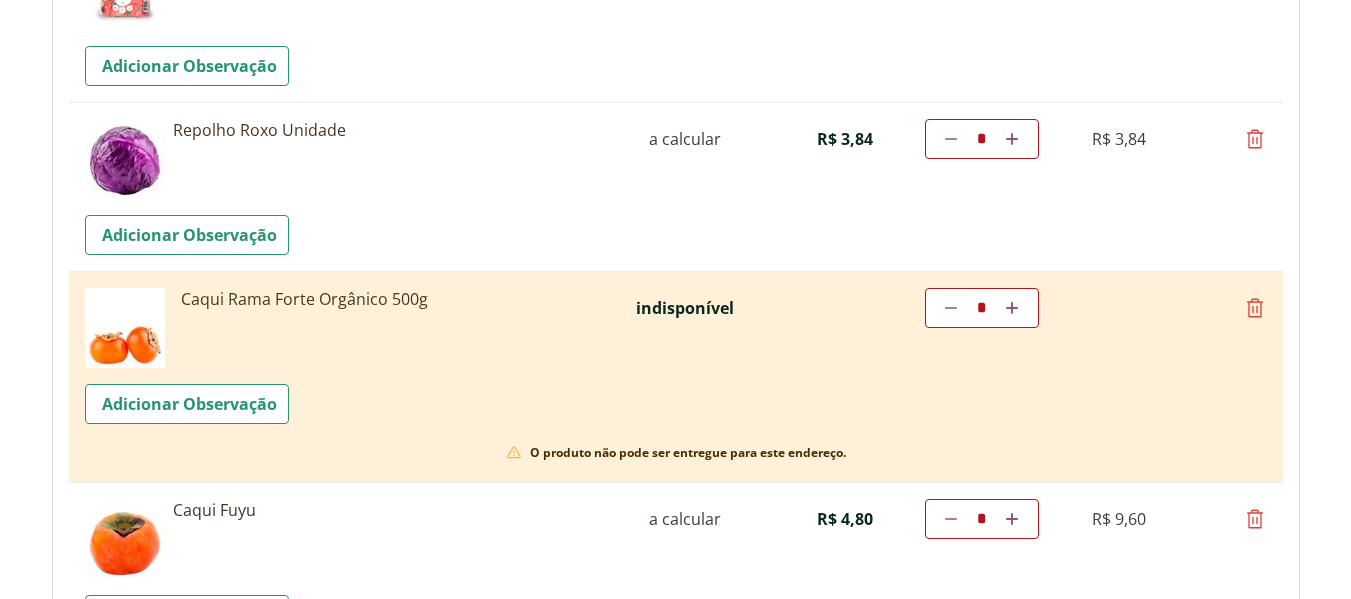 click at bounding box center [1255, 308] 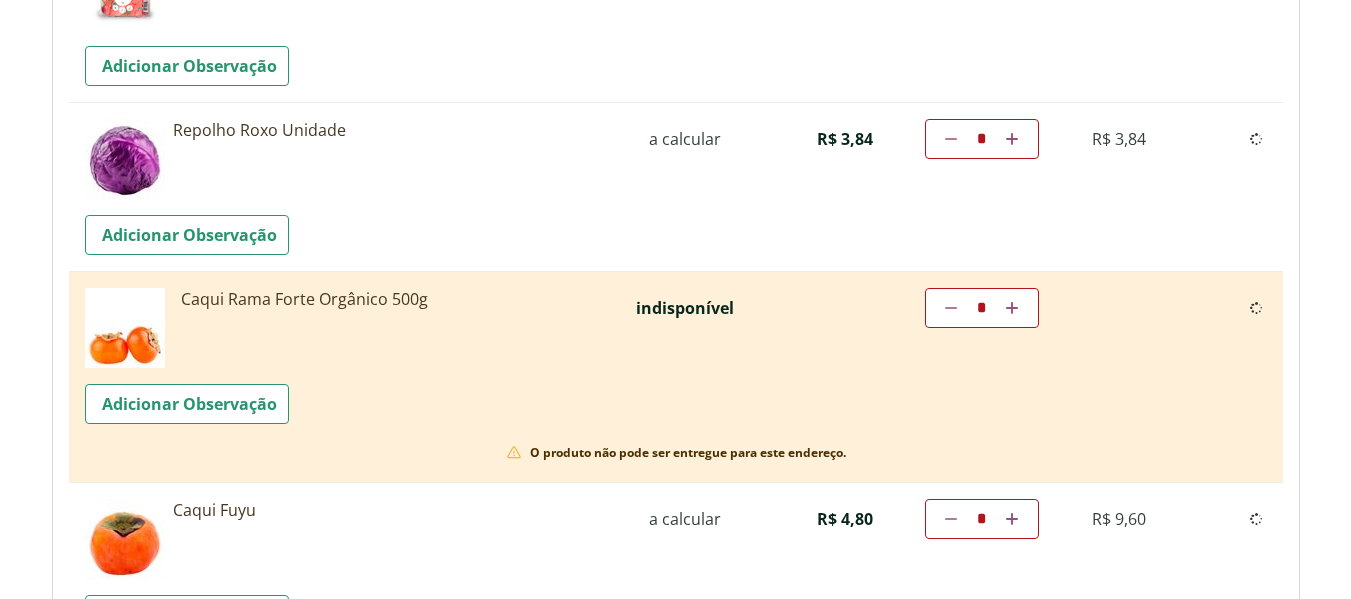 type on "*" 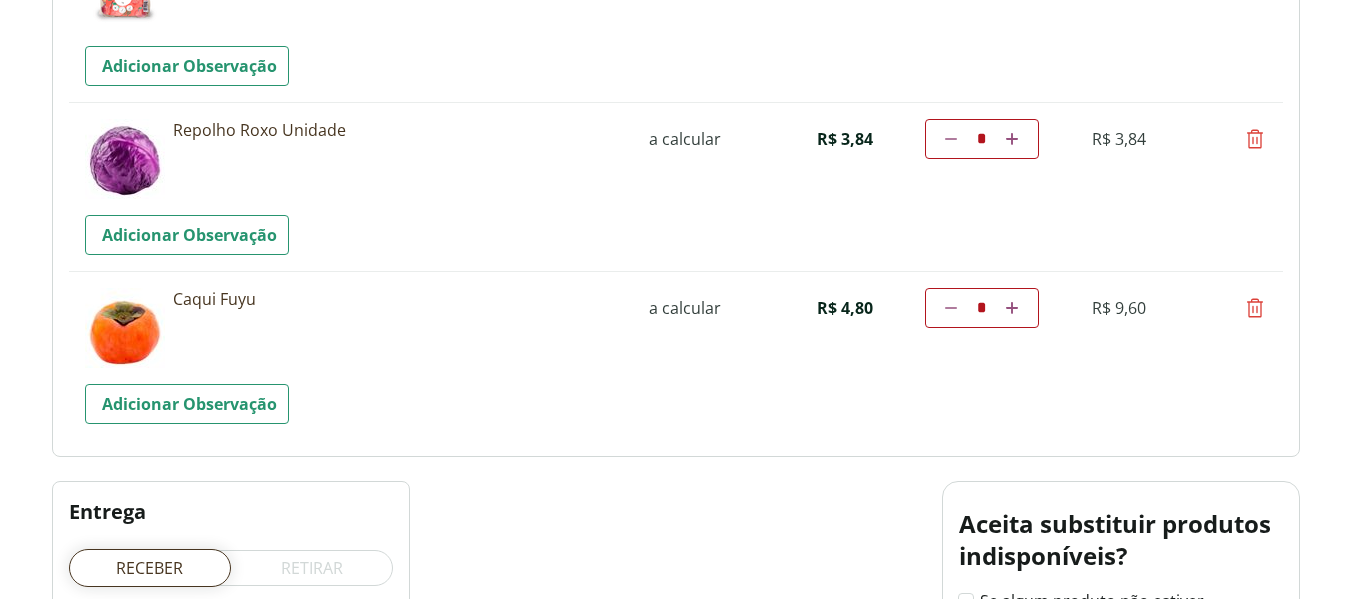 click at bounding box center [1255, 308] 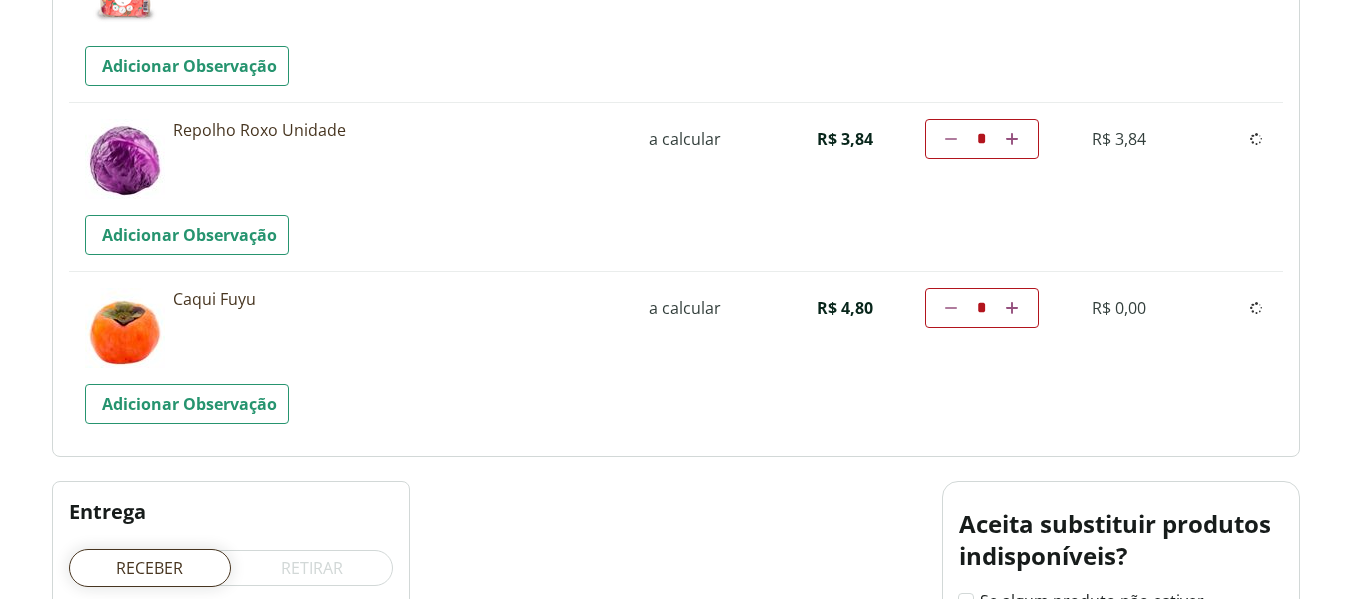 type on "*" 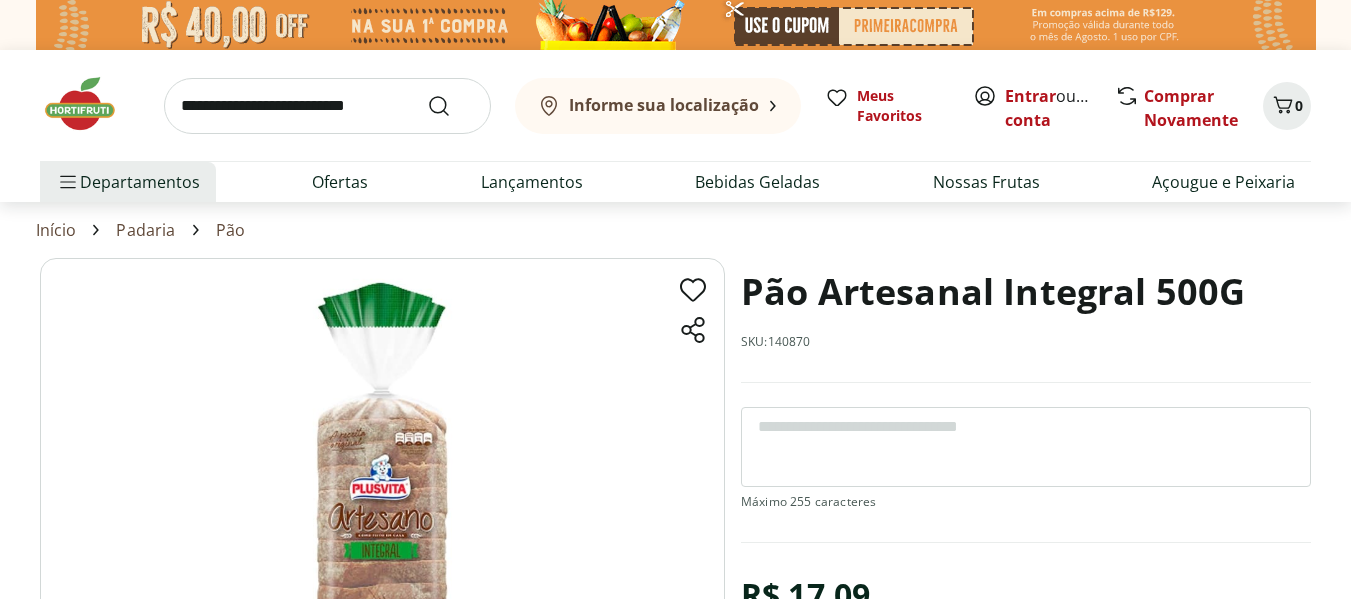 scroll, scrollTop: 0, scrollLeft: 0, axis: both 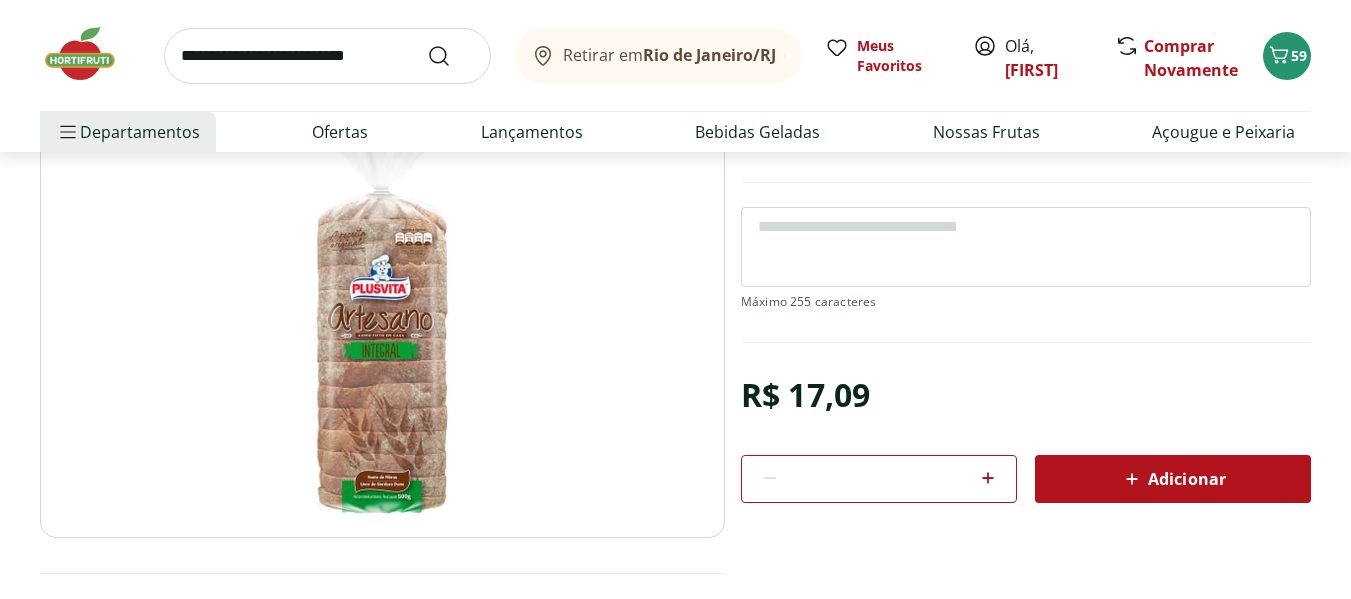 click on "Adicionar" at bounding box center (1173, 479) 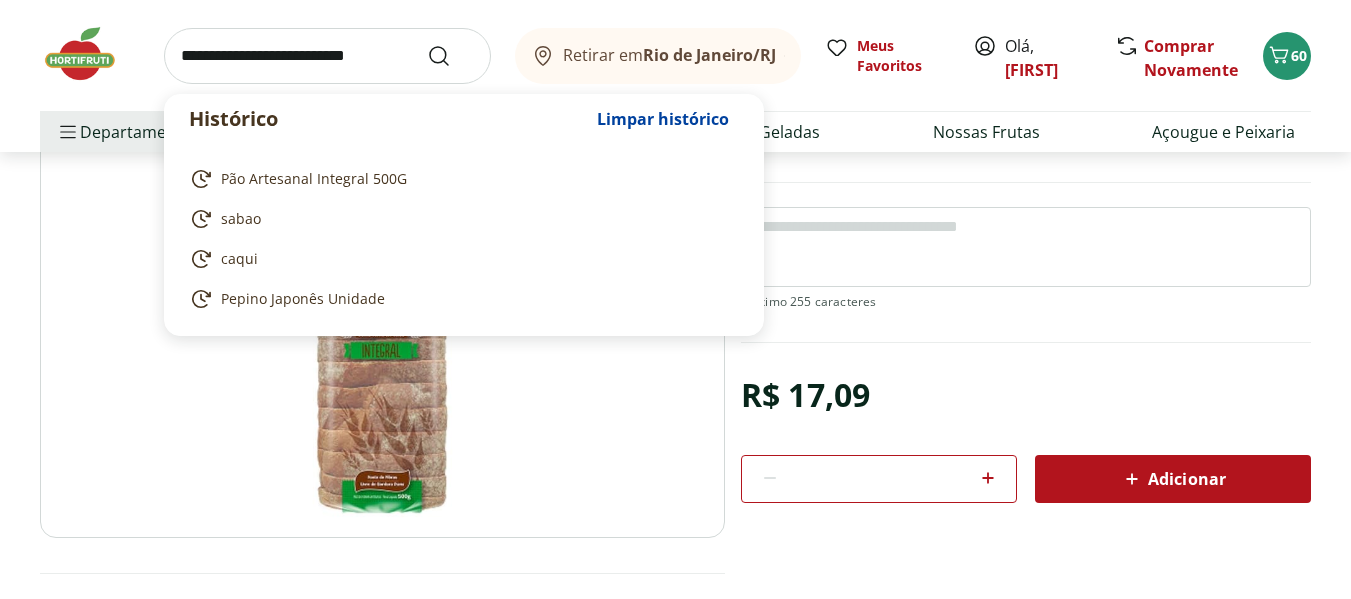click at bounding box center (327, 56) 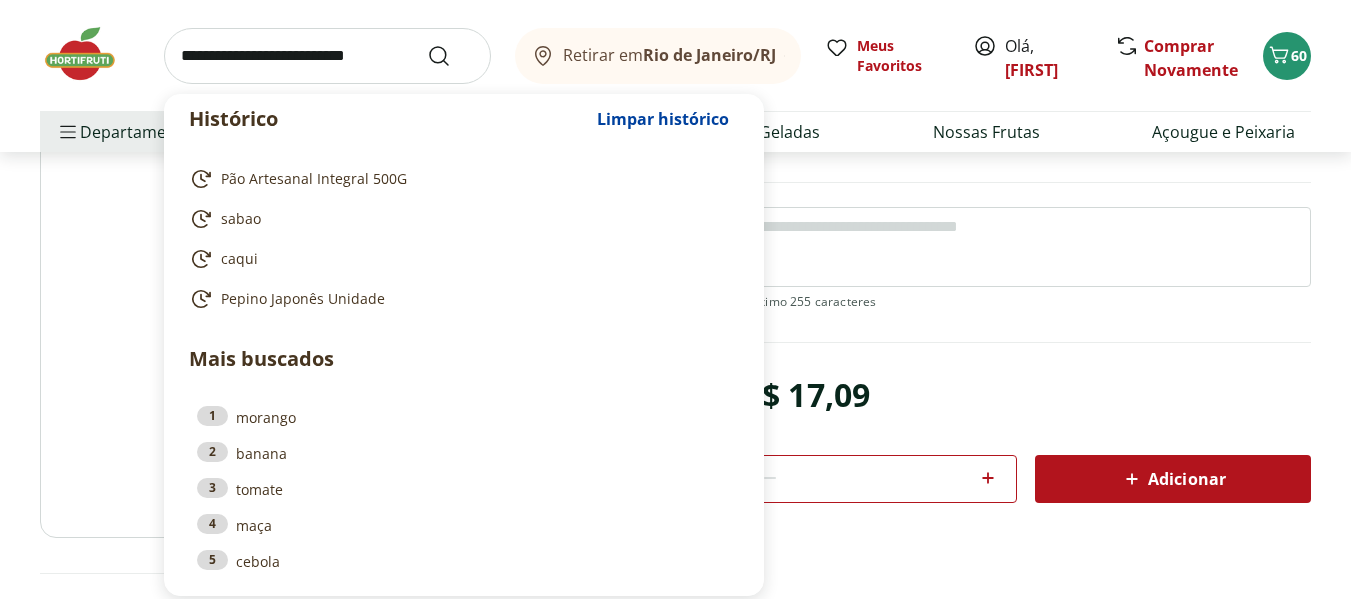 paste on "**********" 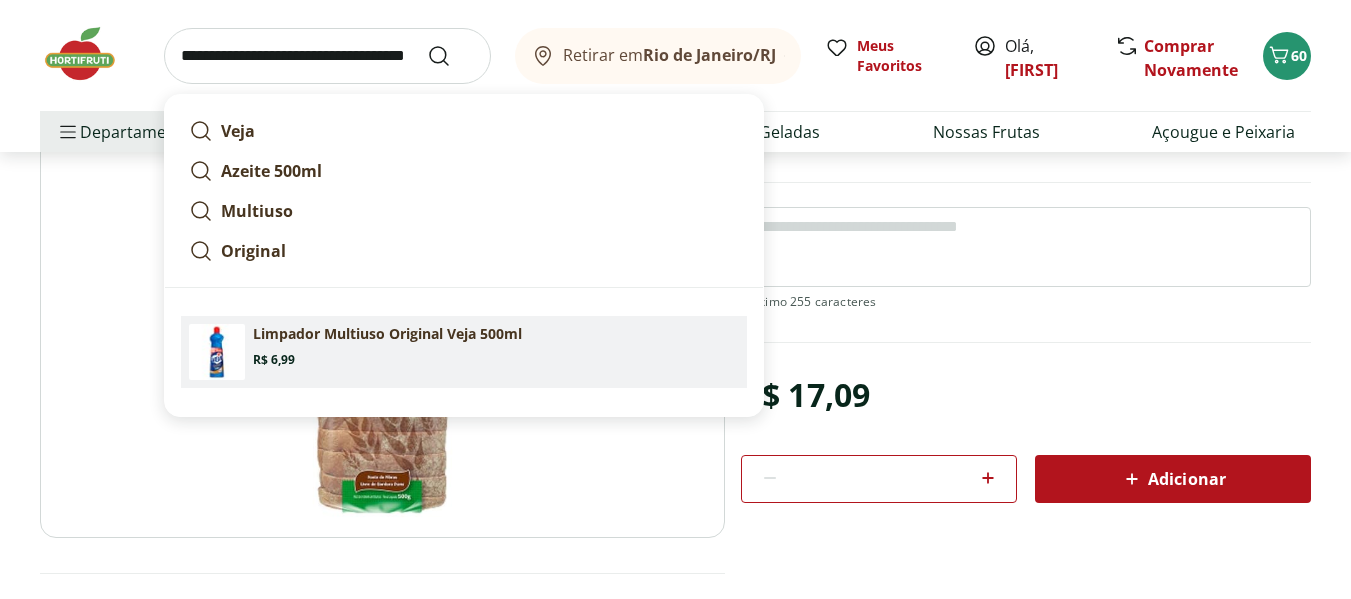 type on "**********" 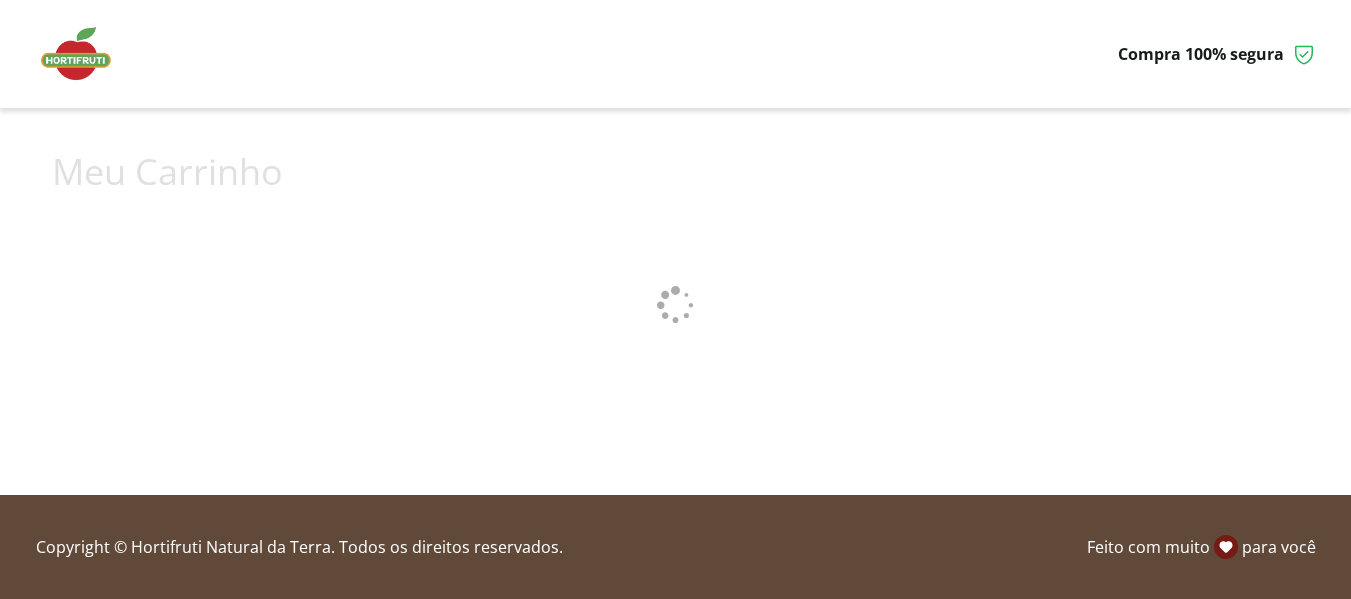 scroll, scrollTop: 0, scrollLeft: 0, axis: both 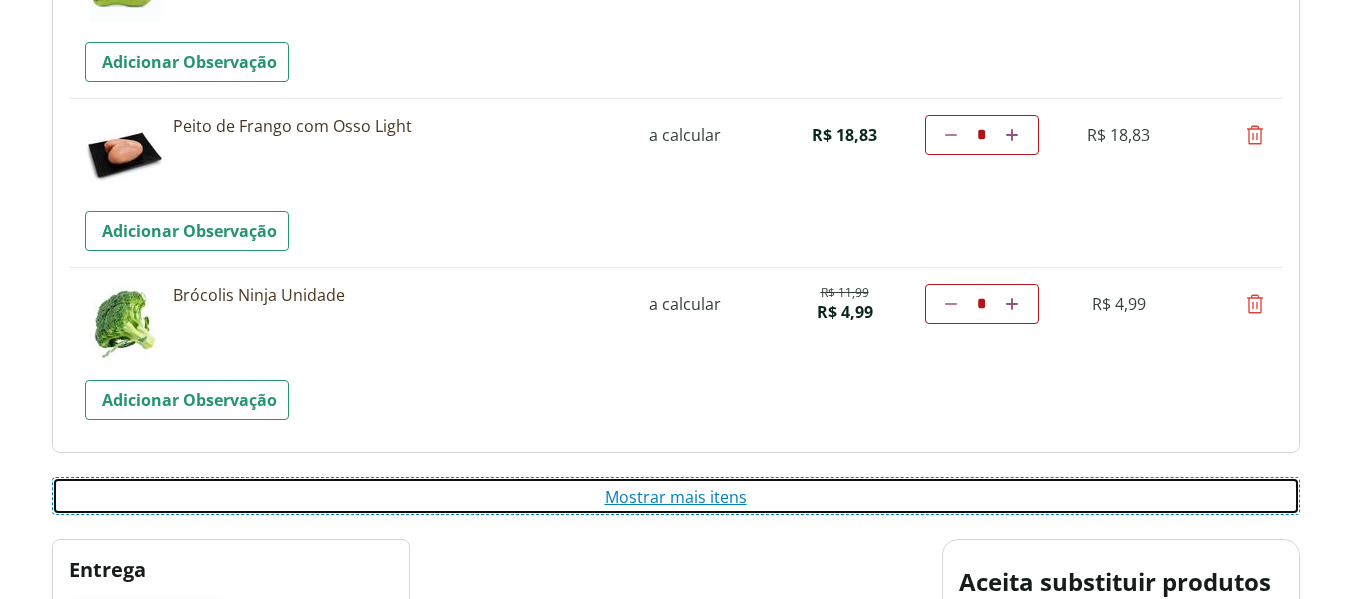 click on "Mostrar mais itens" at bounding box center [676, 496] 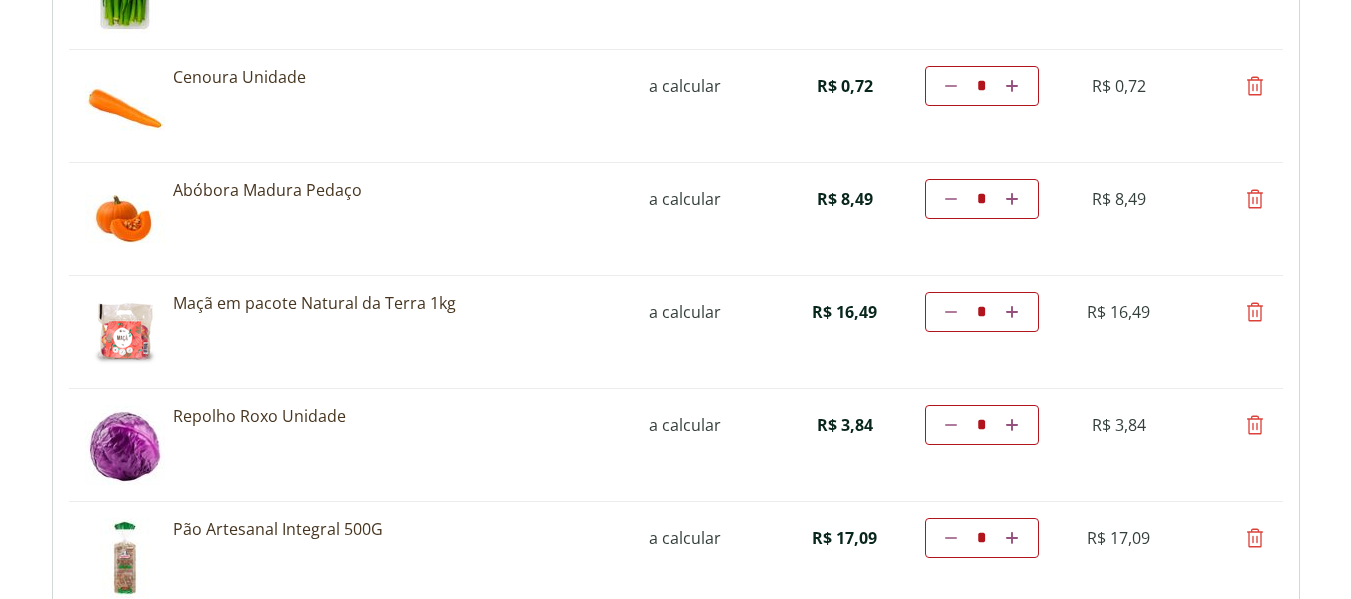 scroll, scrollTop: 3900, scrollLeft: 0, axis: vertical 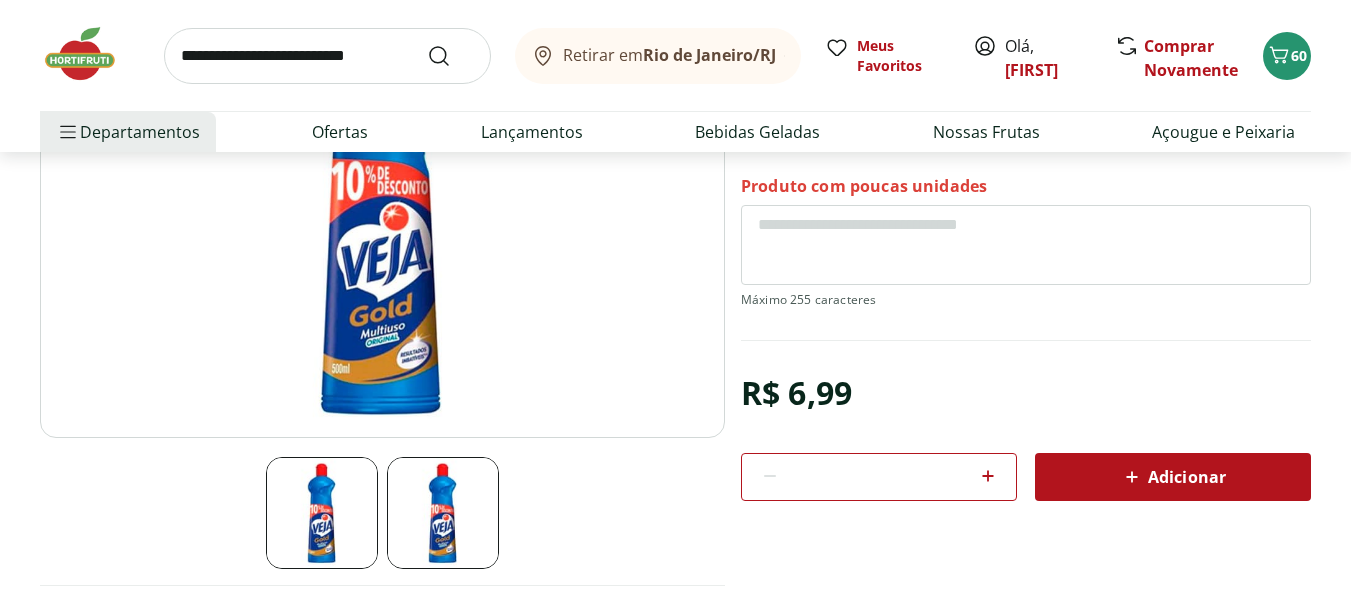 click on "Adicionar" at bounding box center (1173, 477) 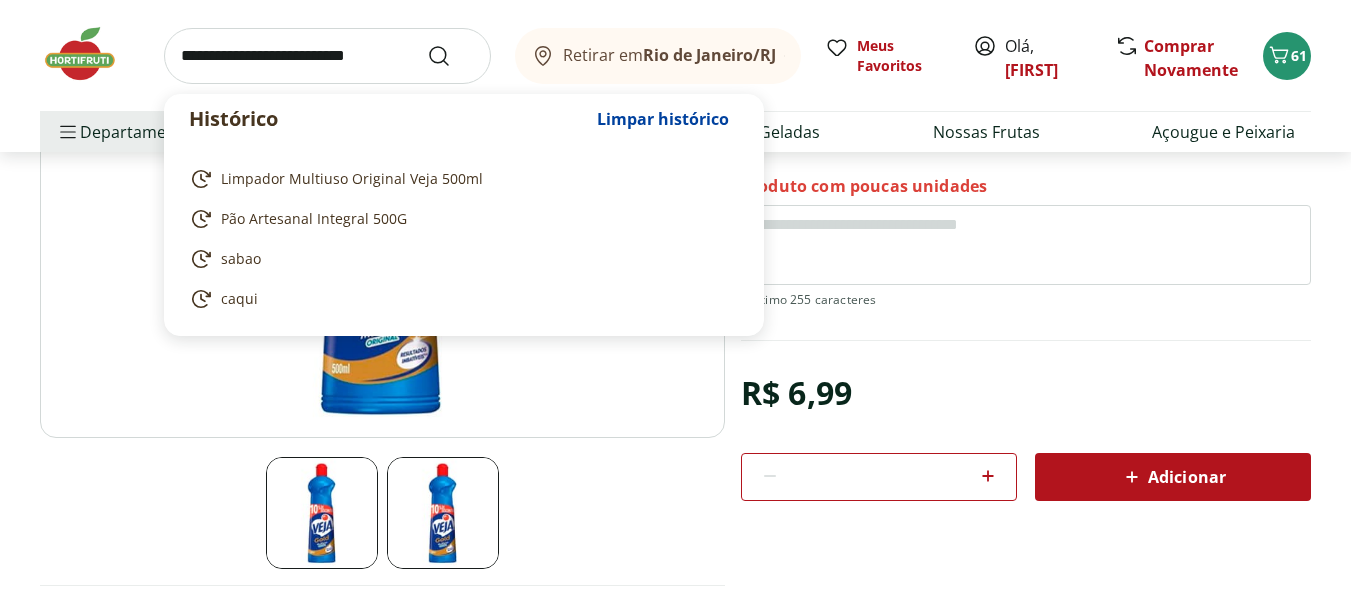 click at bounding box center [327, 56] 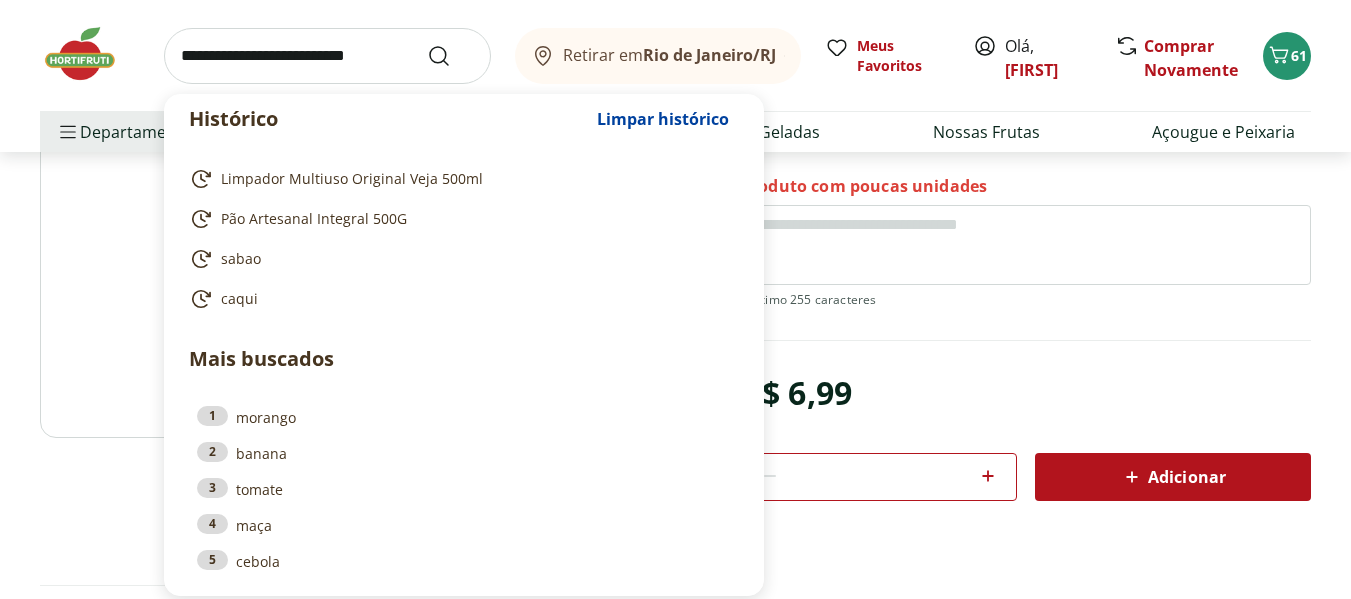 paste on "**********" 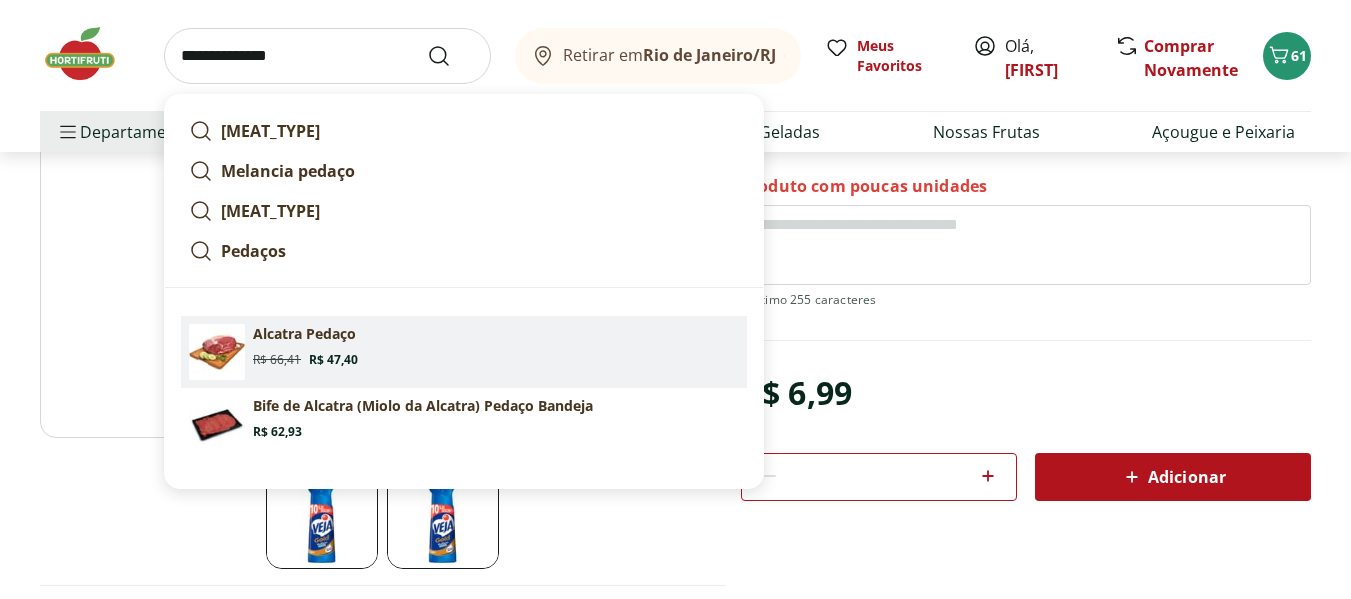 type on "**********" 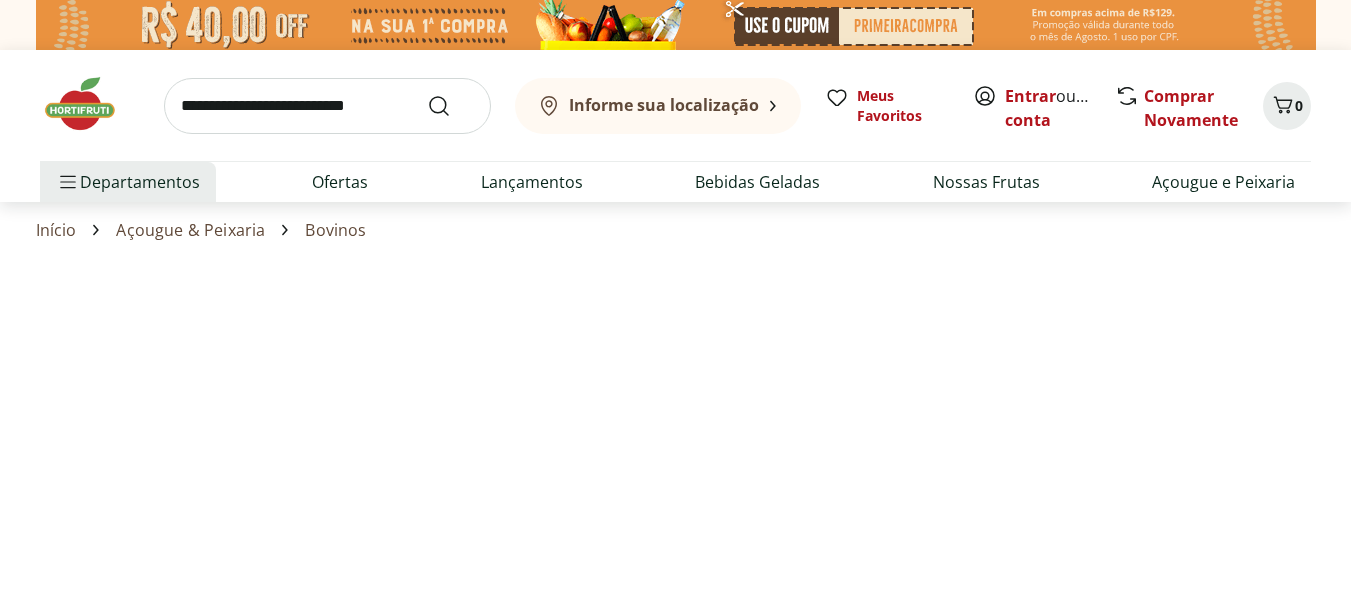 scroll, scrollTop: 0, scrollLeft: 0, axis: both 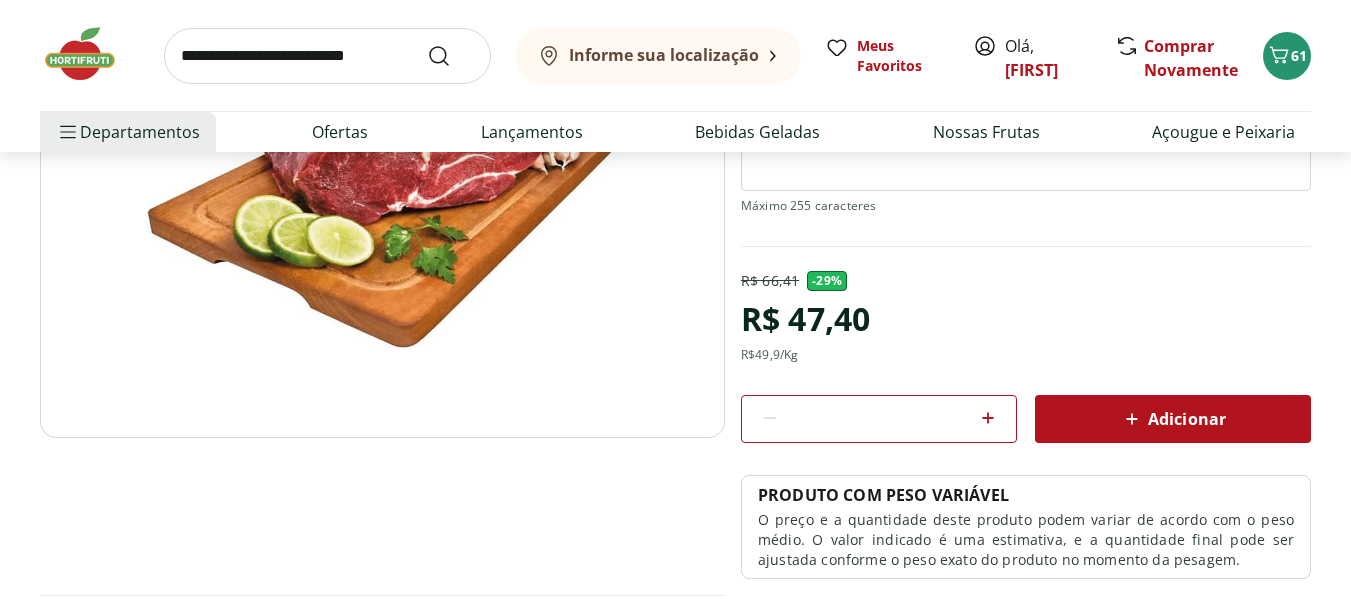 click on "Adicionar" at bounding box center (1173, 419) 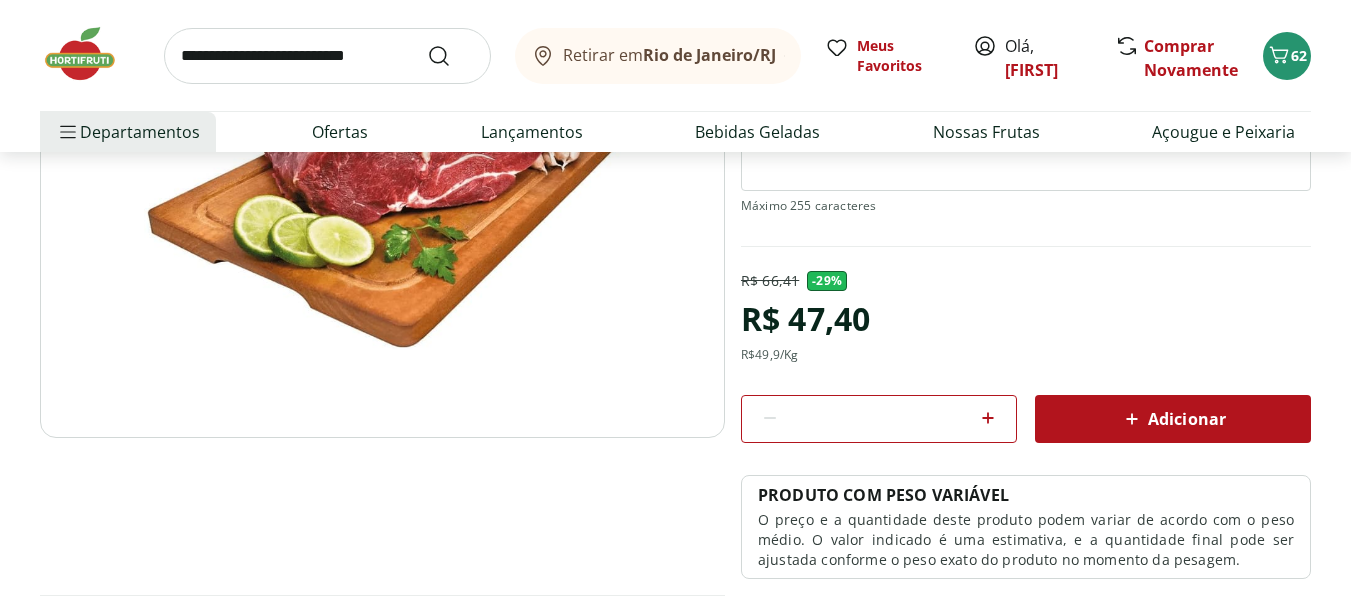 click at bounding box center (327, 56) 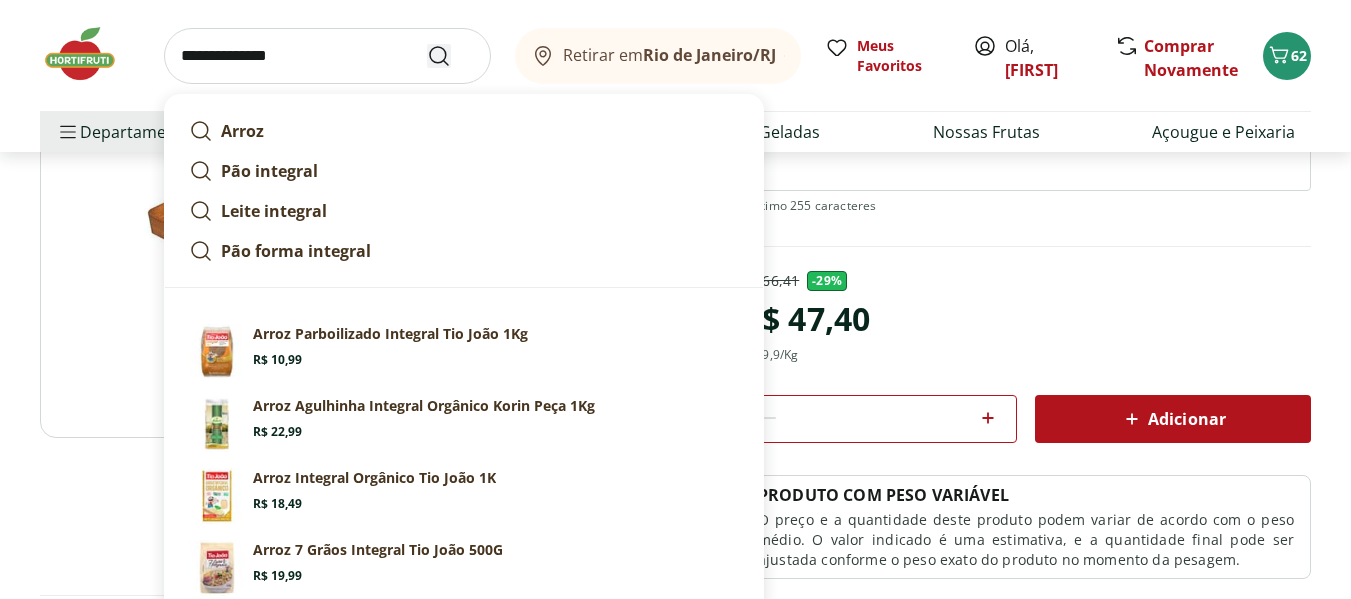 type on "**********" 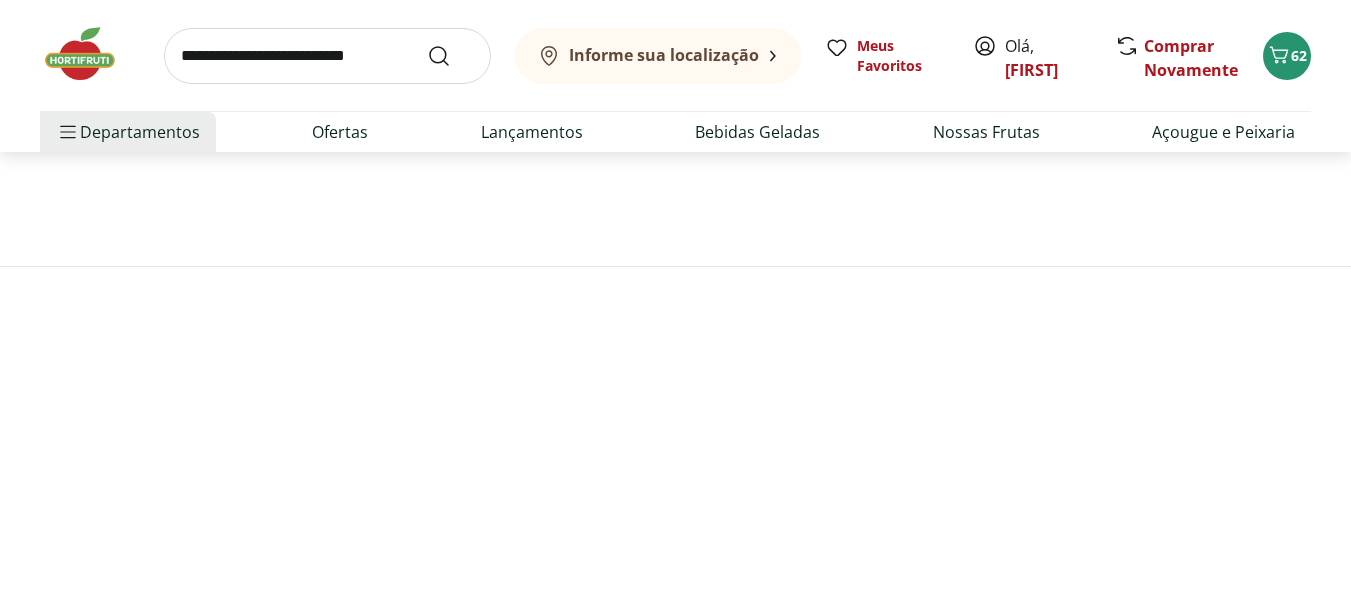 scroll, scrollTop: 0, scrollLeft: 0, axis: both 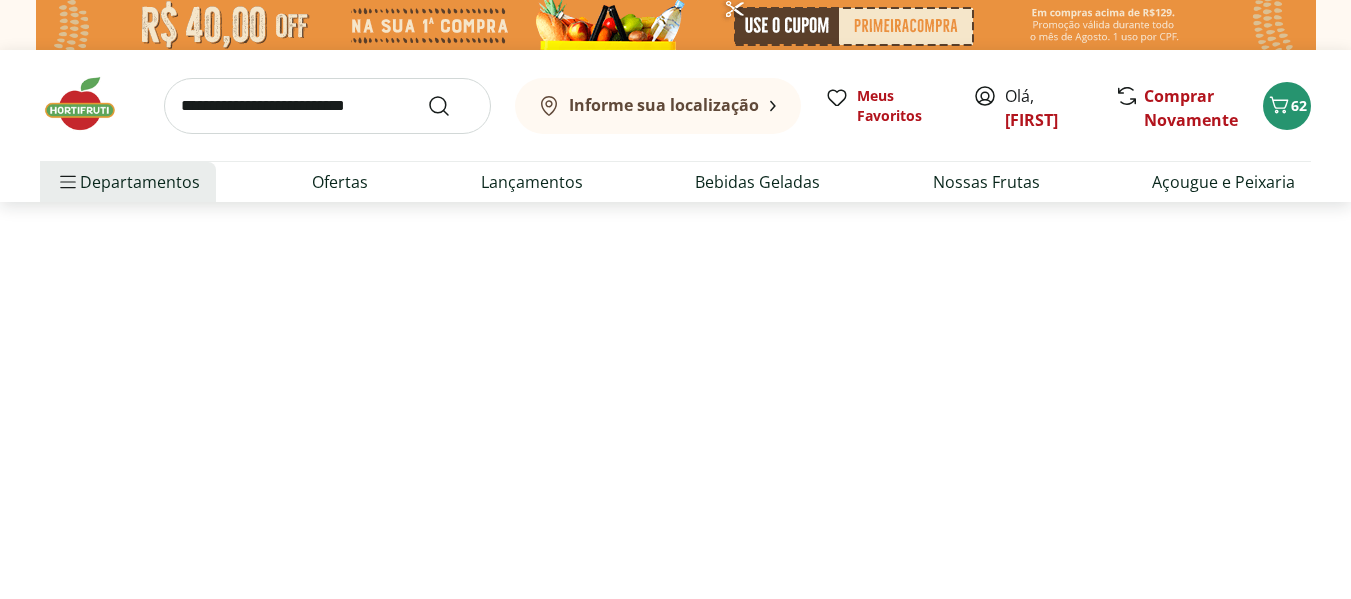 select on "**********" 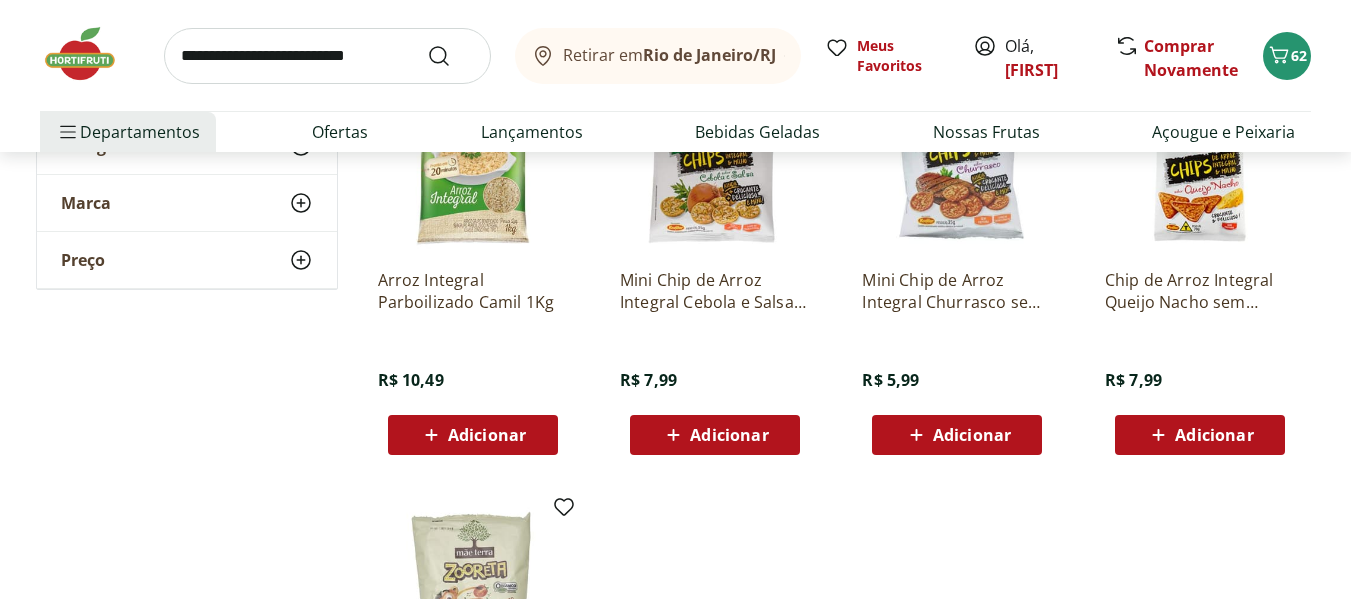 scroll, scrollTop: 1000, scrollLeft: 0, axis: vertical 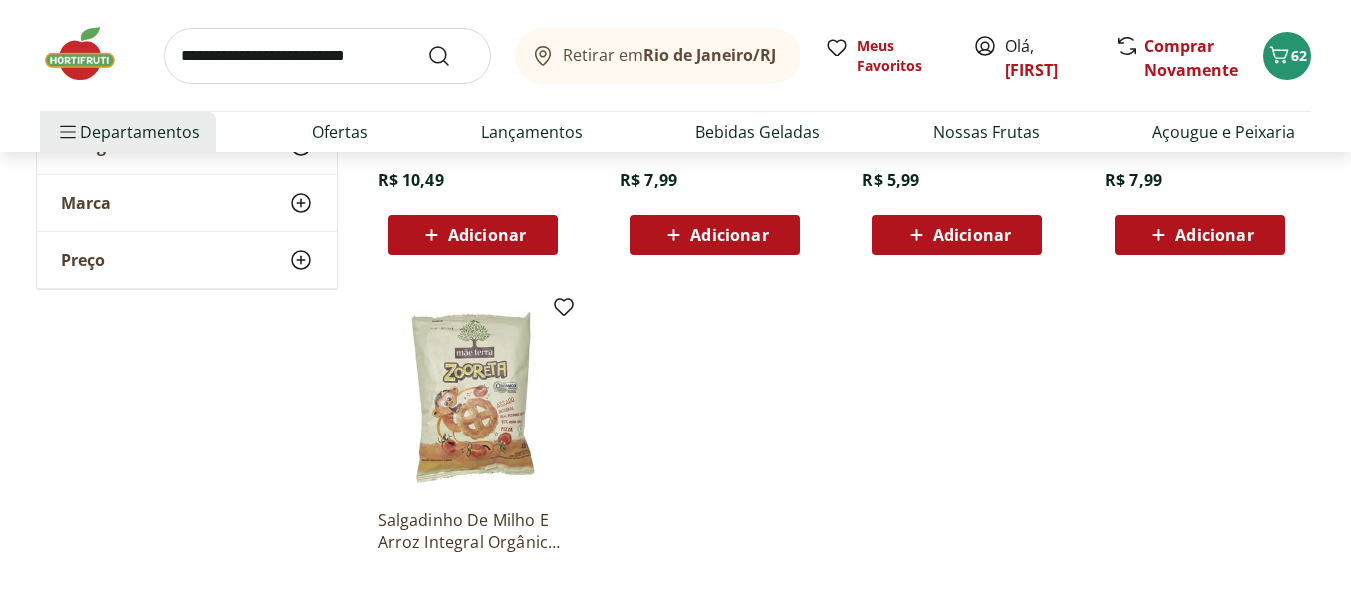 click on "Adicionar" at bounding box center [487, 235] 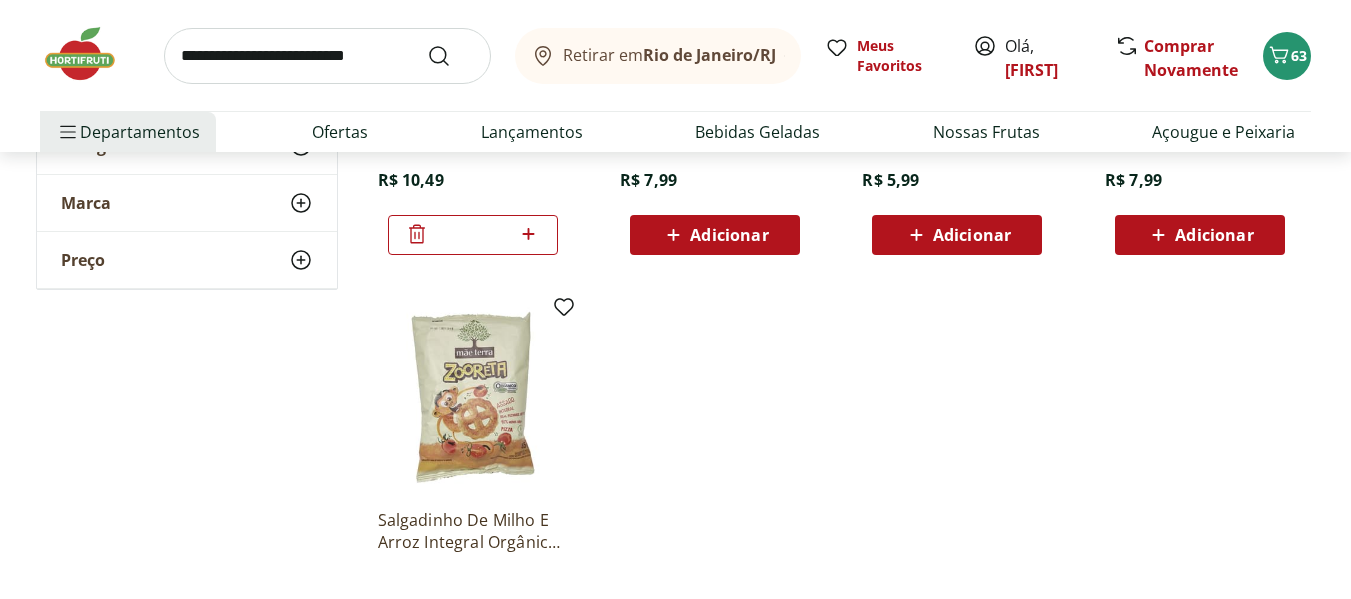 click at bounding box center (327, 56) 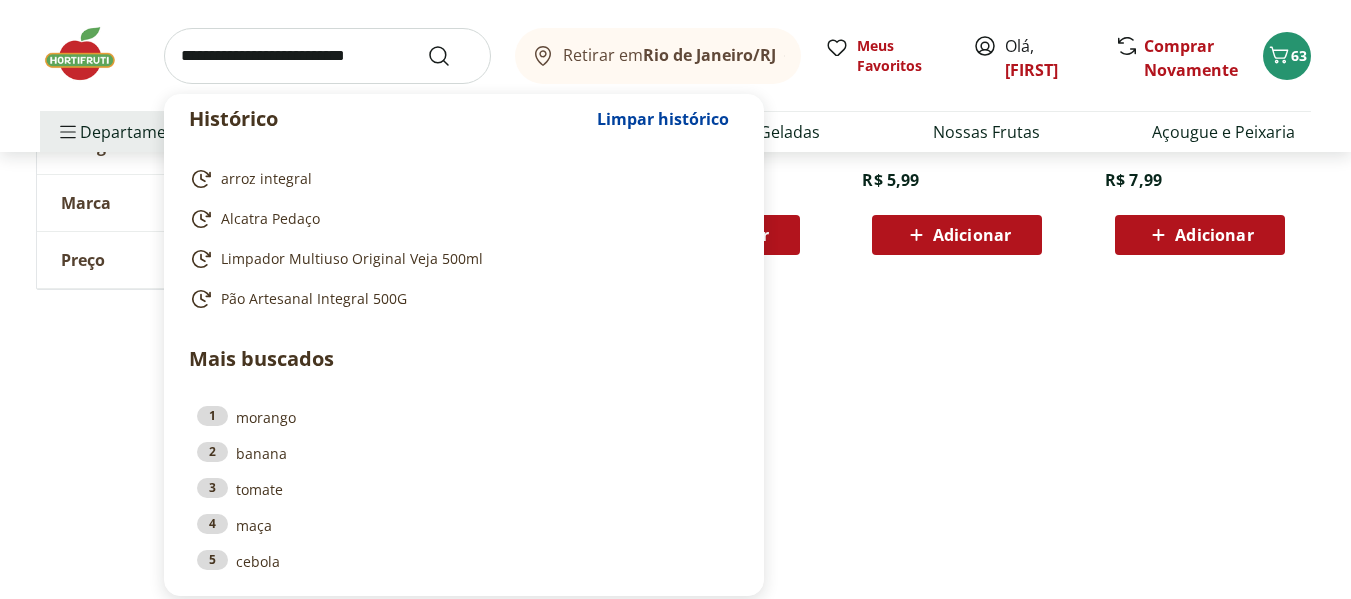 paste on "*******" 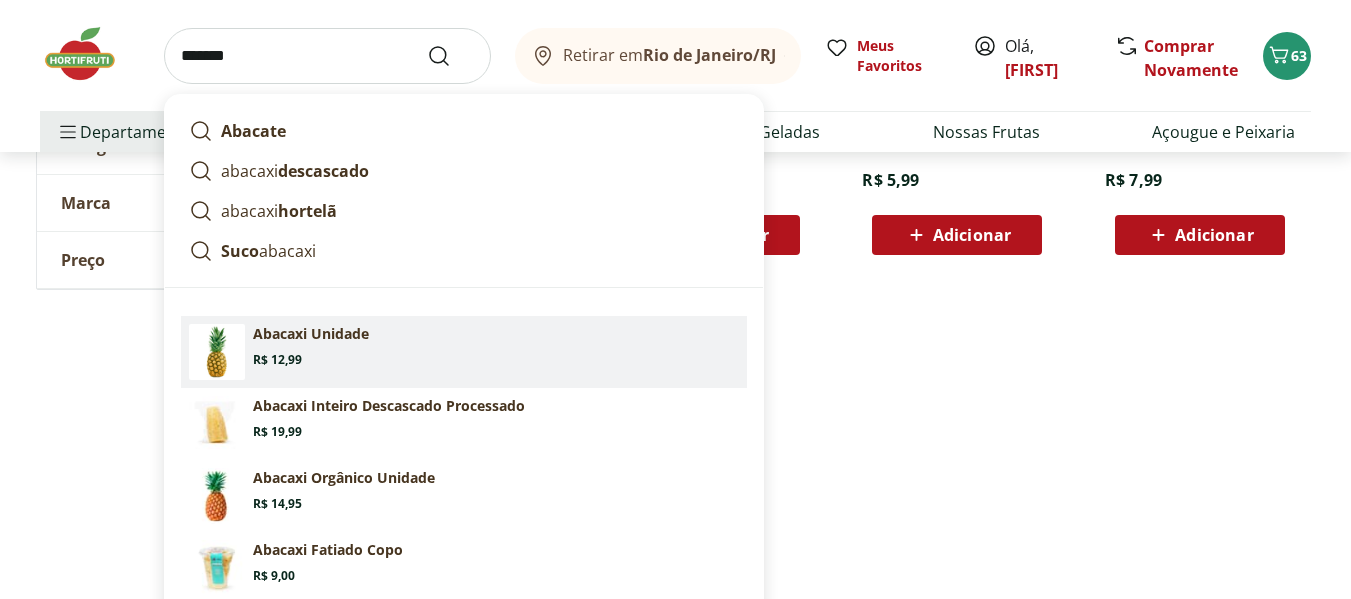 click on "Abacaxi Unidade" at bounding box center [311, 334] 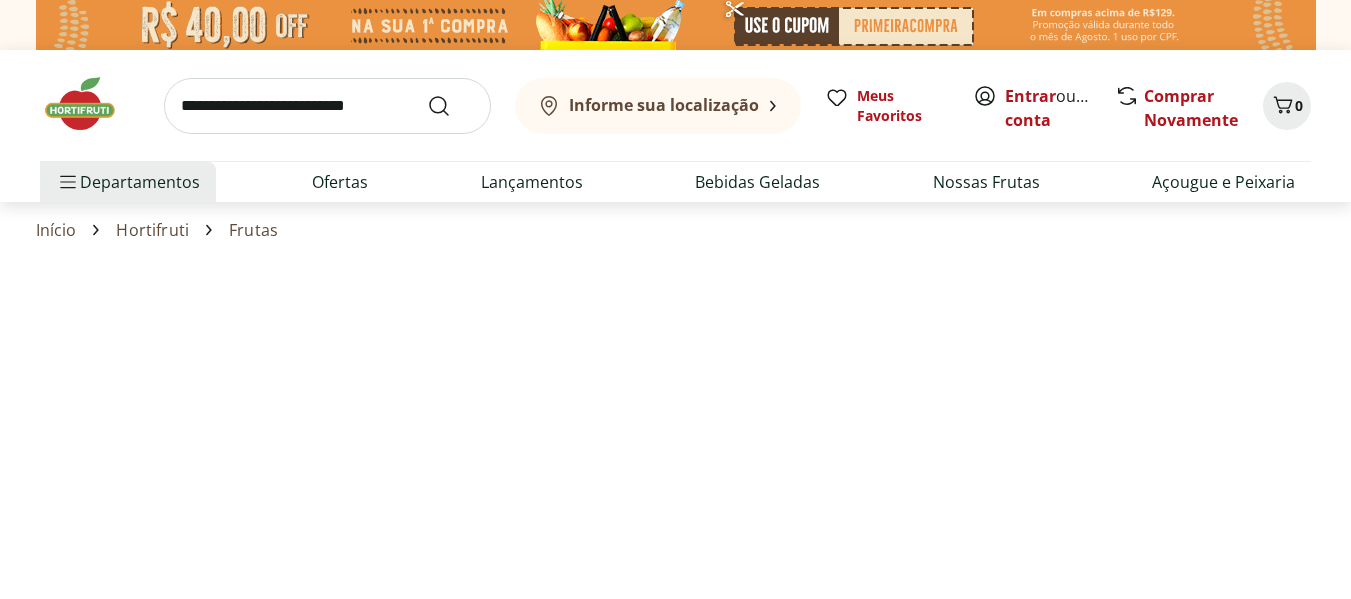 scroll, scrollTop: 0, scrollLeft: 0, axis: both 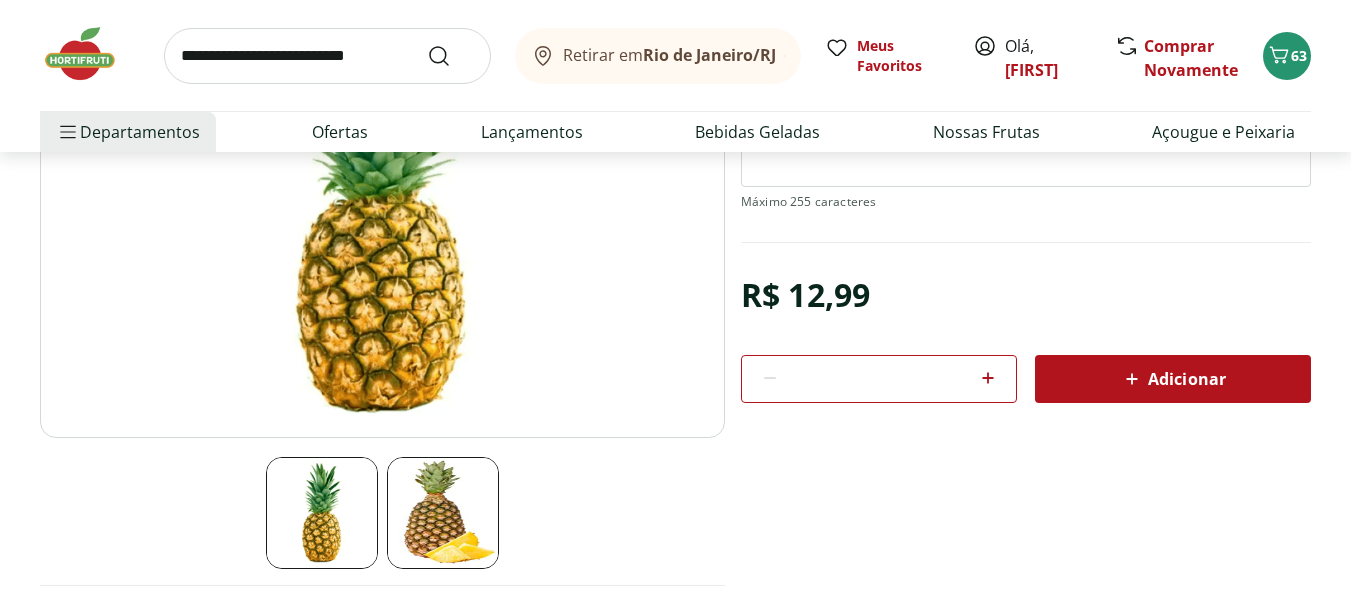 click on "Adicionar" at bounding box center [1173, 379] 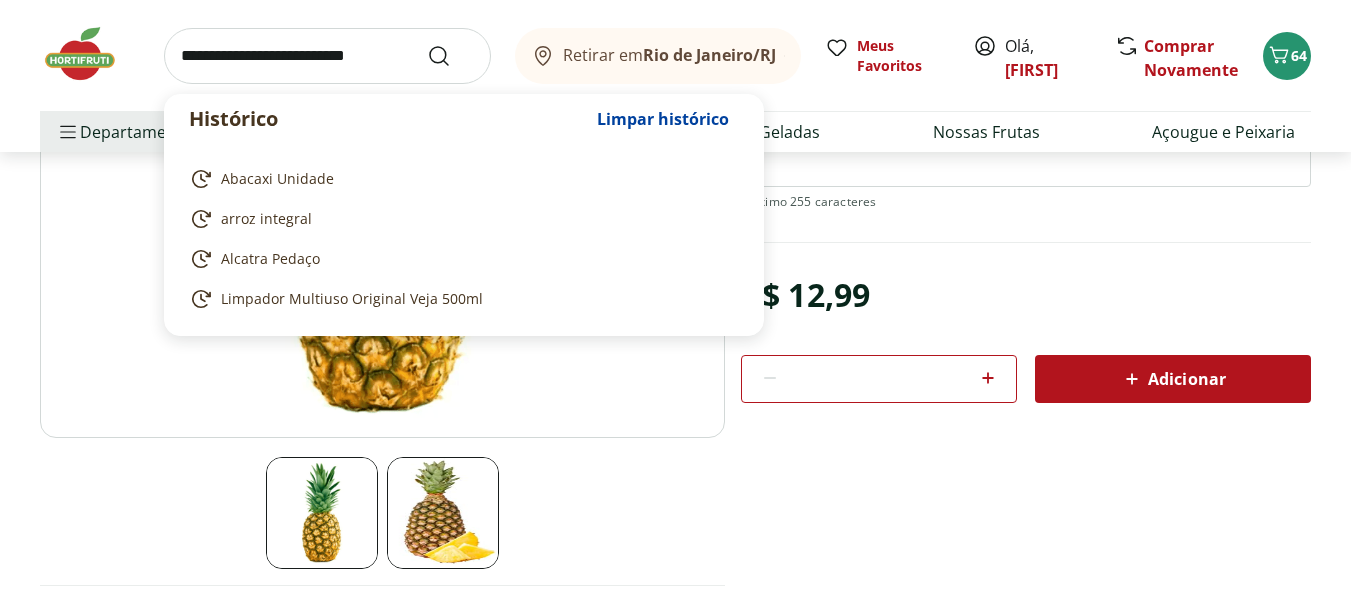 click at bounding box center [327, 56] 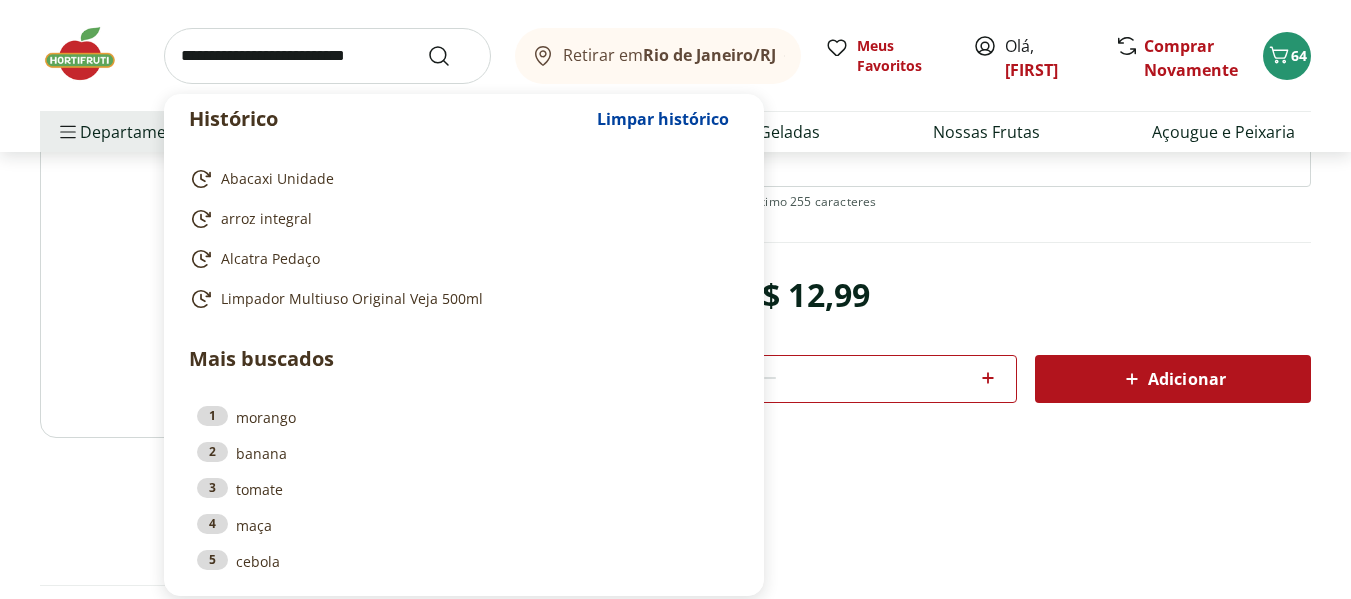 paste on "*******" 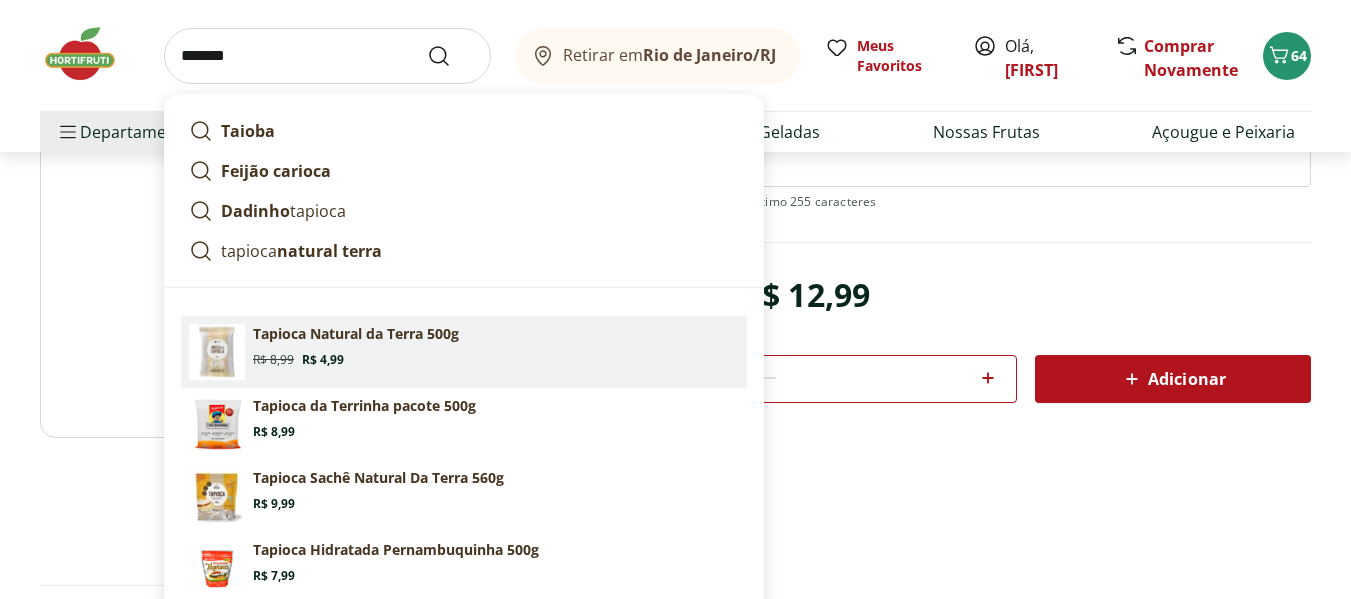 click on "Tapioca Natural da Terra 500g" at bounding box center (356, 334) 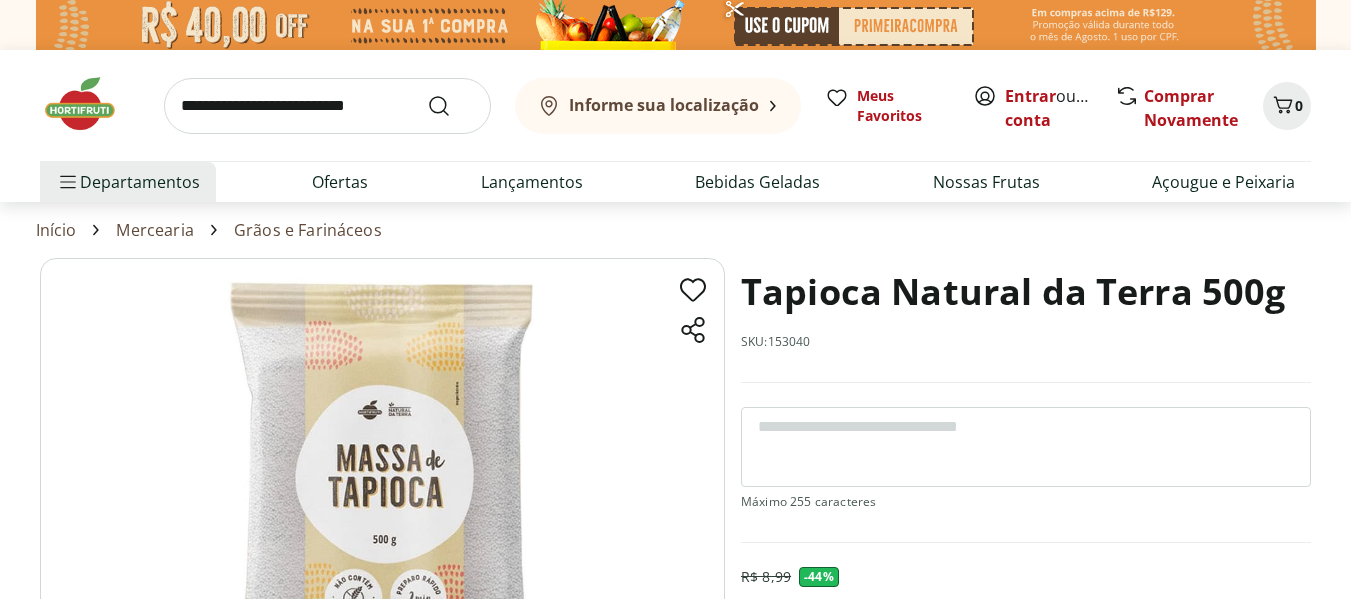 scroll, scrollTop: 0, scrollLeft: 0, axis: both 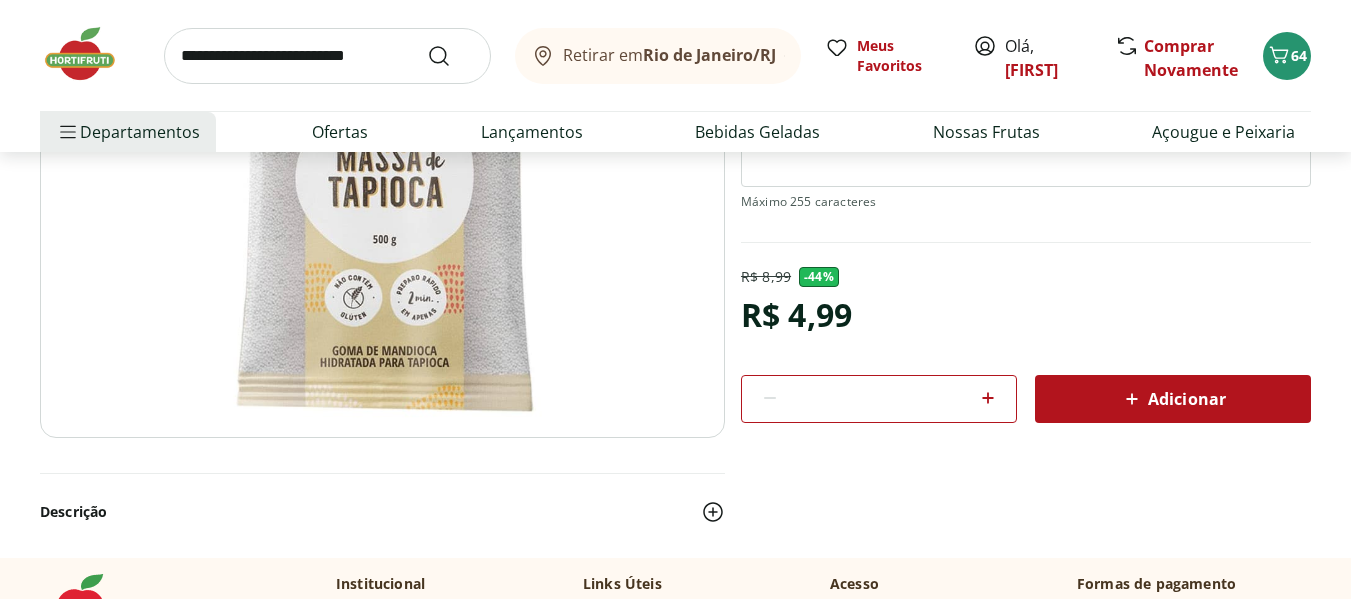 click 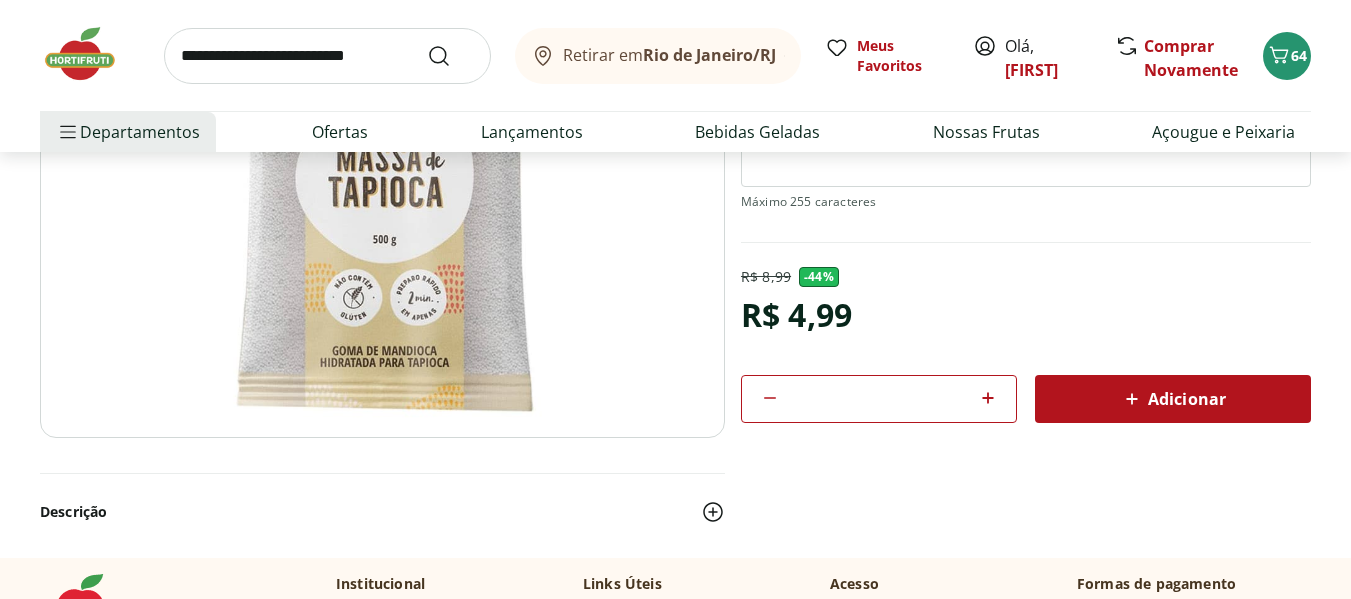 click 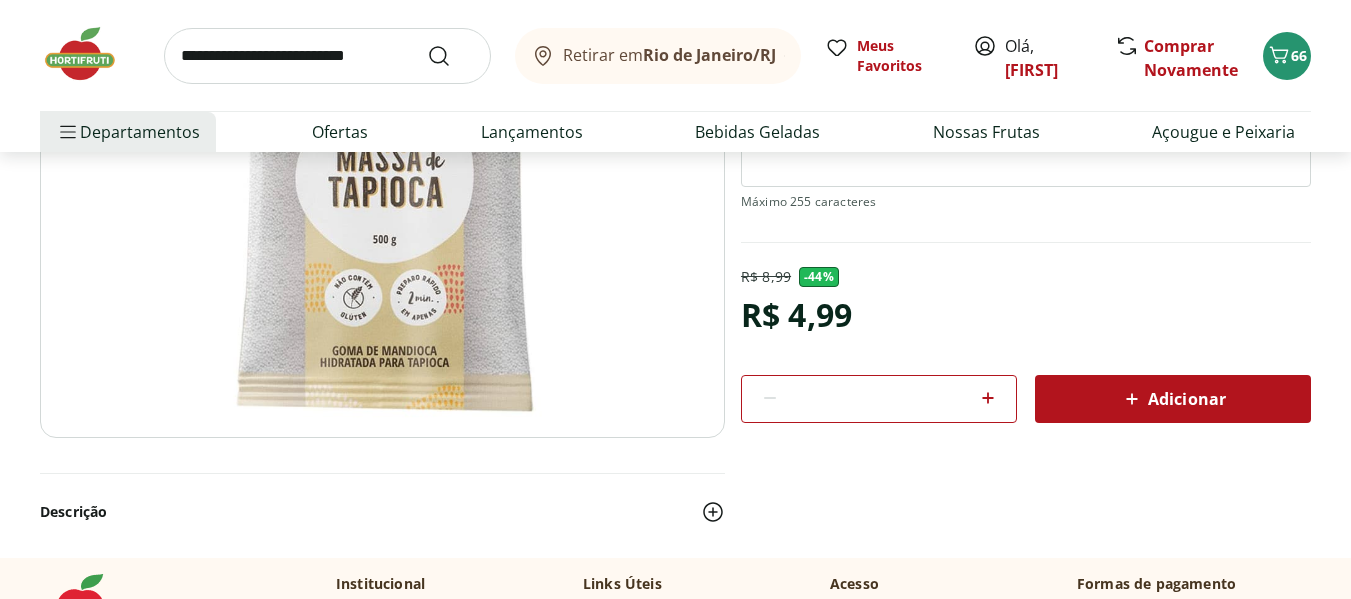 click at bounding box center [327, 56] 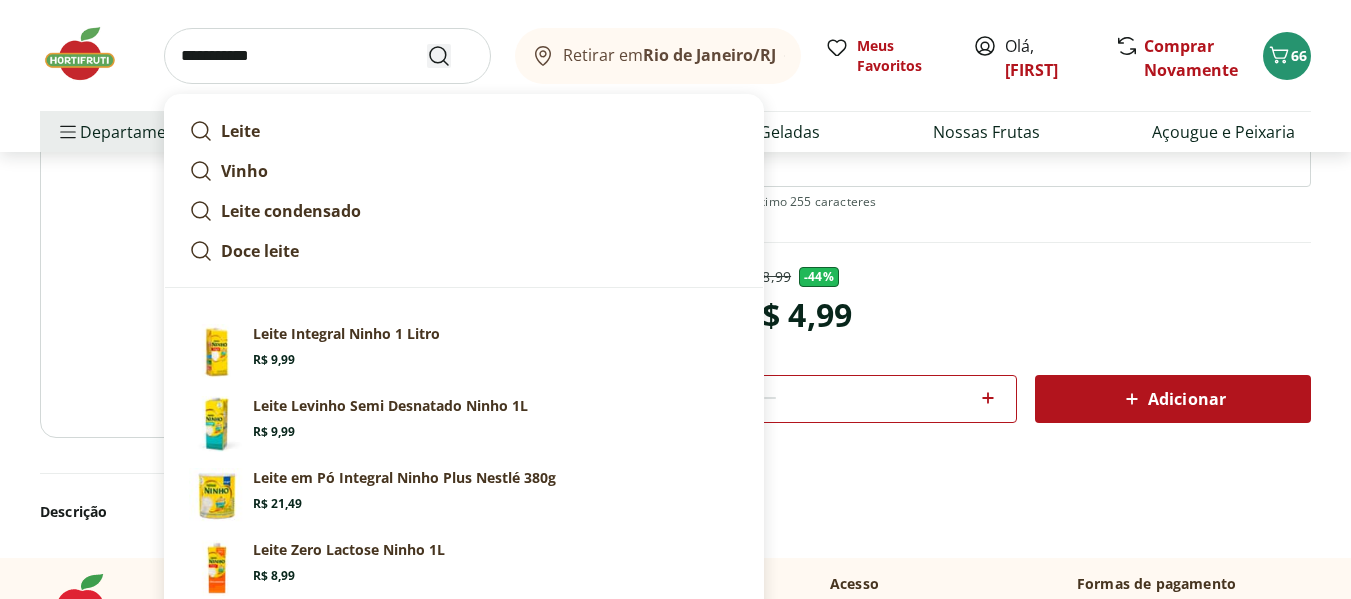 type on "**********" 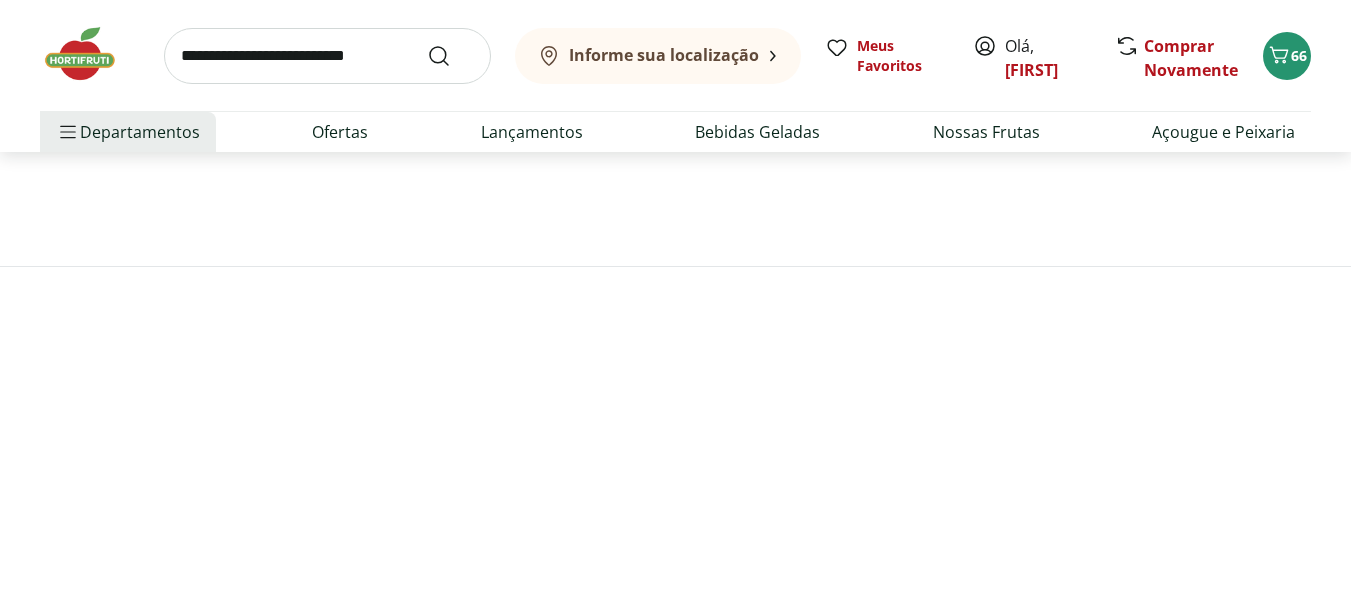 scroll, scrollTop: 0, scrollLeft: 0, axis: both 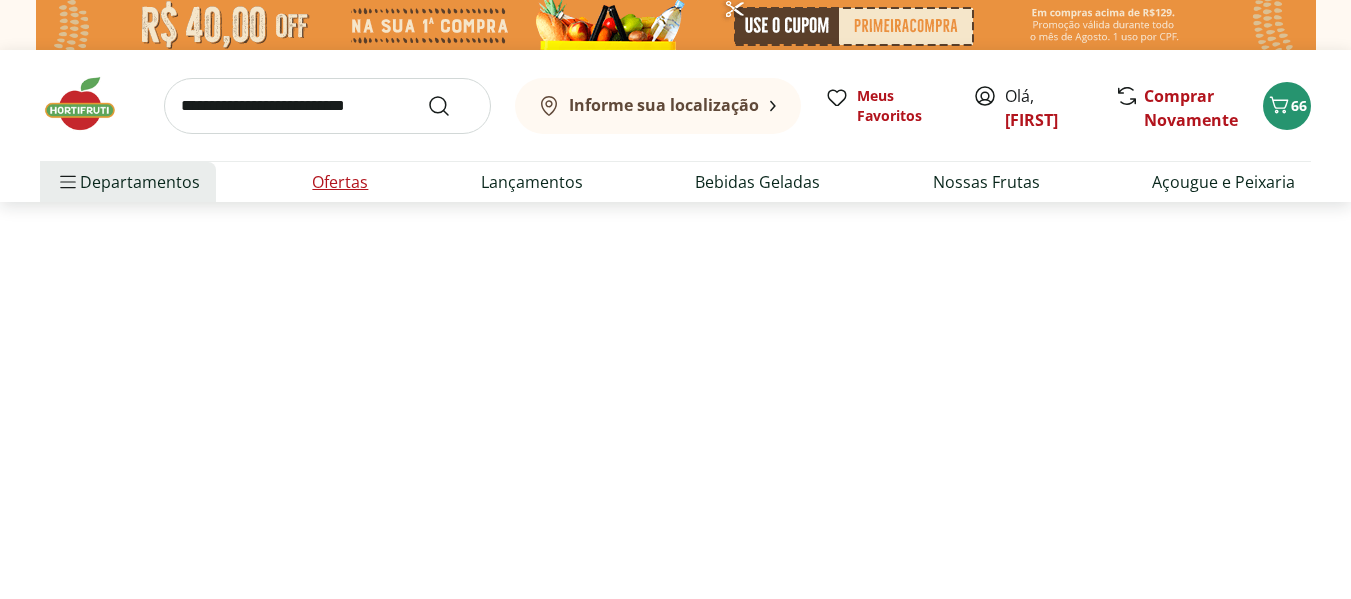 select on "**********" 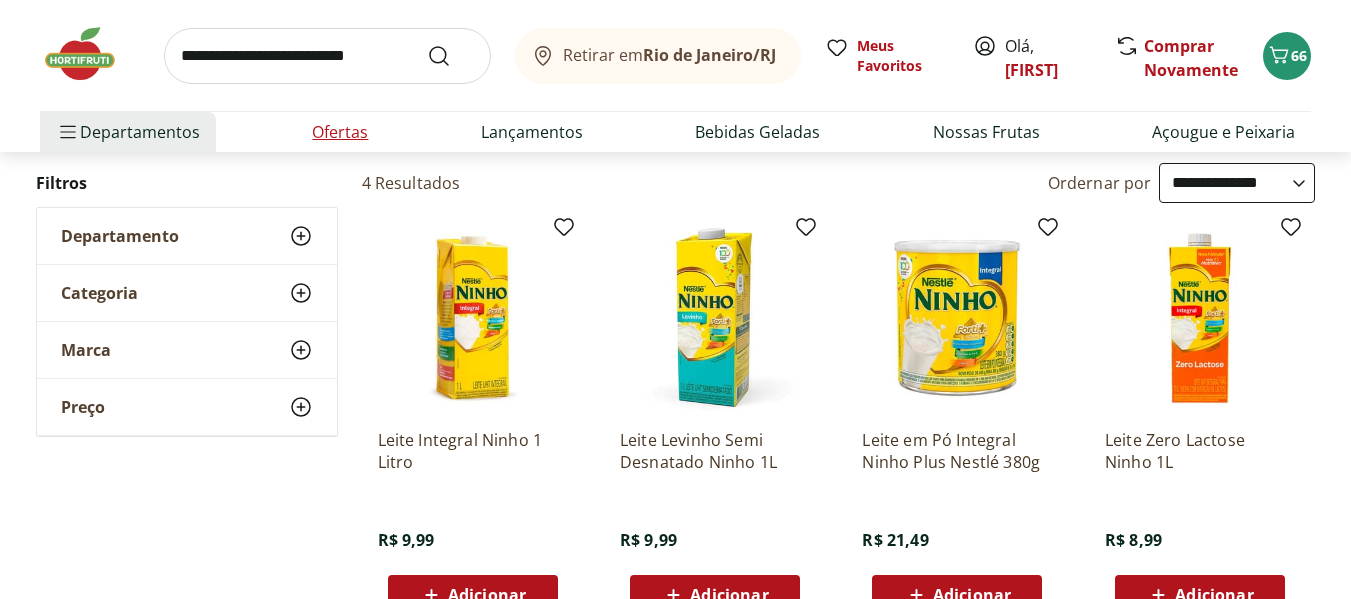 scroll, scrollTop: 0, scrollLeft: 0, axis: both 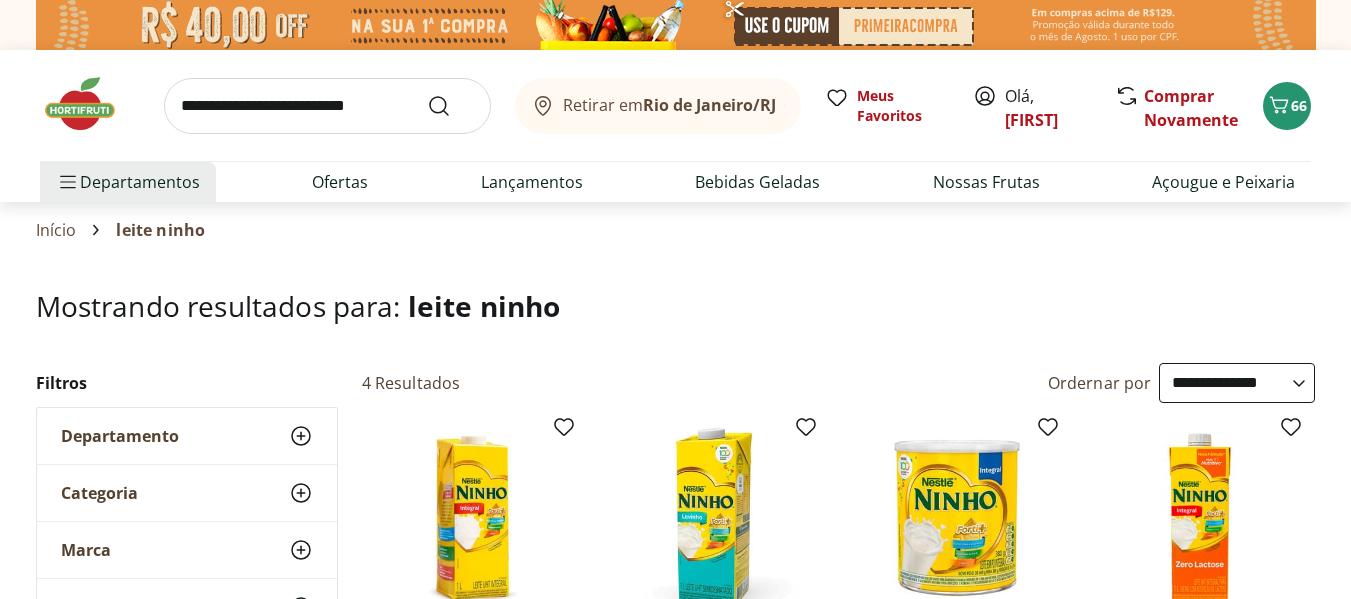 click at bounding box center [327, 106] 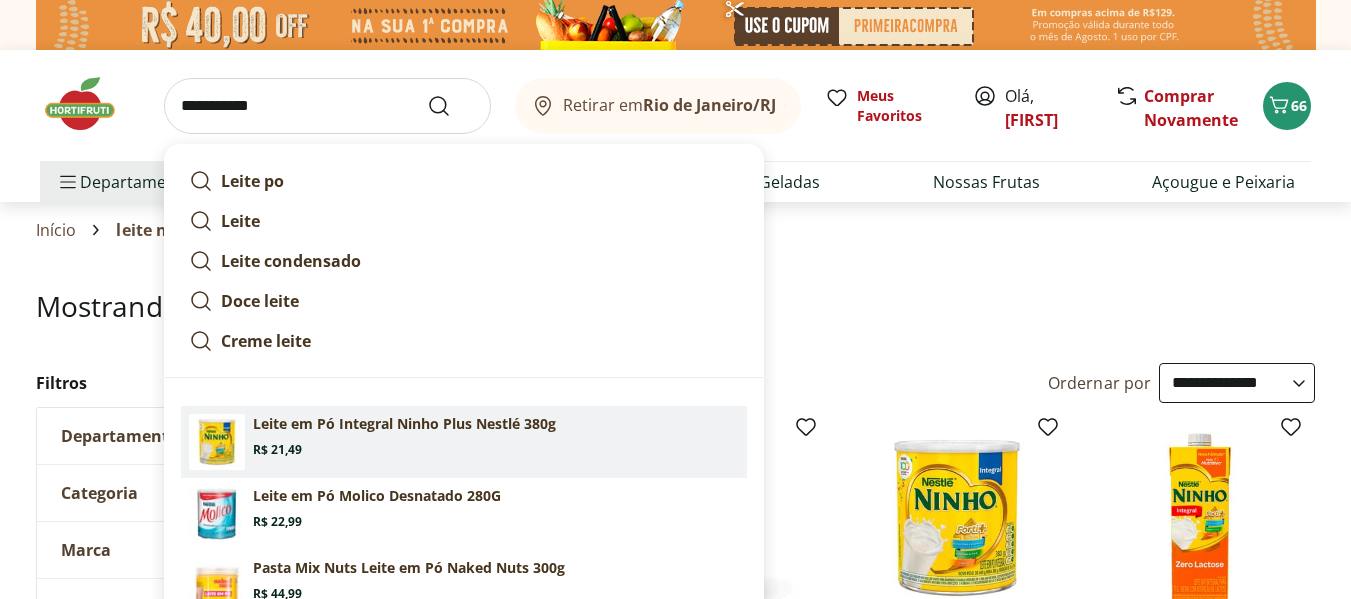 scroll, scrollTop: 100, scrollLeft: 0, axis: vertical 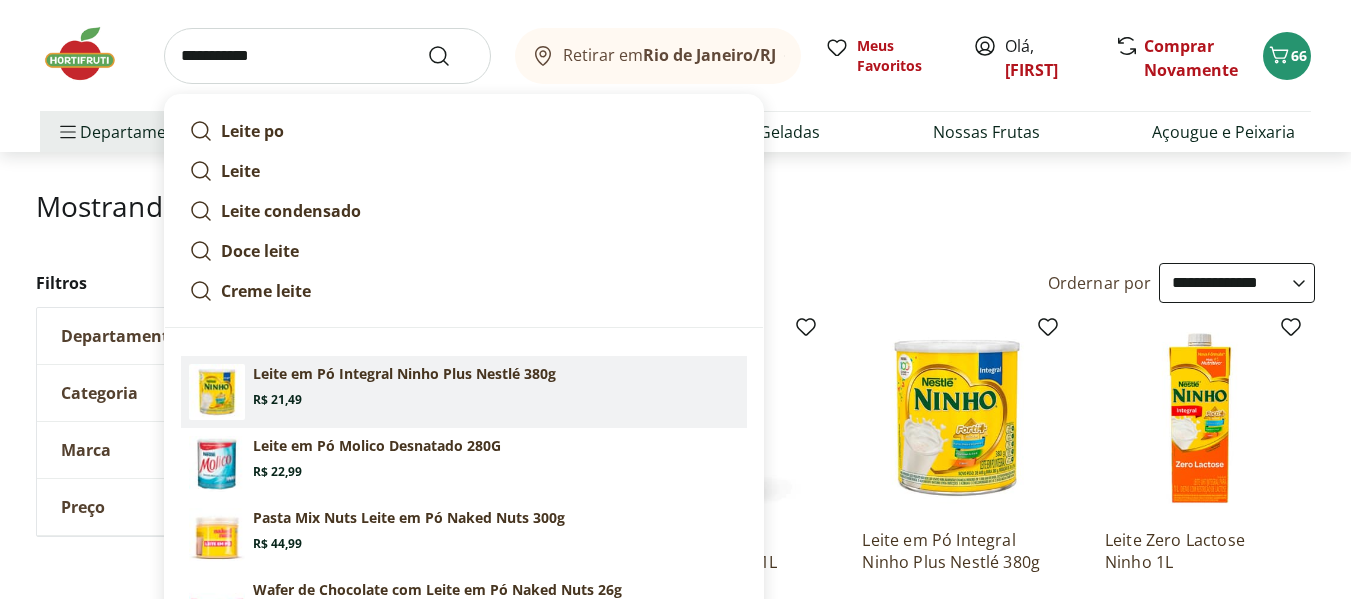 click on "Leite em Pó Integral Ninho Plus Nestlé 380g" at bounding box center [404, 374] 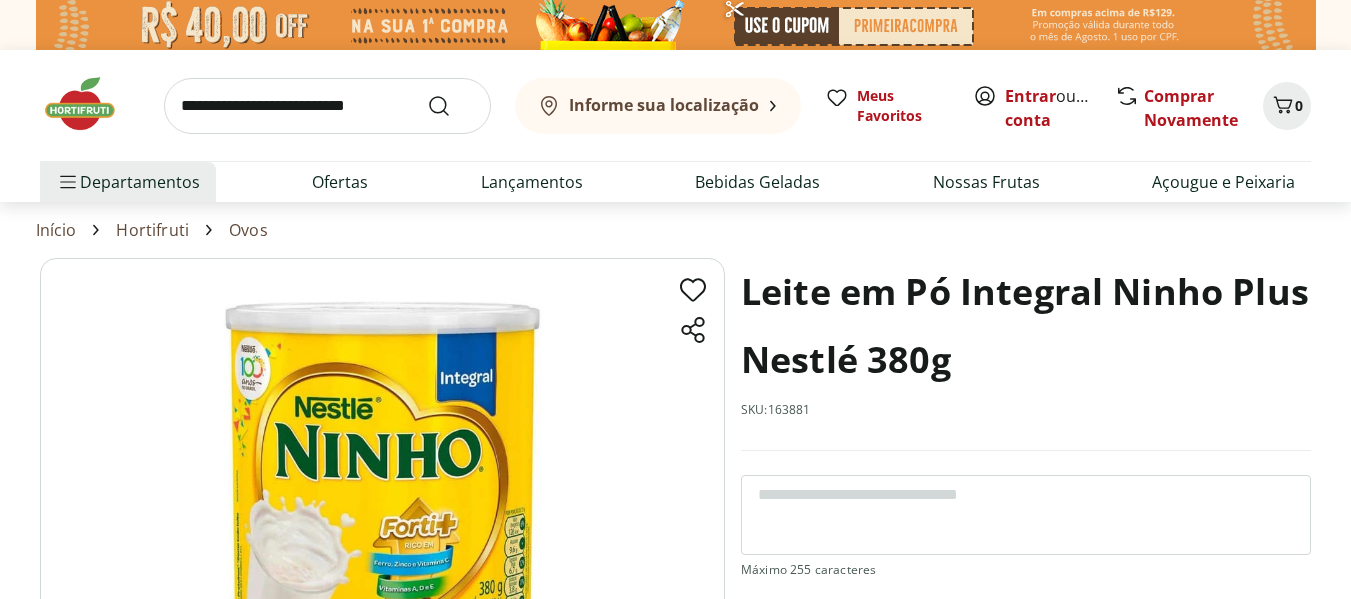scroll, scrollTop: 0, scrollLeft: 0, axis: both 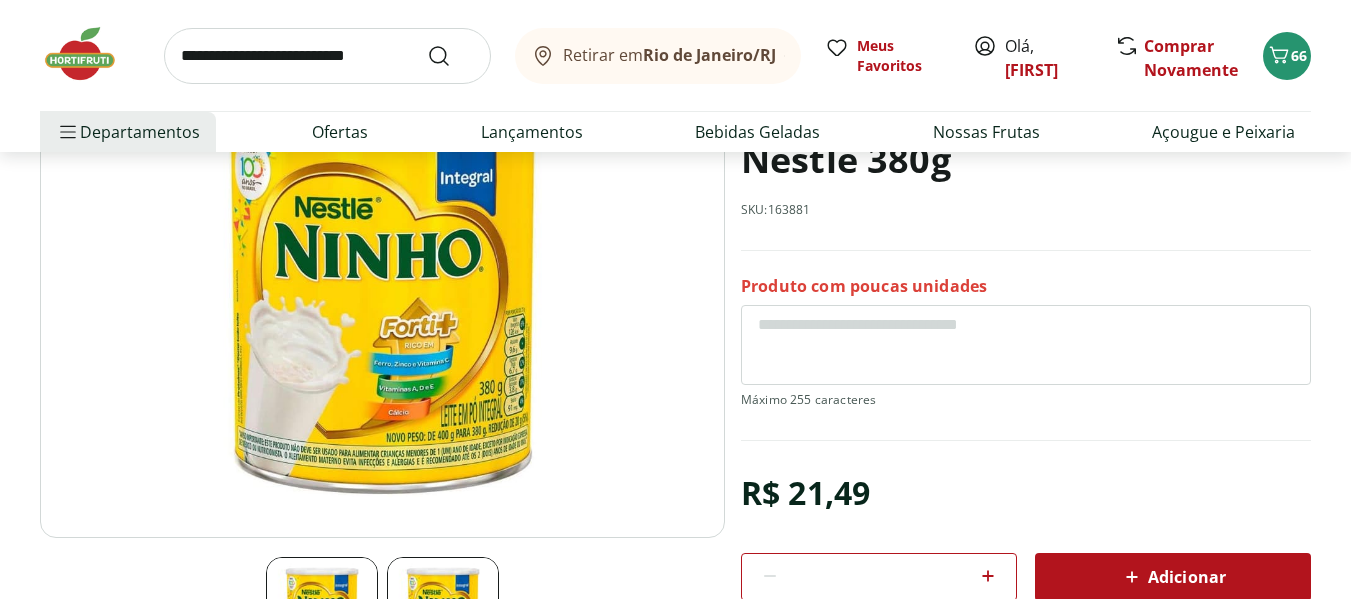 click on "Adicionar" at bounding box center [1173, 577] 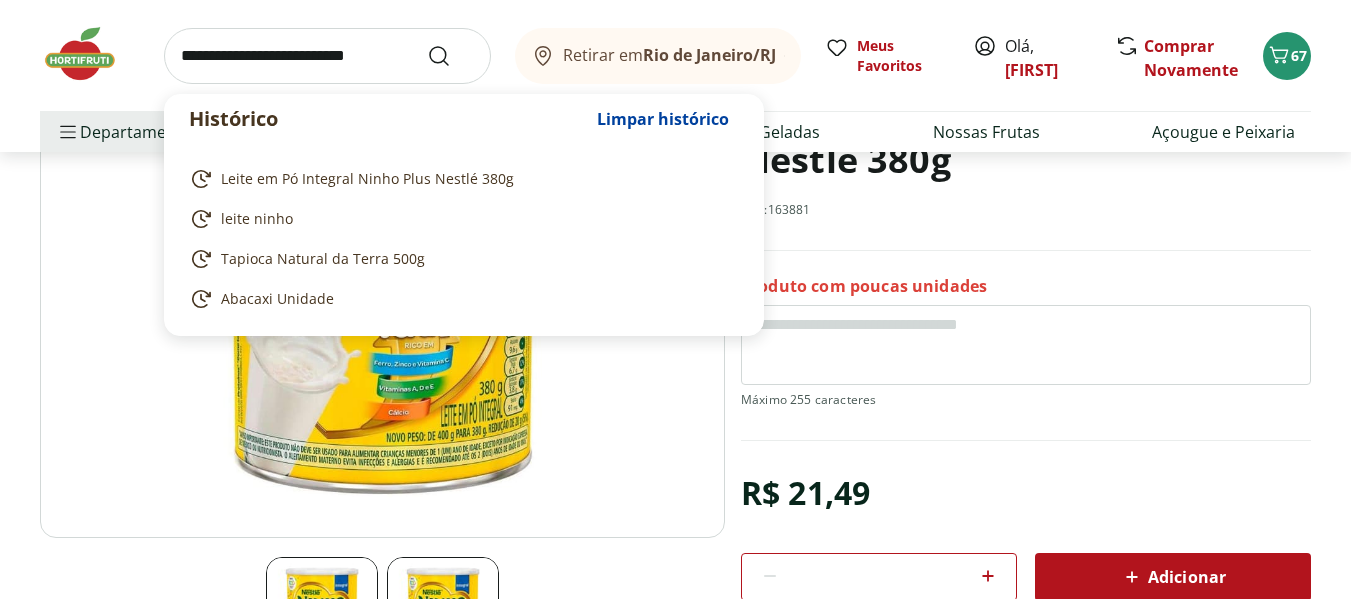 click at bounding box center [327, 56] 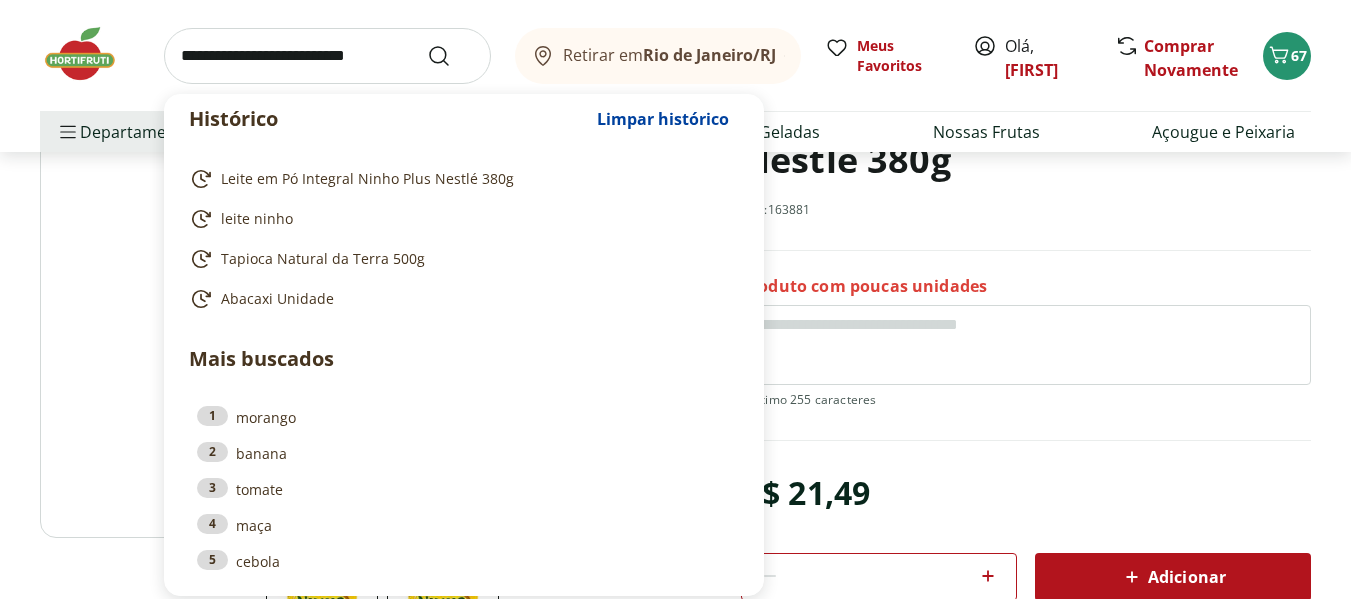 paste on "*****" 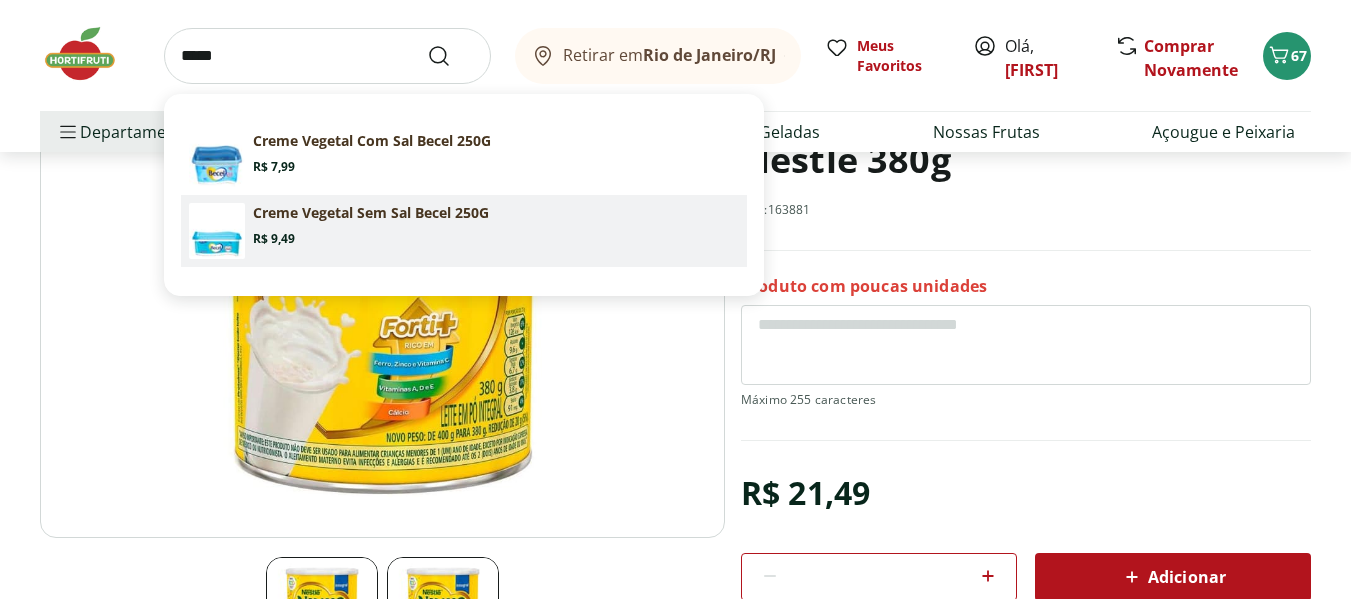 click on "Creme Vegetal Sem Sal Becel 250G" at bounding box center [371, 213] 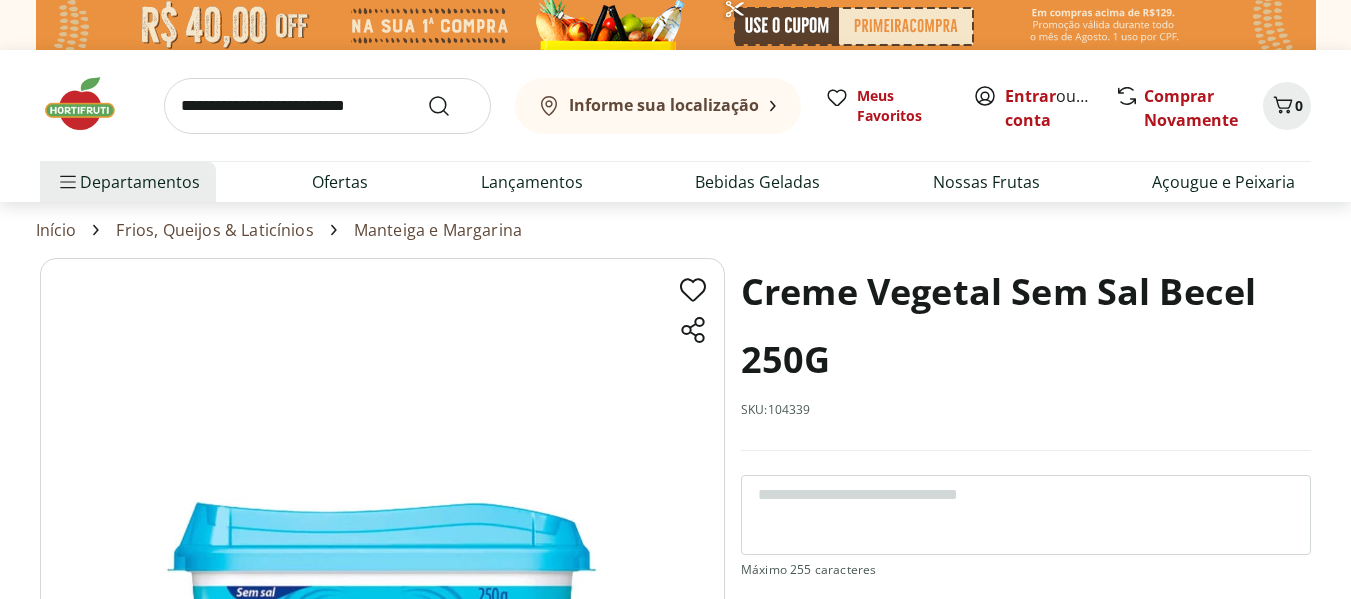 scroll, scrollTop: 0, scrollLeft: 0, axis: both 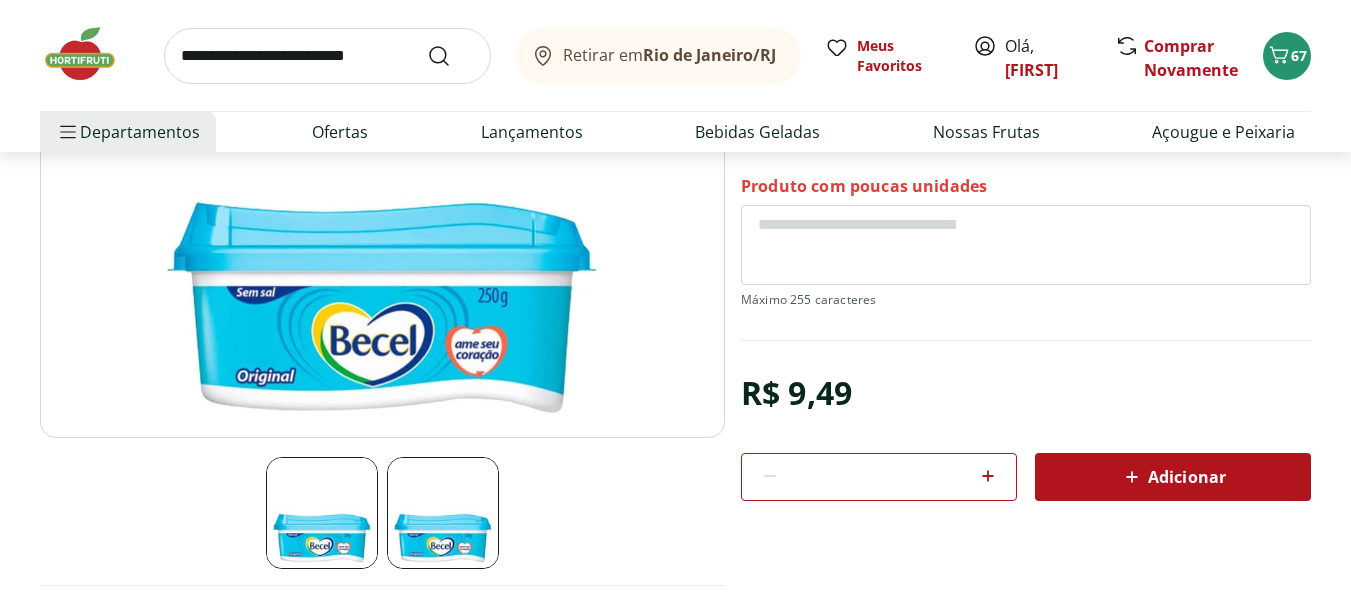 click on "Adicionar" at bounding box center (1173, 477) 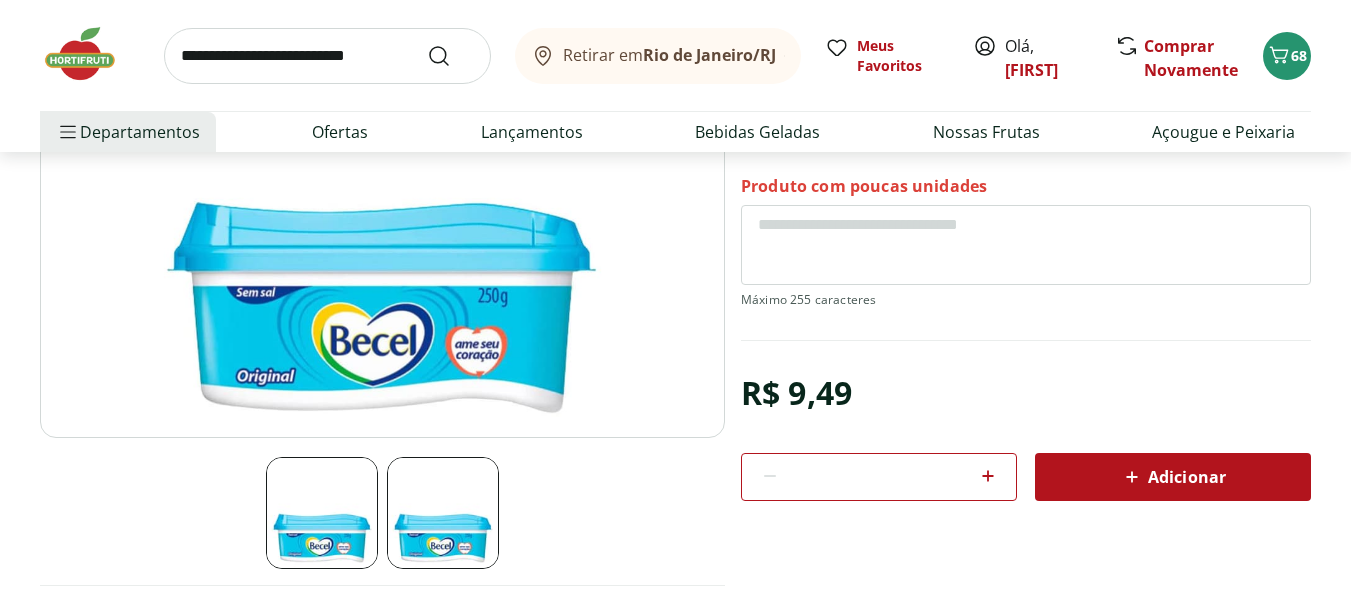 click at bounding box center [327, 56] 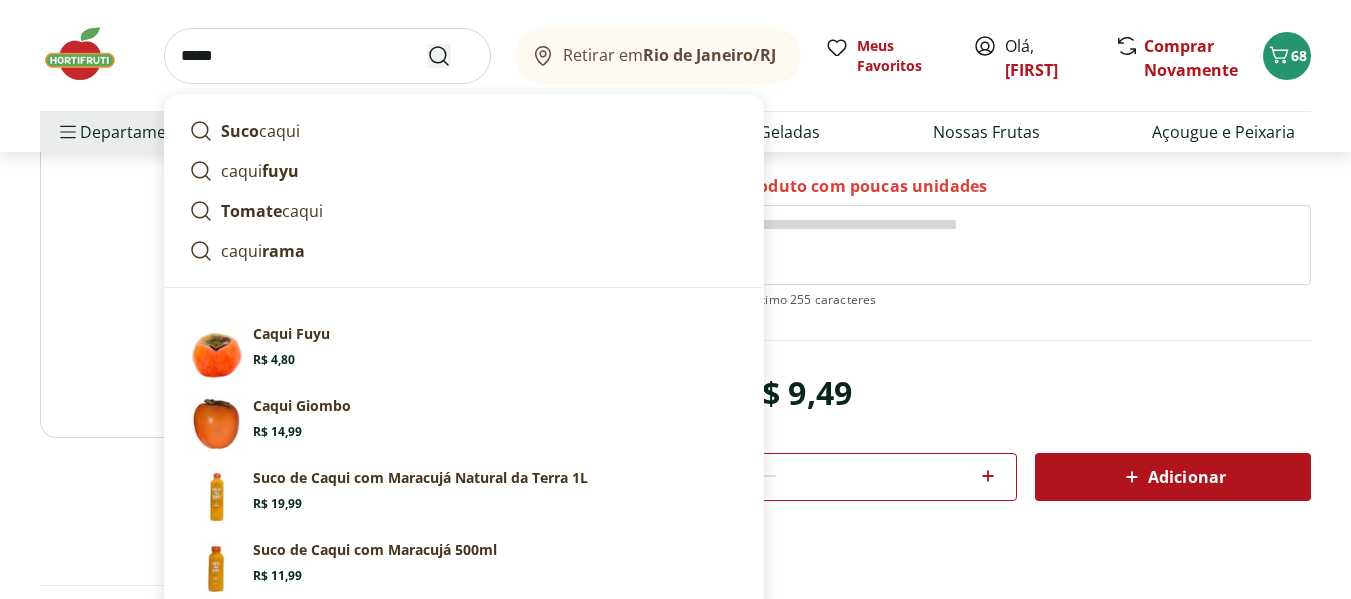 type on "*****" 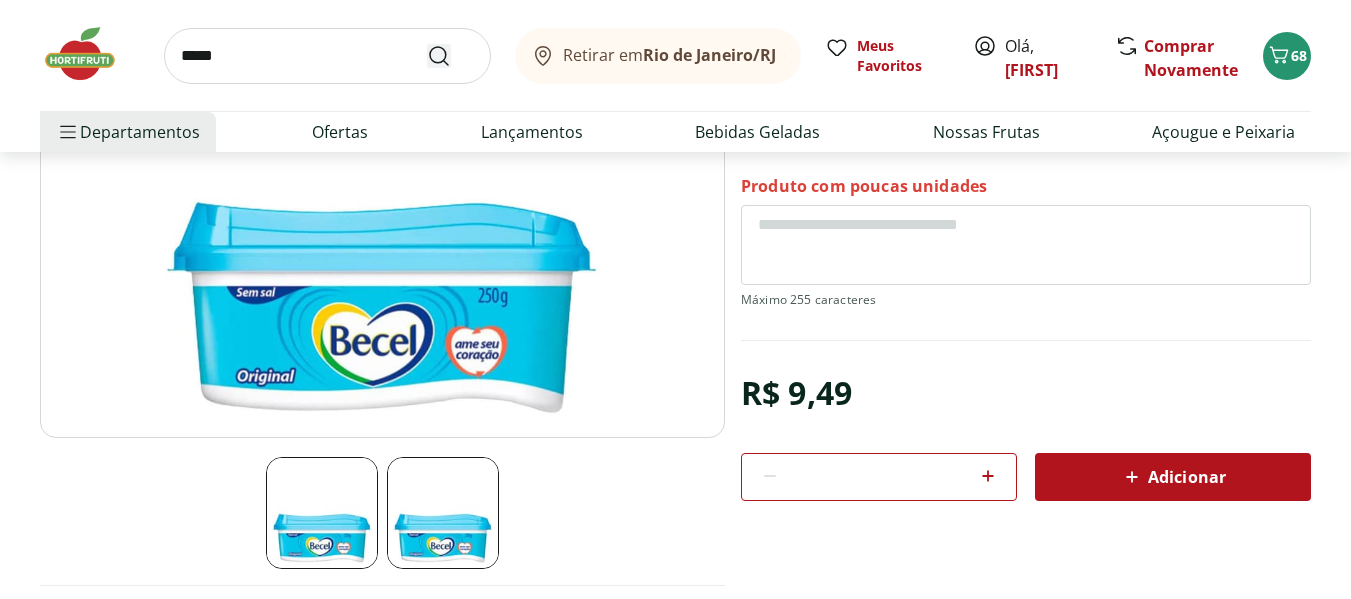 scroll, scrollTop: 0, scrollLeft: 0, axis: both 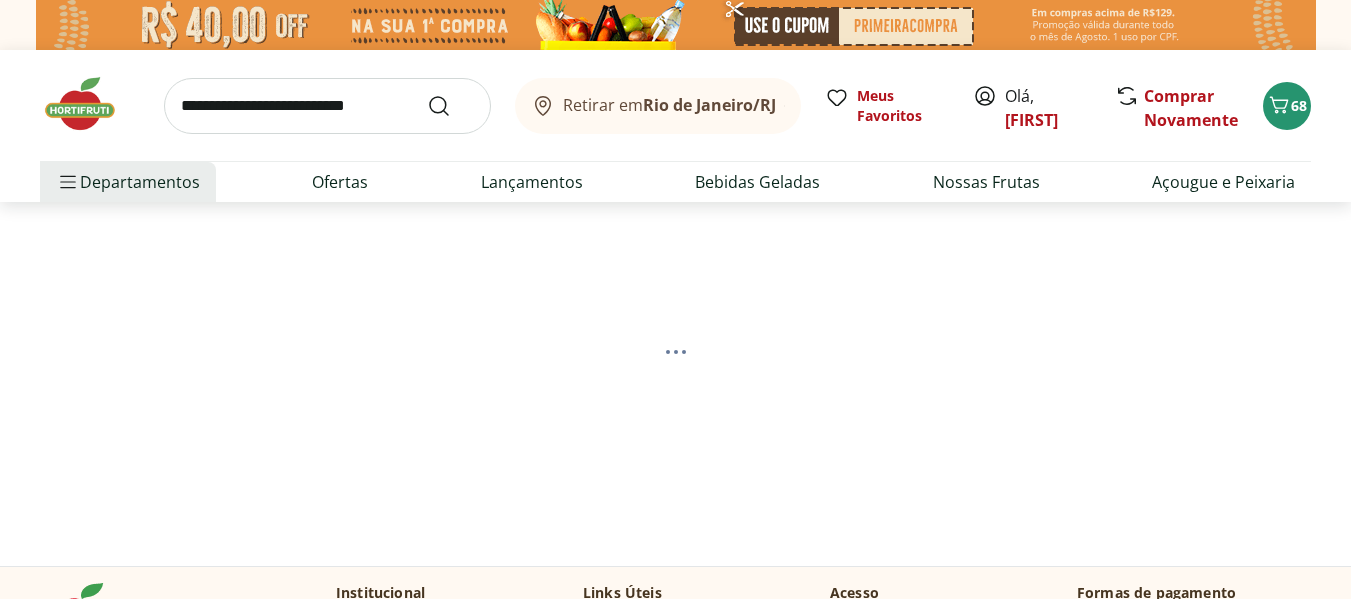 select on "**********" 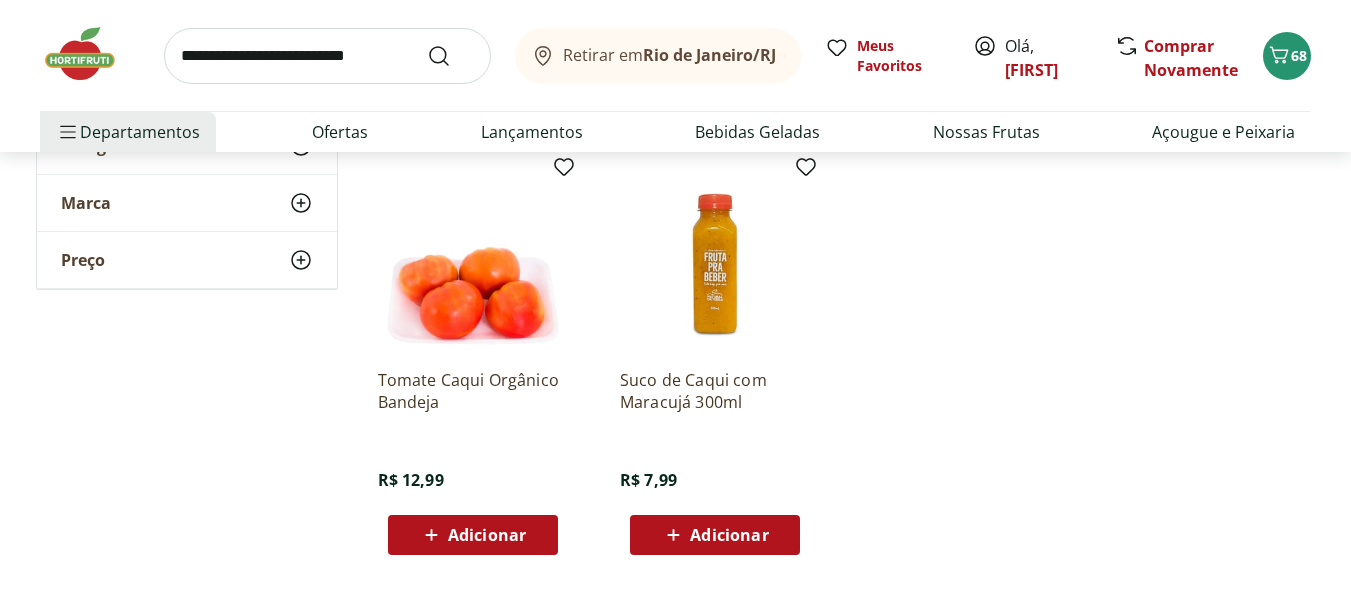 scroll, scrollTop: 800, scrollLeft: 0, axis: vertical 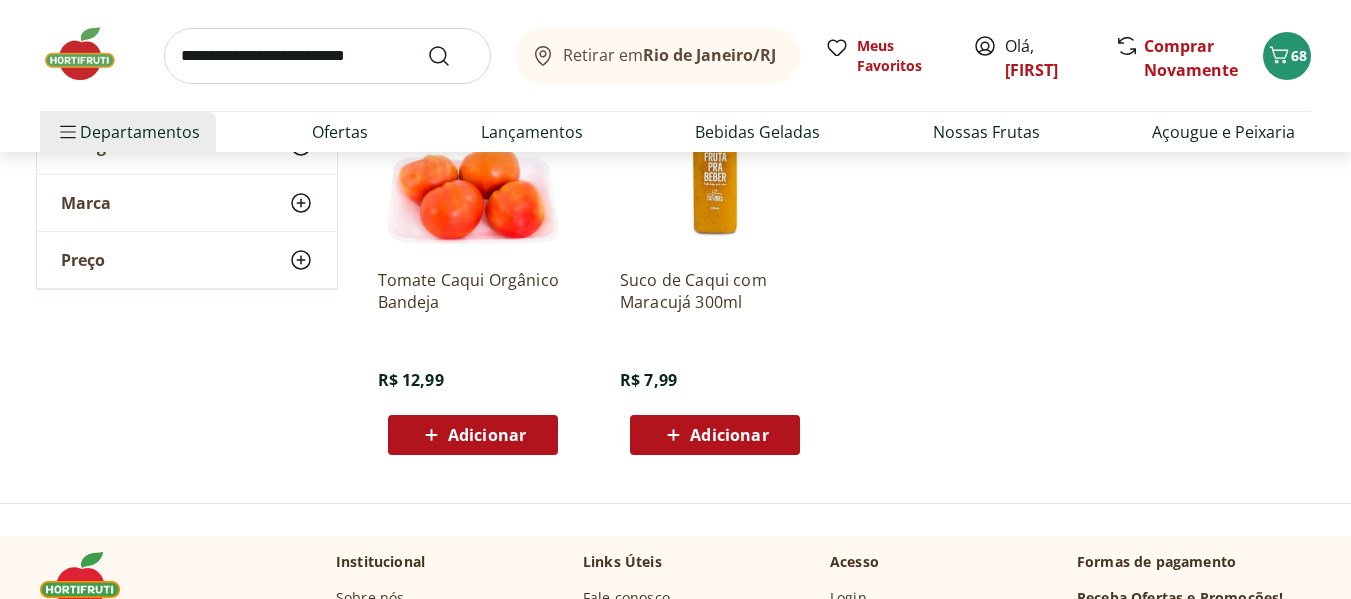 click on "Adicionar" at bounding box center (473, 435) 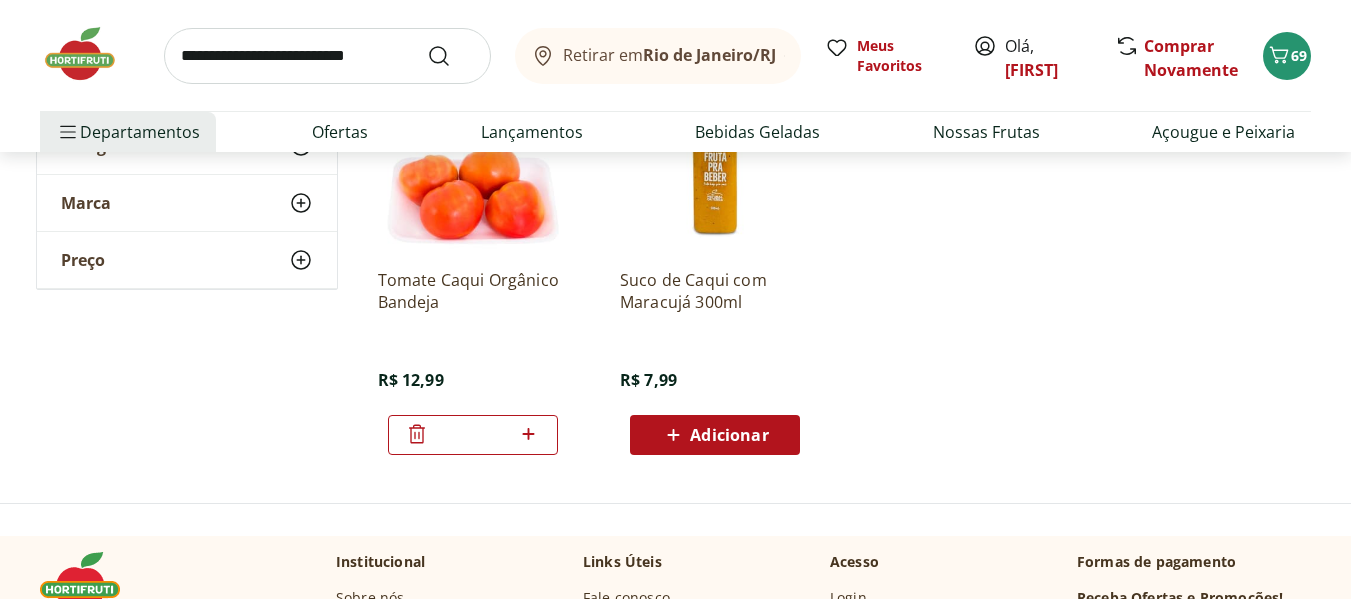 scroll, scrollTop: 300, scrollLeft: 0, axis: vertical 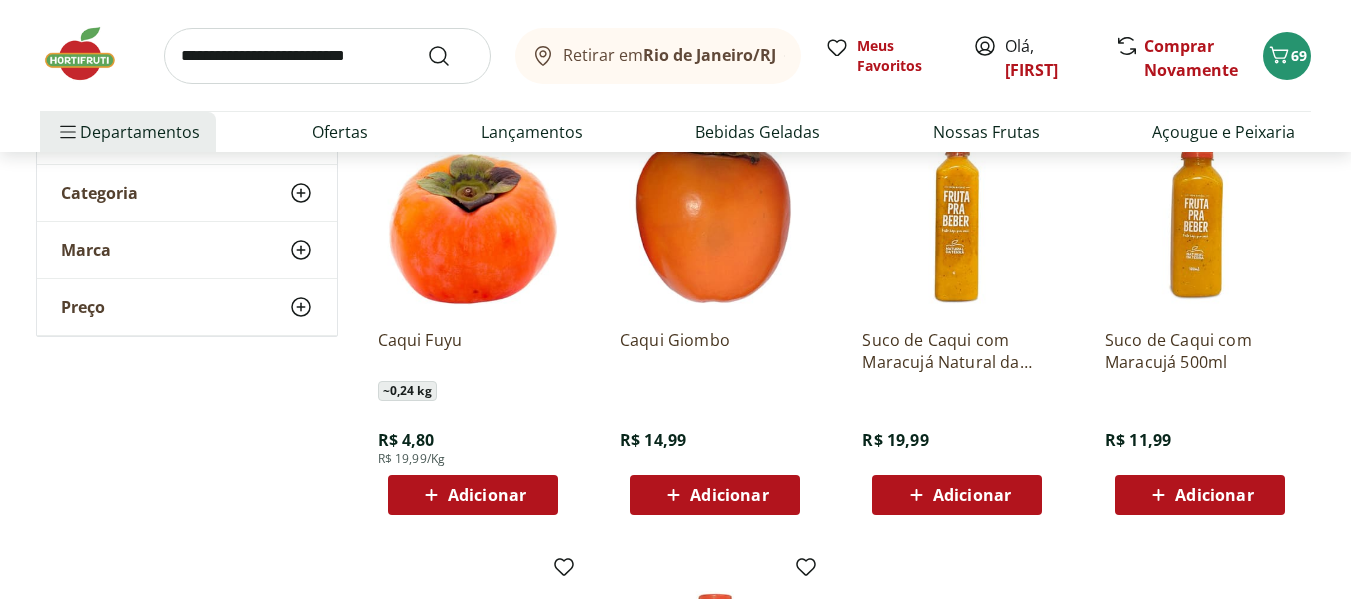 click at bounding box center [90, 54] 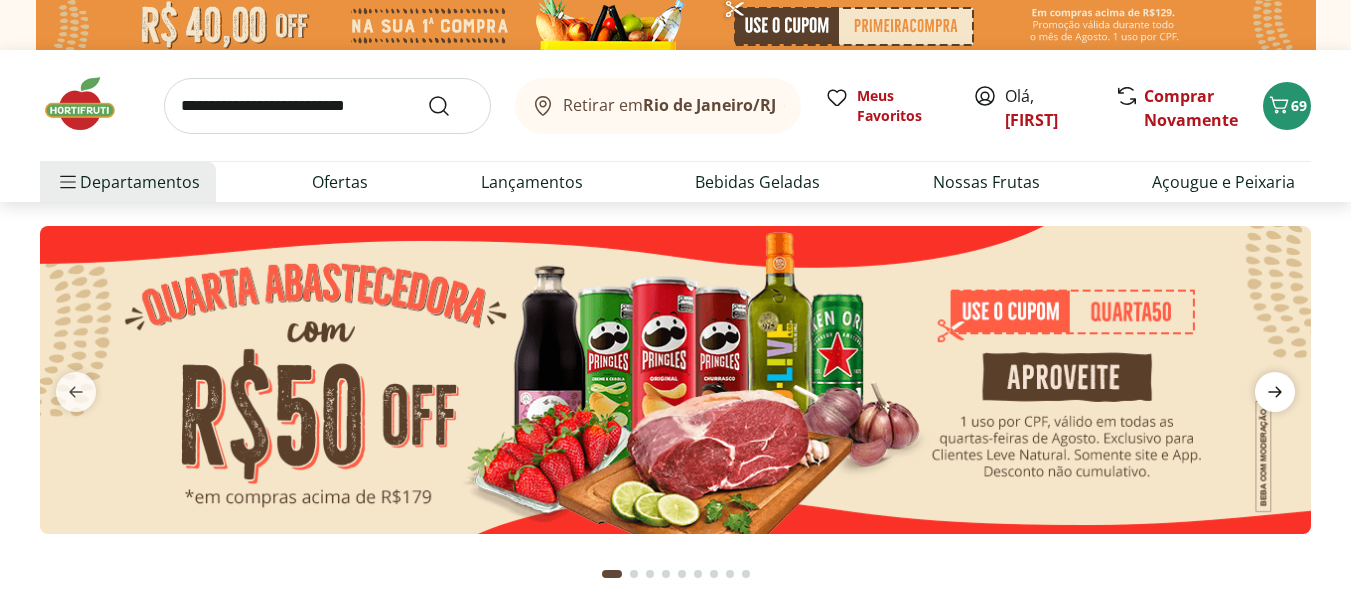 click 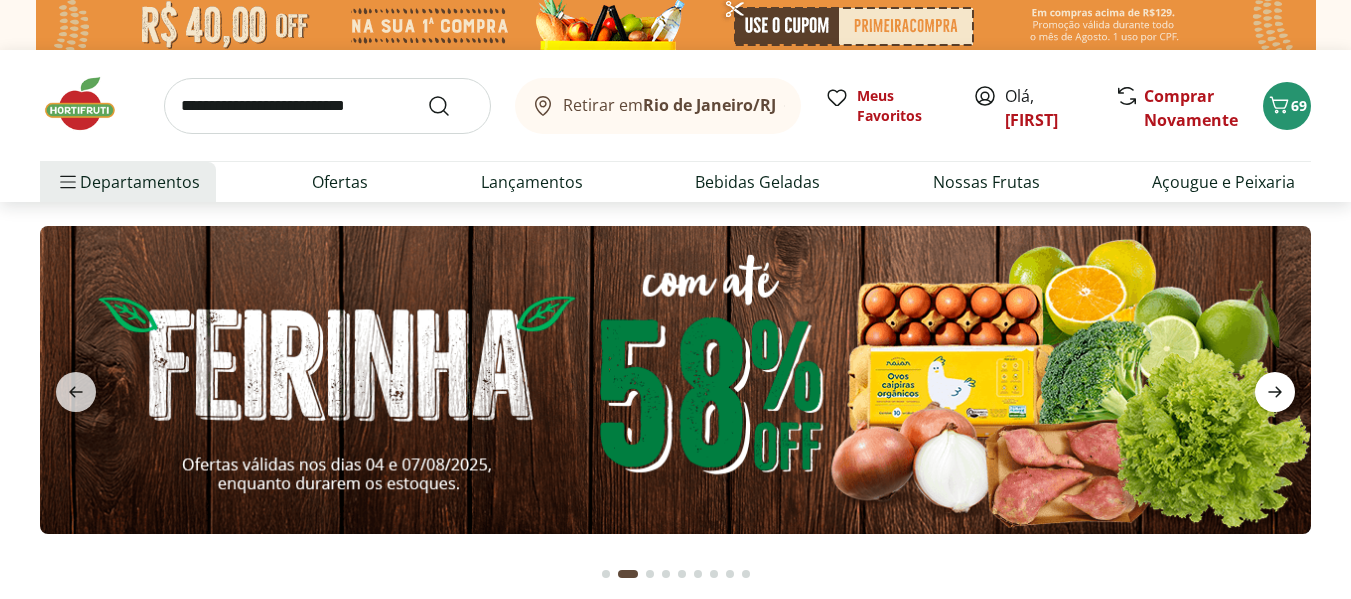 click 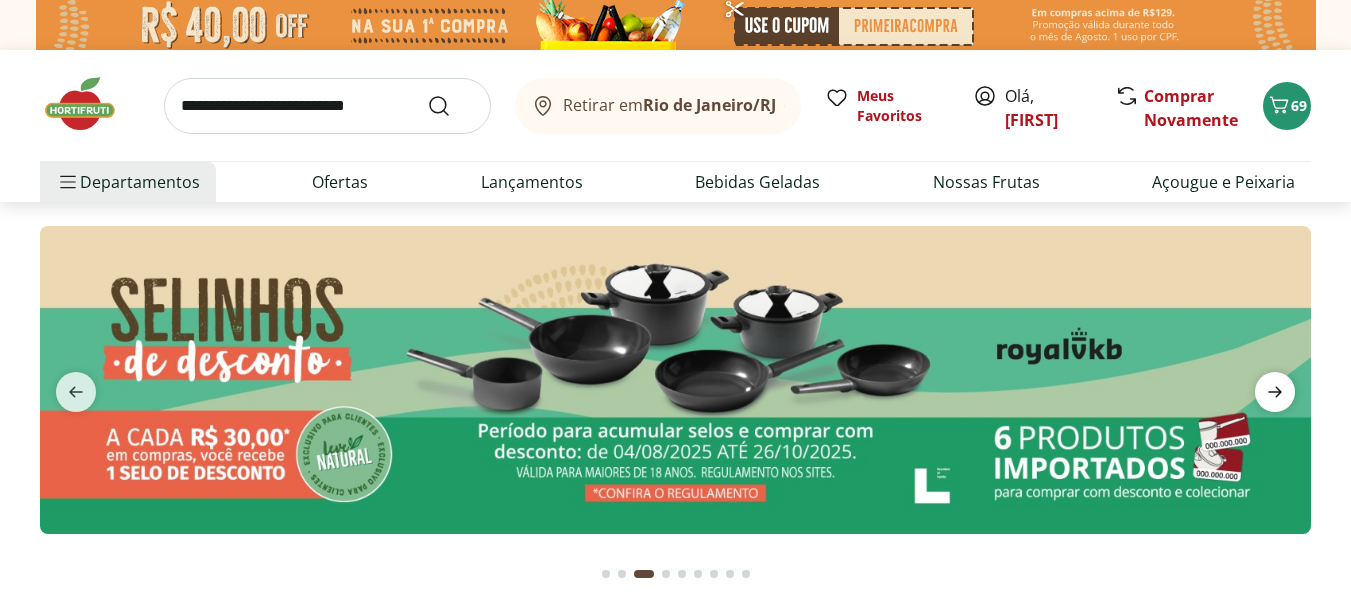 click 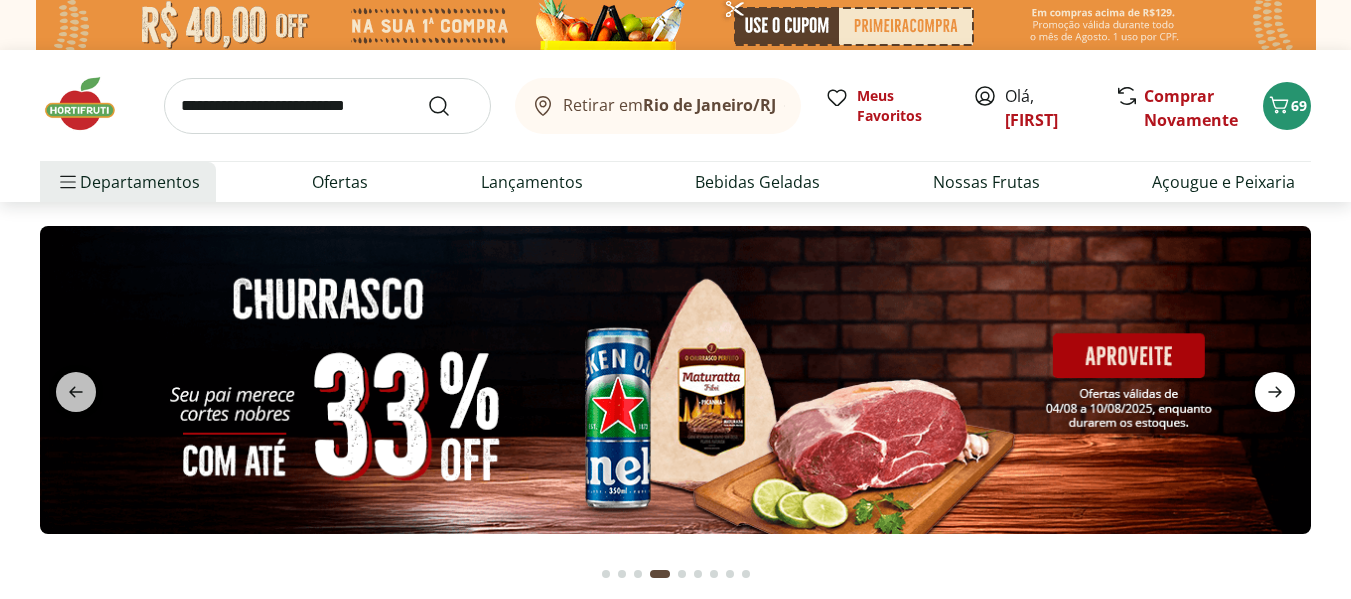 click 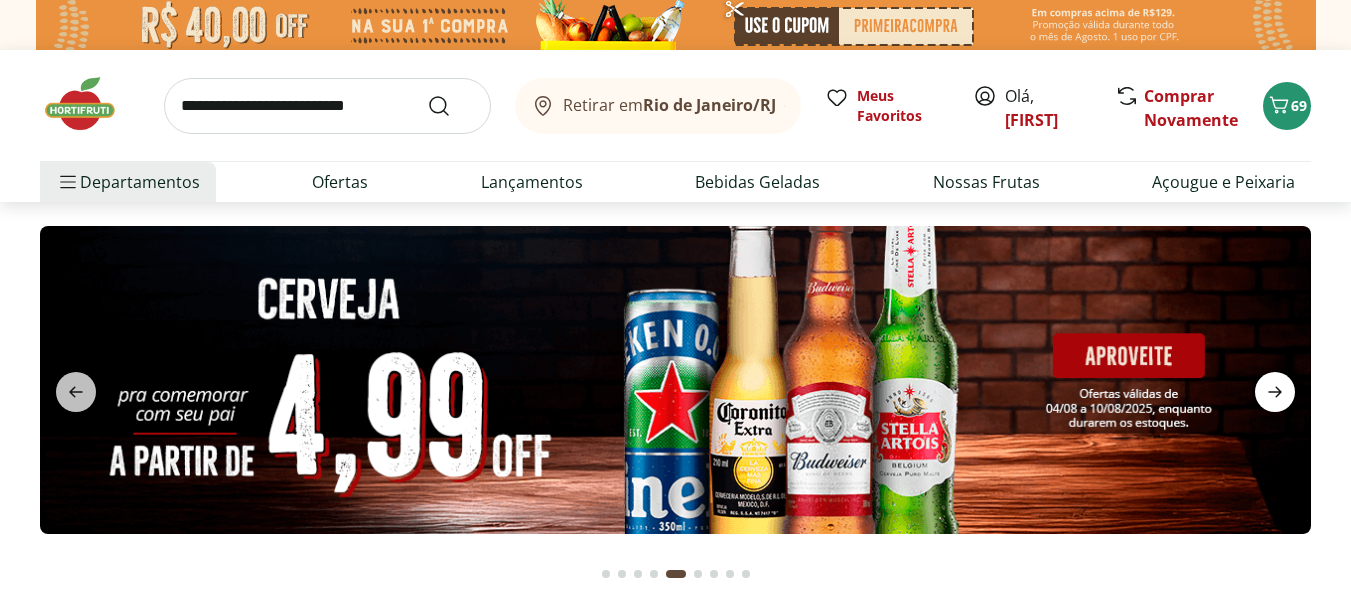 click 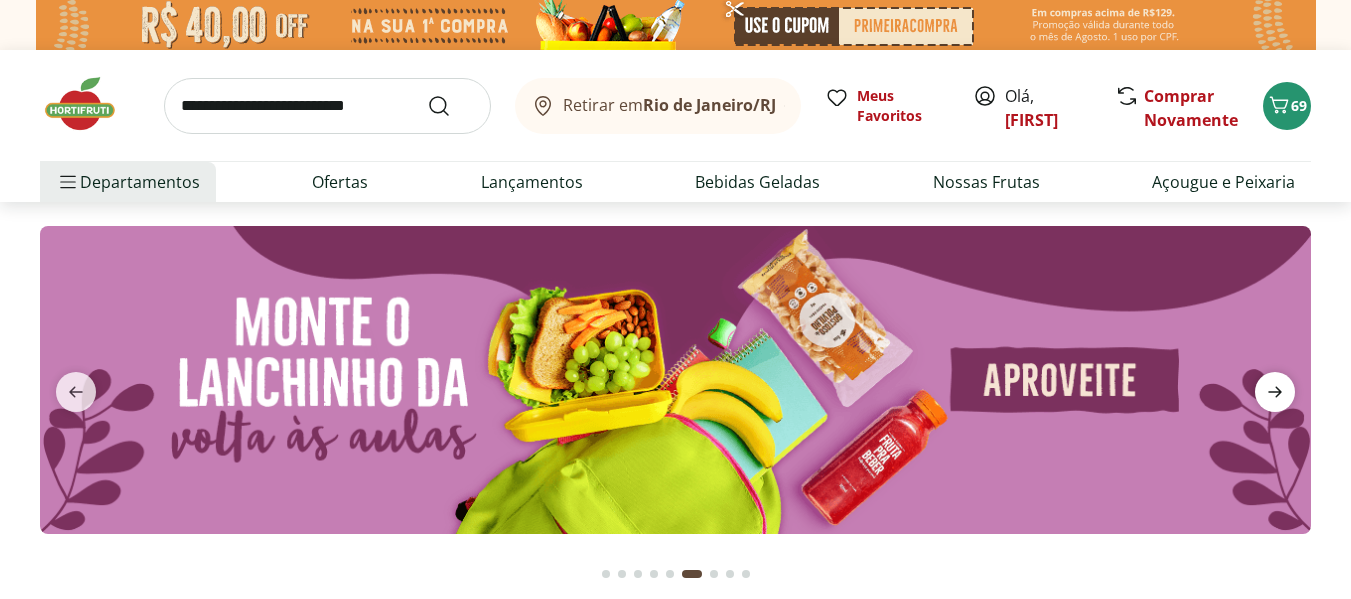click 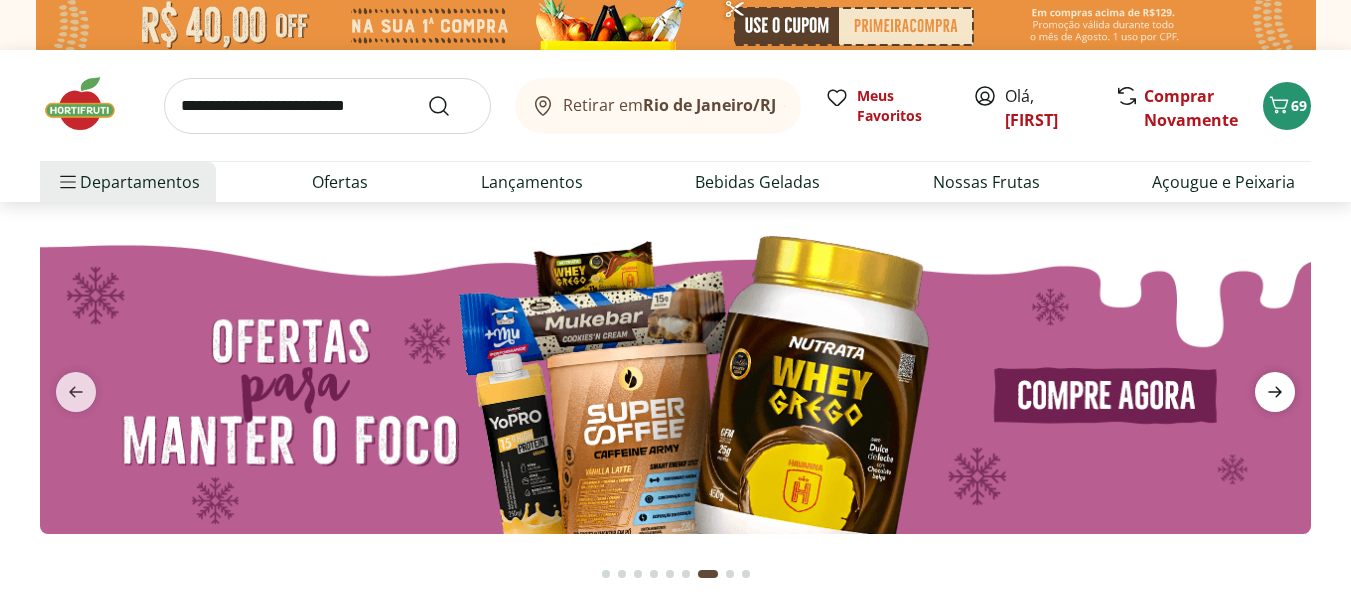 click 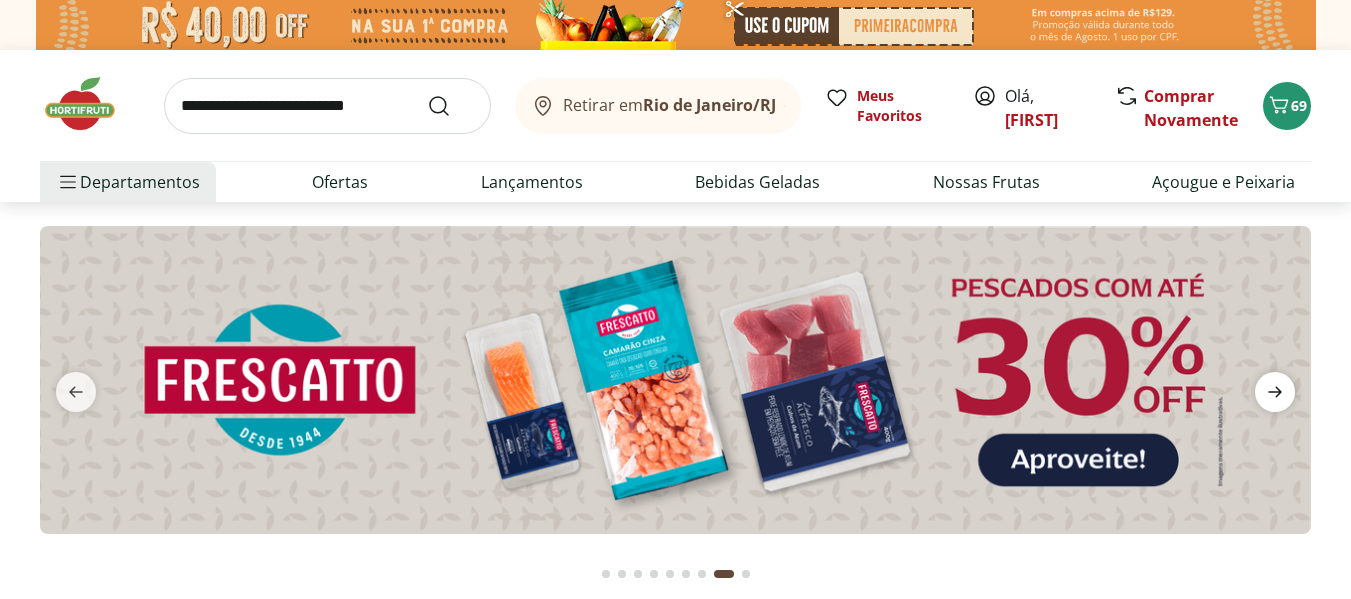 click 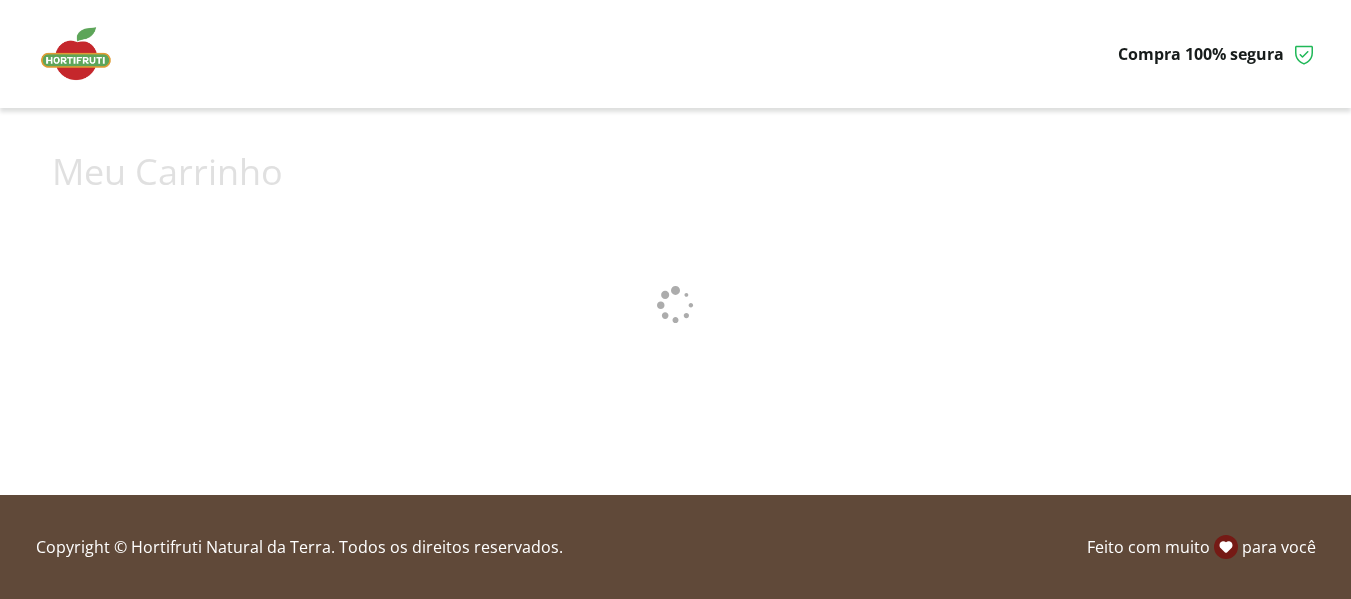scroll, scrollTop: 0, scrollLeft: 0, axis: both 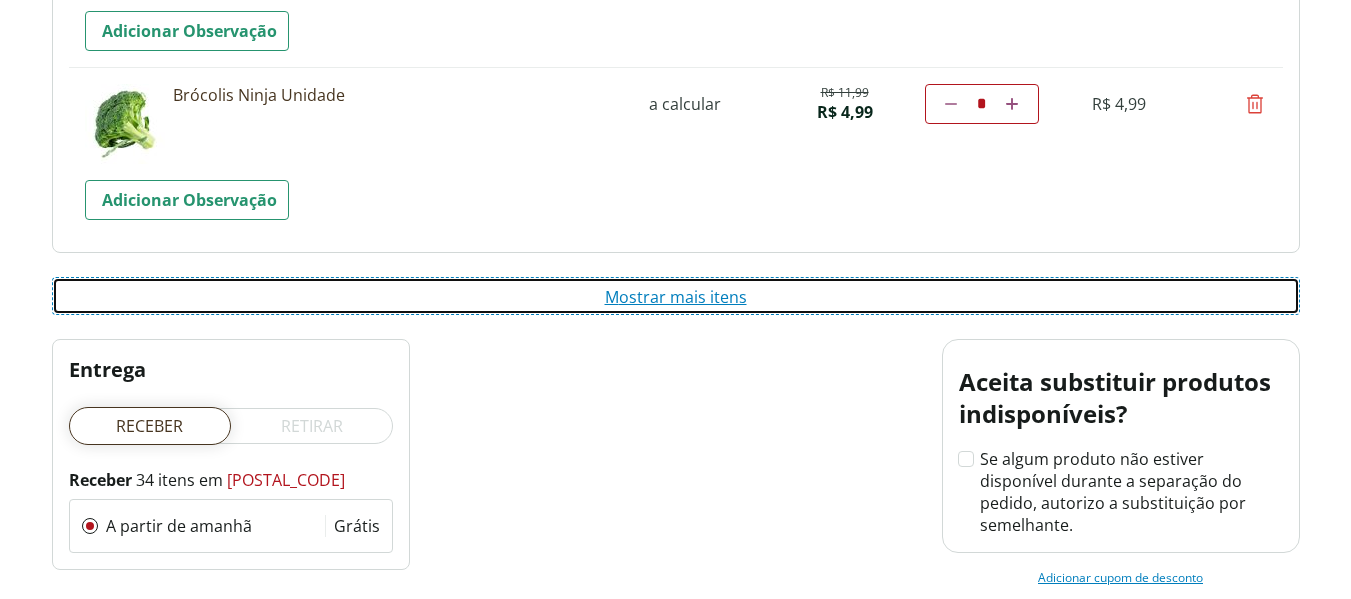 click on "Mostrar mais itens" at bounding box center [676, 296] 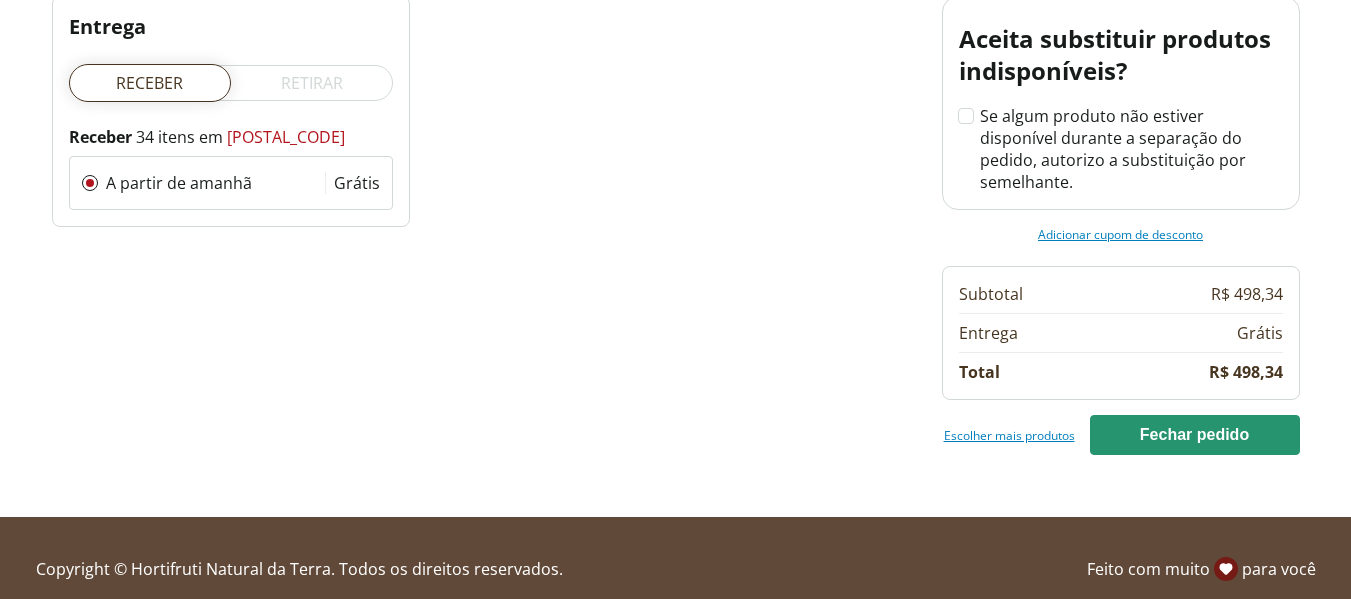 scroll, scrollTop: 5063, scrollLeft: 0, axis: vertical 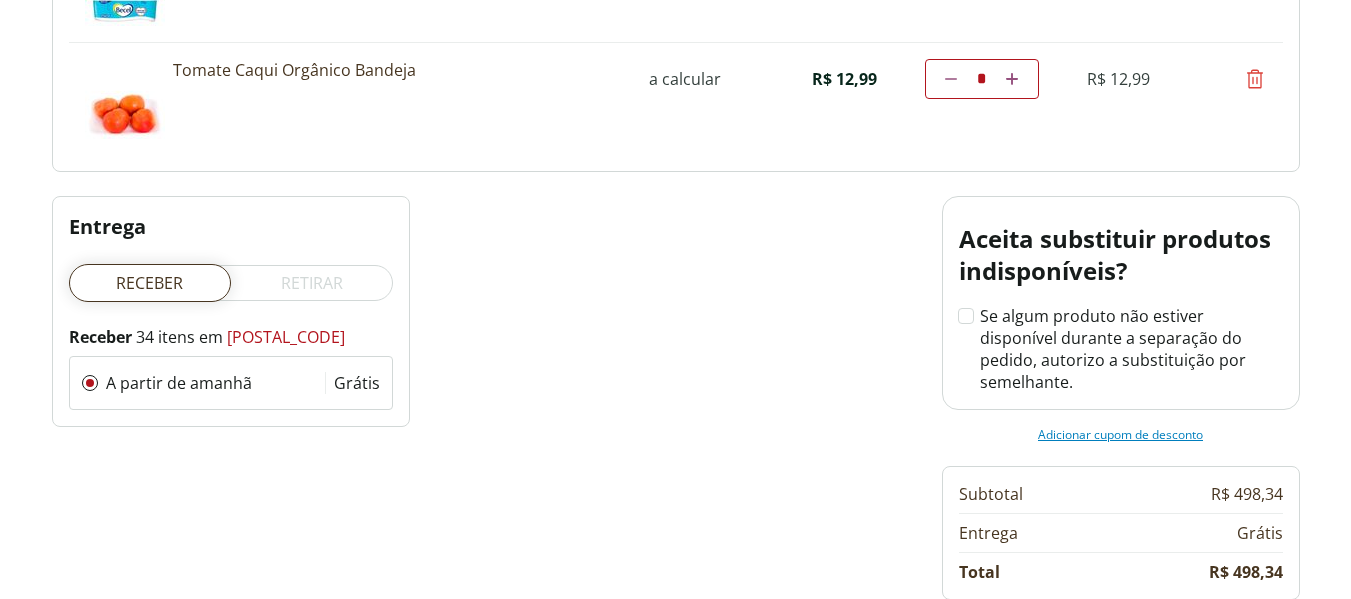 click on "Adicionar   cupom de desconto" at bounding box center [1121, 434] 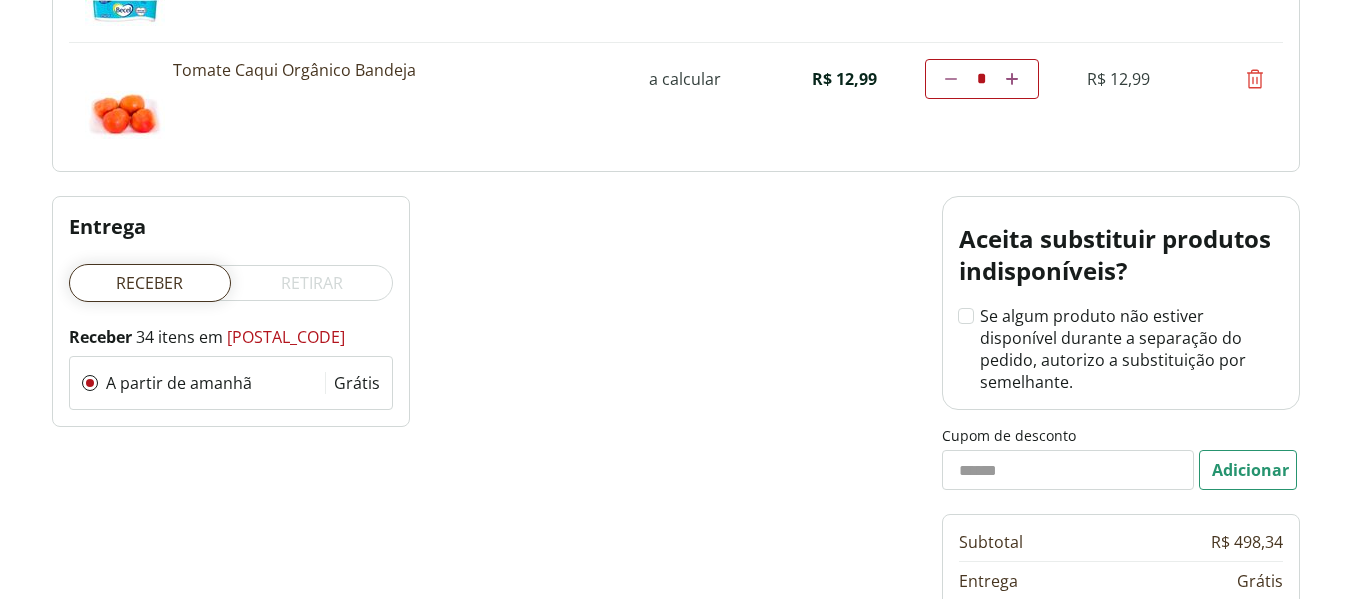 scroll, scrollTop: 5263, scrollLeft: 0, axis: vertical 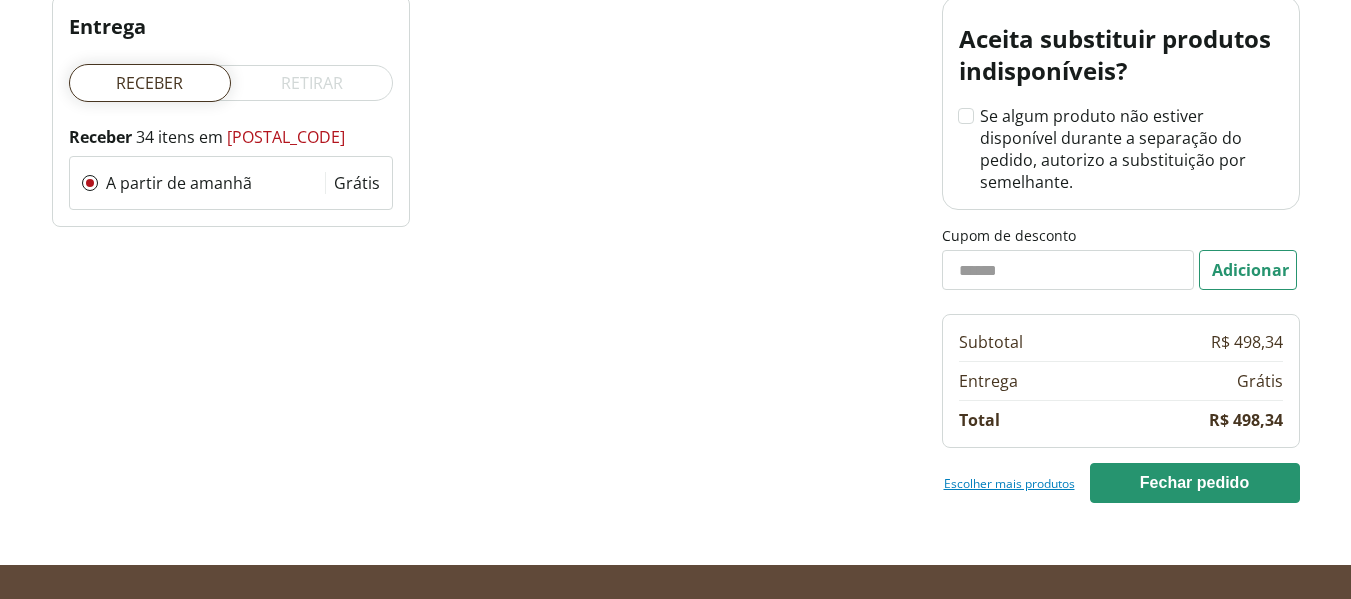 click on "Cupom de desconto" at bounding box center (1068, 270) 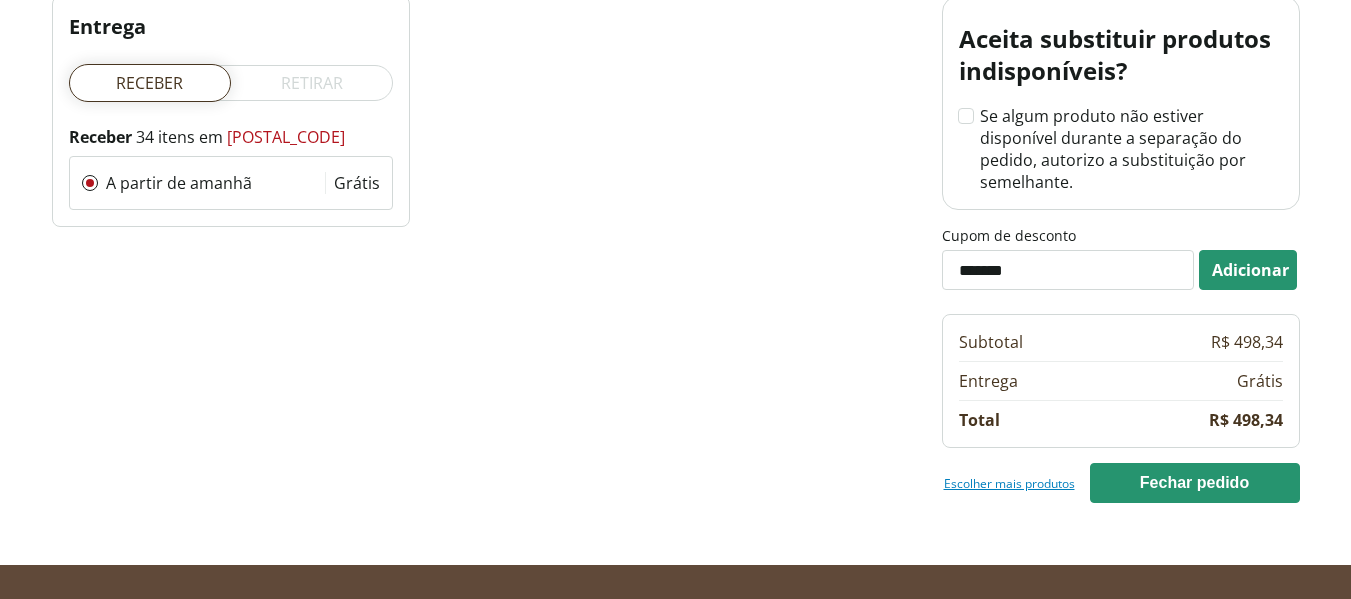 click on "Adicionar" at bounding box center (1248, 270) 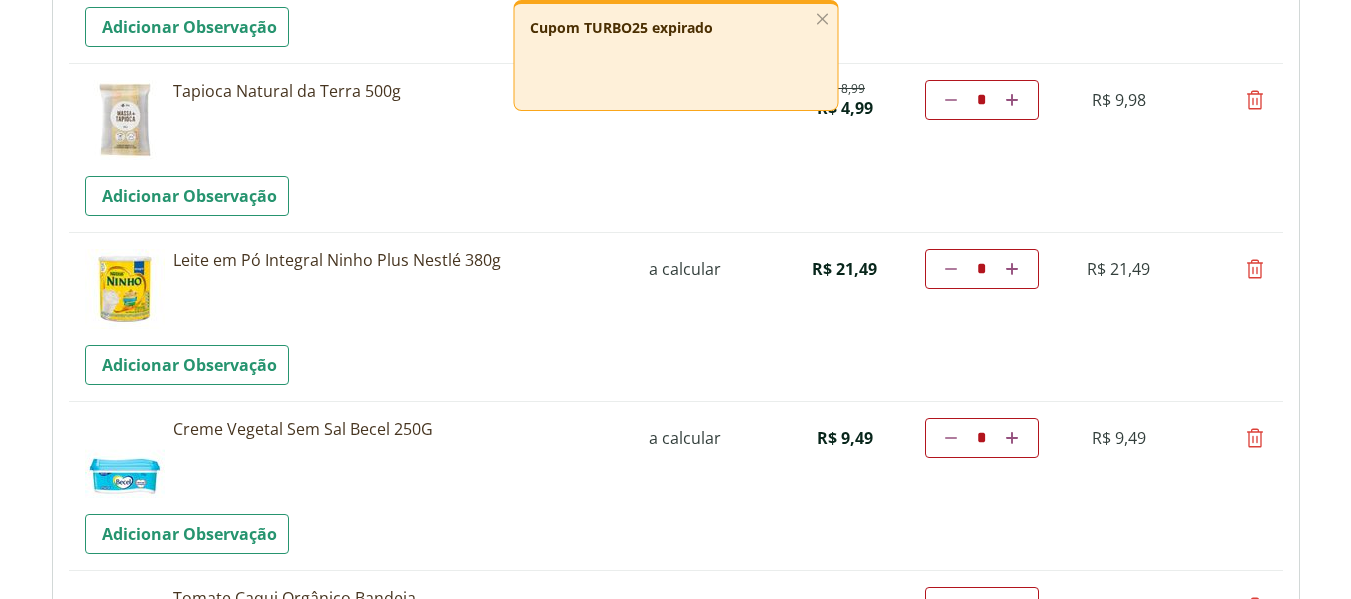 scroll, scrollTop: 6047, scrollLeft: 0, axis: vertical 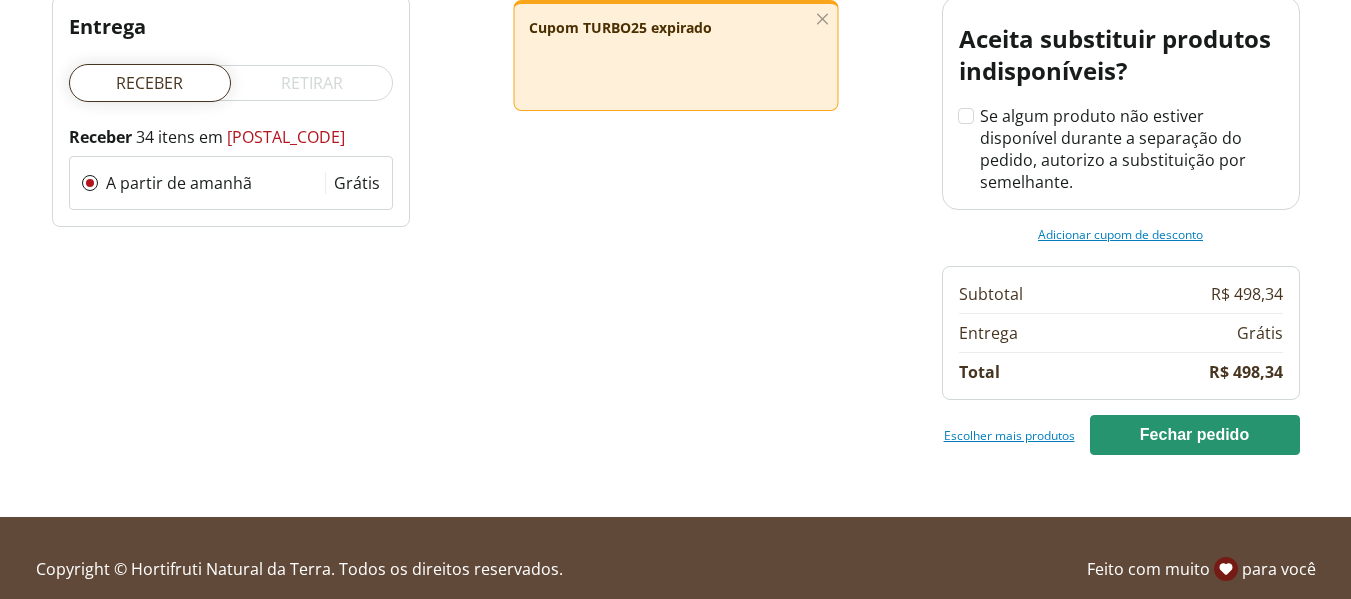 click on "cupom de desconto" at bounding box center [1148, 234] 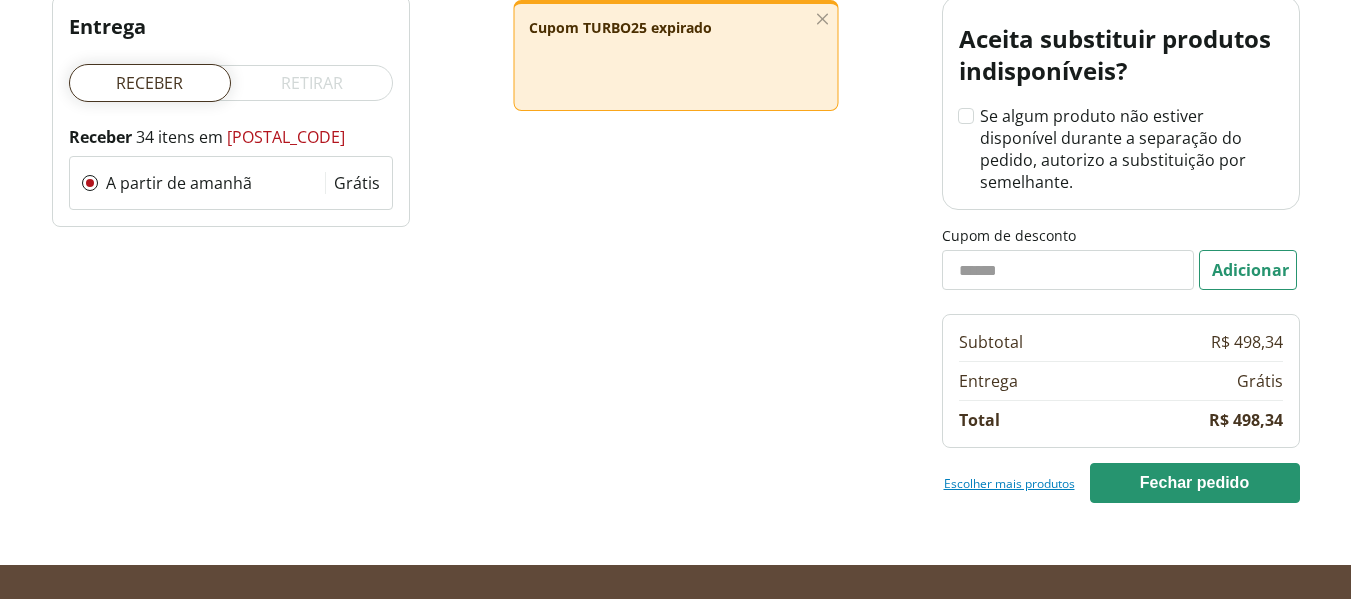 click on "Cupom de desconto" at bounding box center [1068, 270] 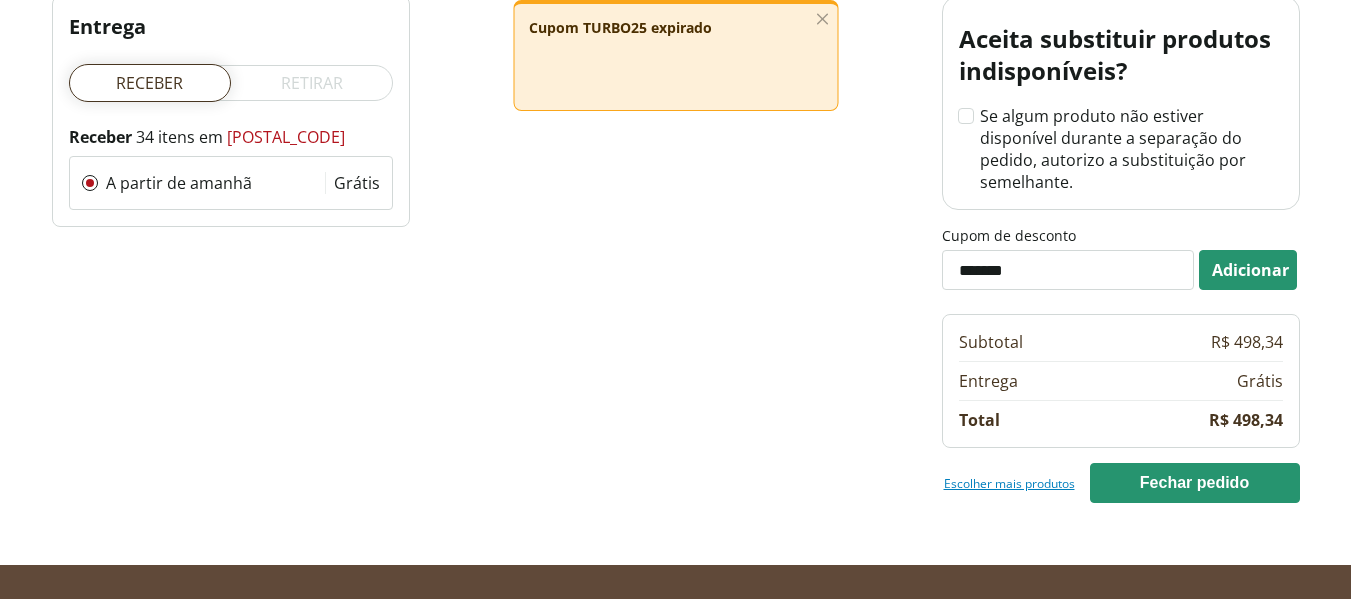 click on "Adicionar" at bounding box center [1248, 270] 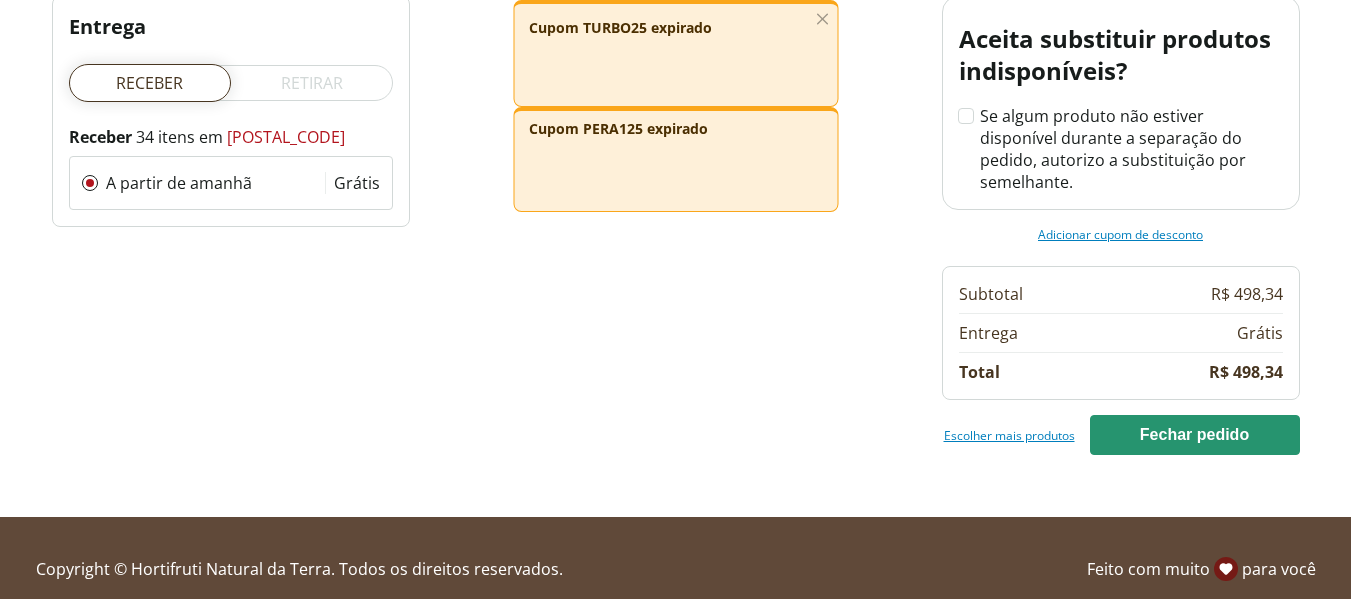 click on "cupom de desconto" at bounding box center (1148, 234) 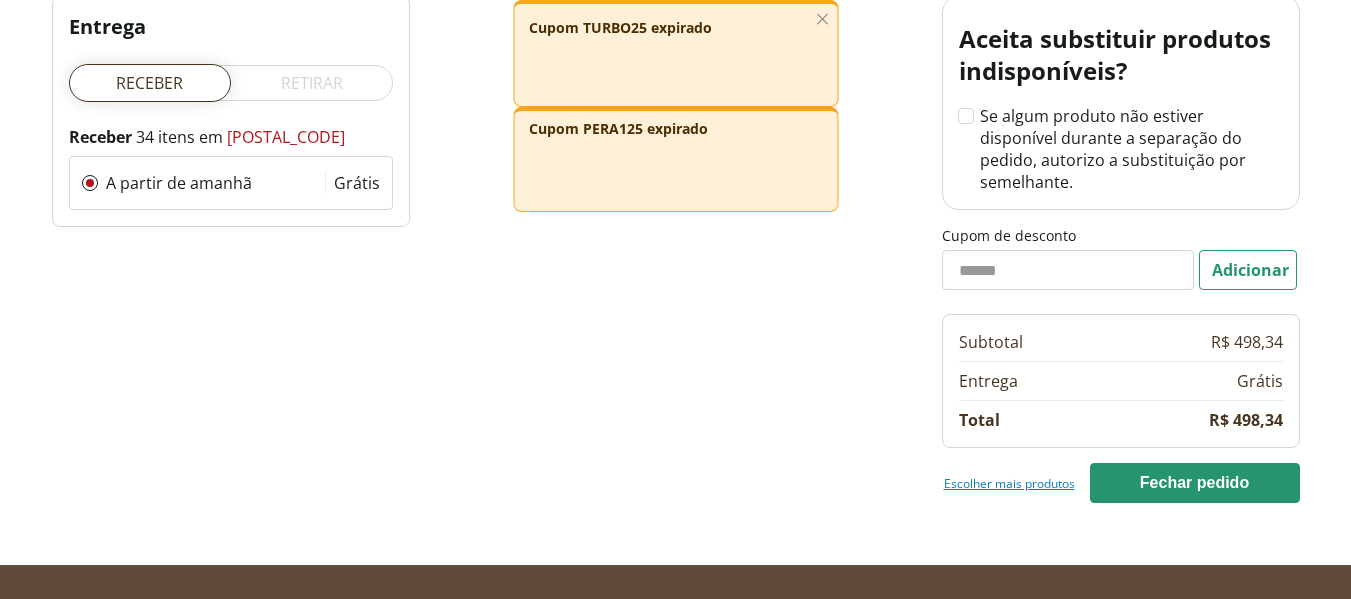 click on "Cupom de desconto" at bounding box center (1068, 270) 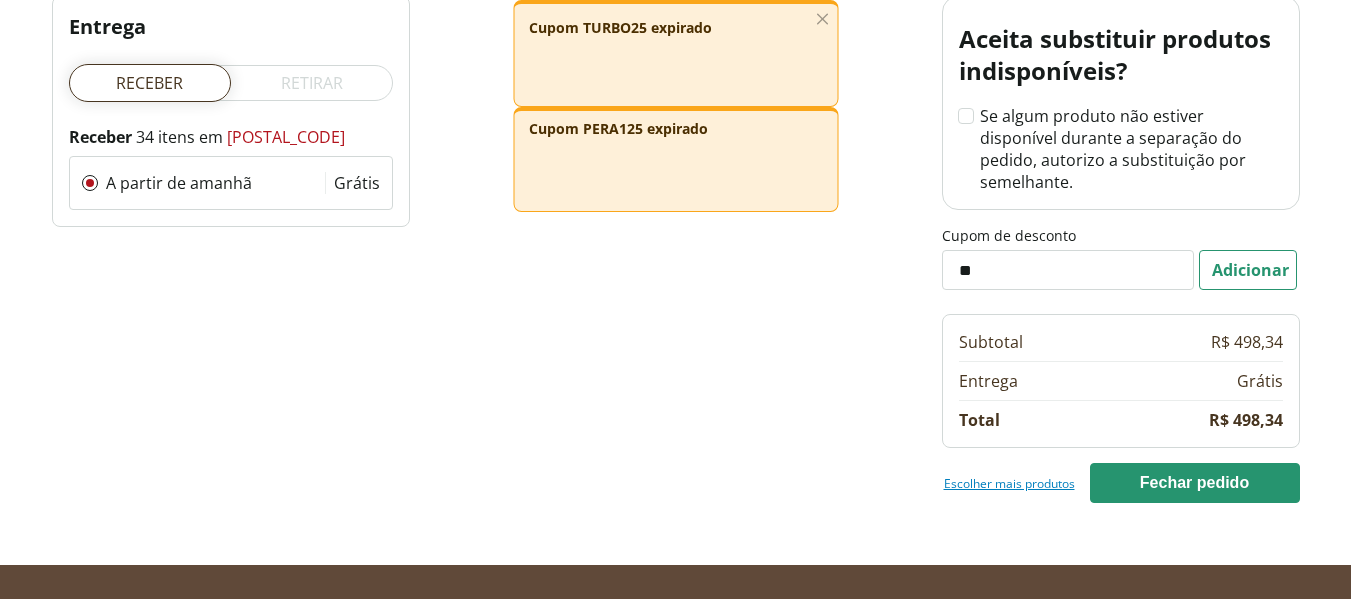 type on "*" 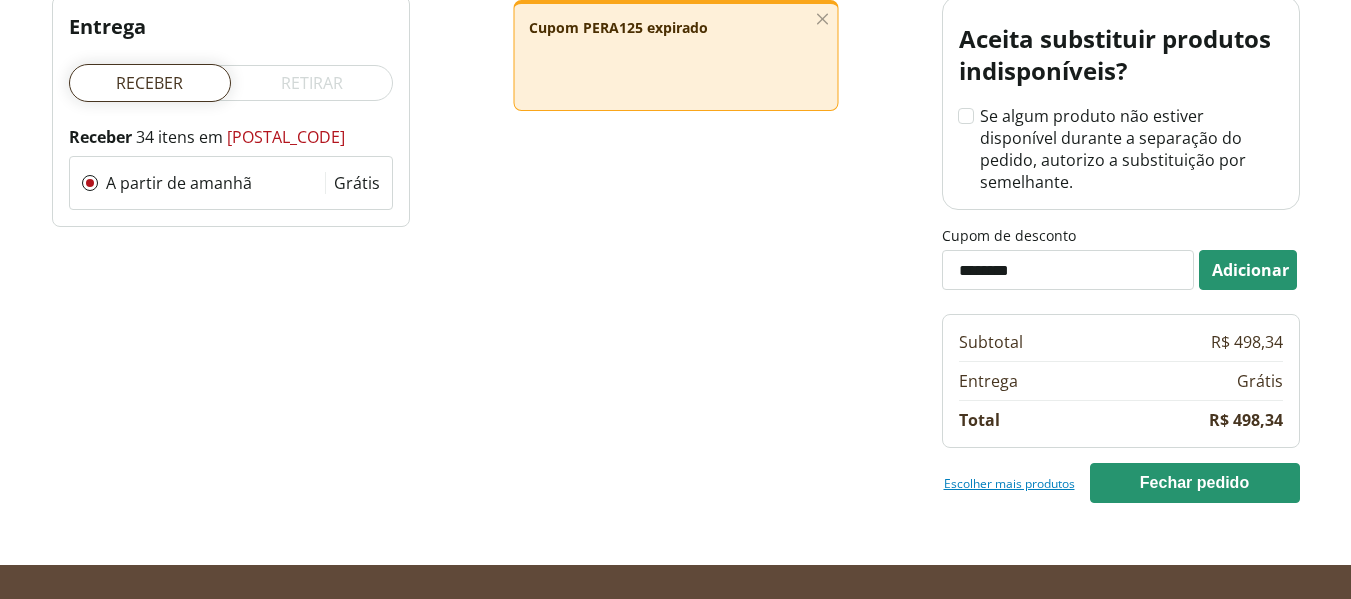 type on "********" 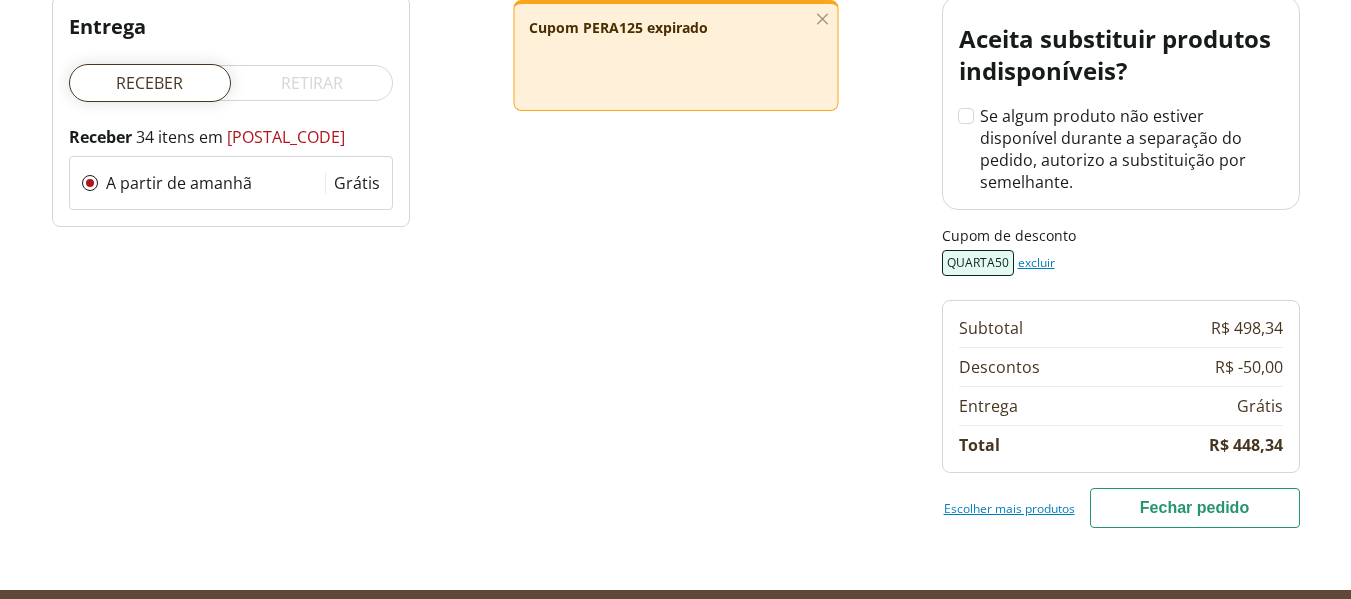 click on "Fechar pedido" at bounding box center [1195, 508] 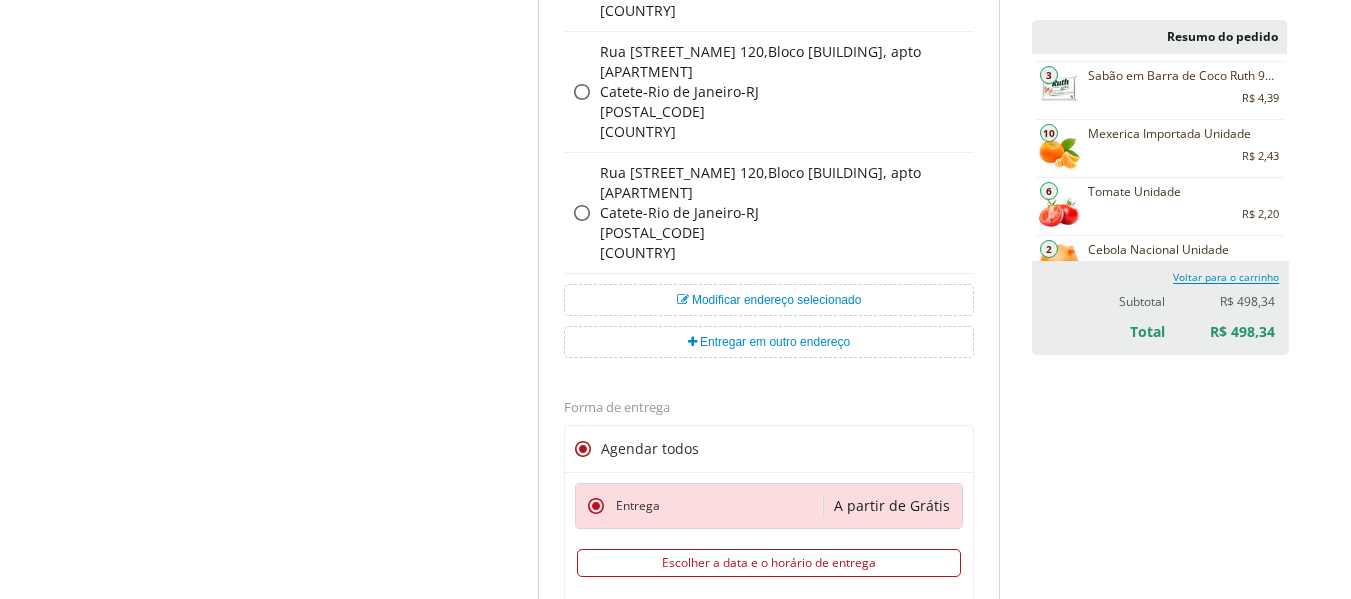 scroll, scrollTop: 800, scrollLeft: 0, axis: vertical 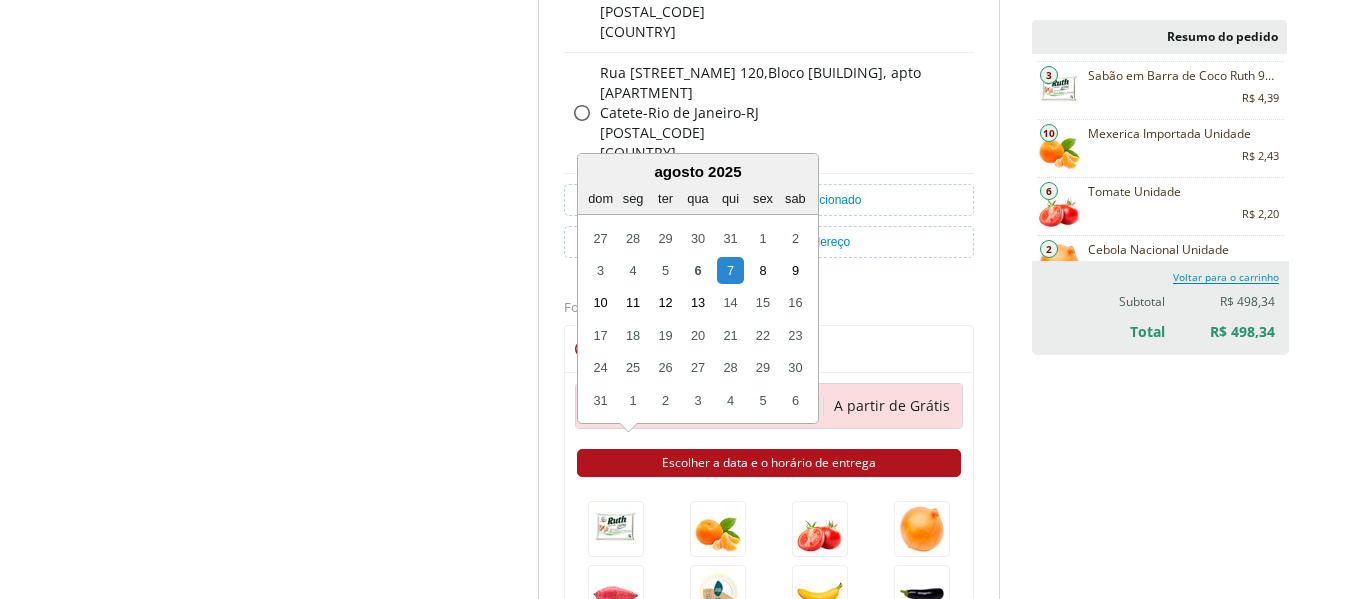 click on "Escolher a data e o horário de entrega" at bounding box center (769, 463) 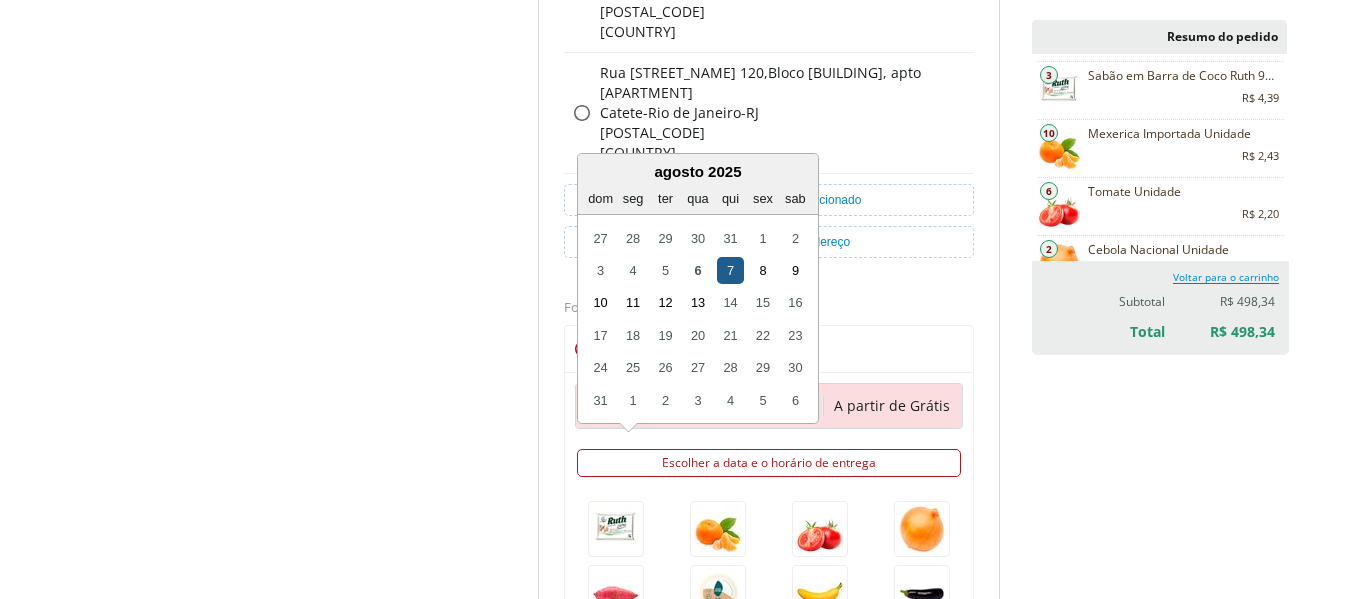 click on "7" at bounding box center [730, 270] 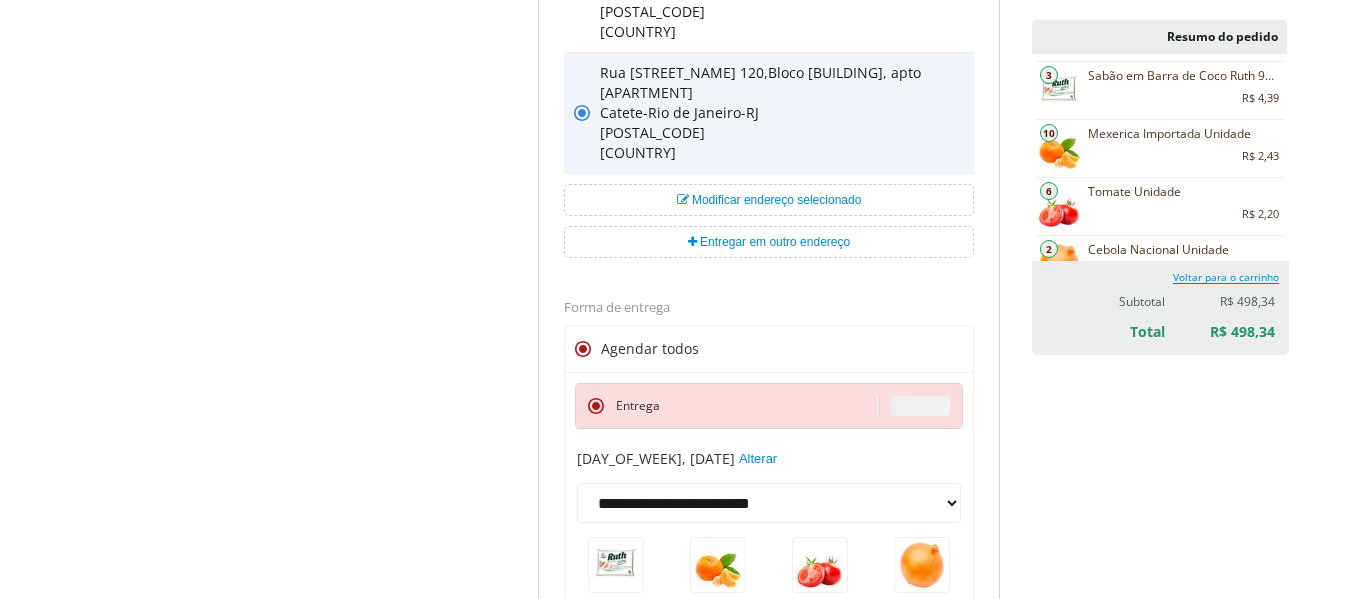 scroll, scrollTop: 1000, scrollLeft: 0, axis: vertical 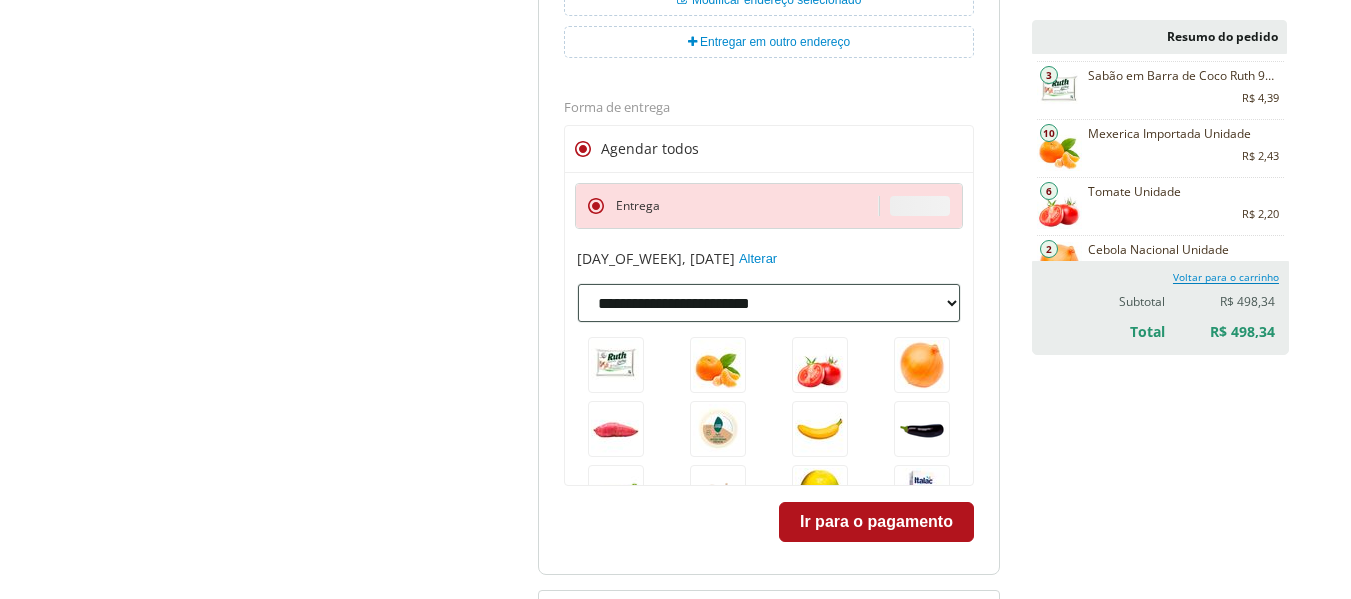 click on "**********" at bounding box center (769, 303) 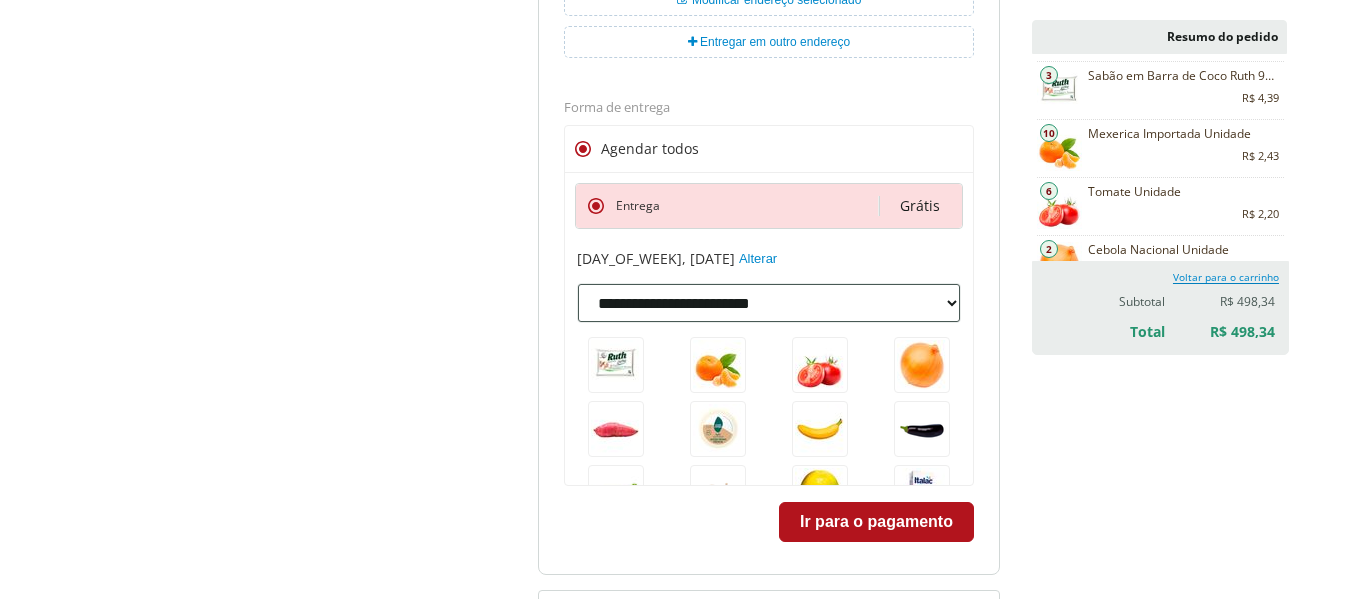 select on "**********" 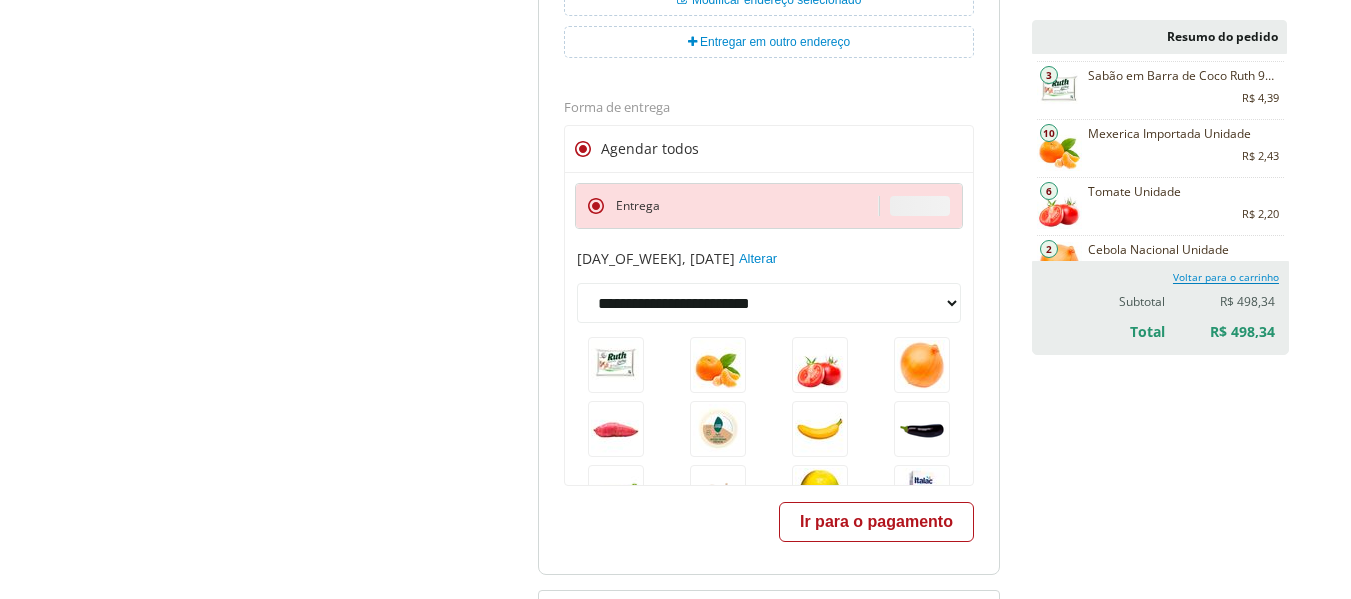 click on "Ir para o pagamento" at bounding box center (876, 522) 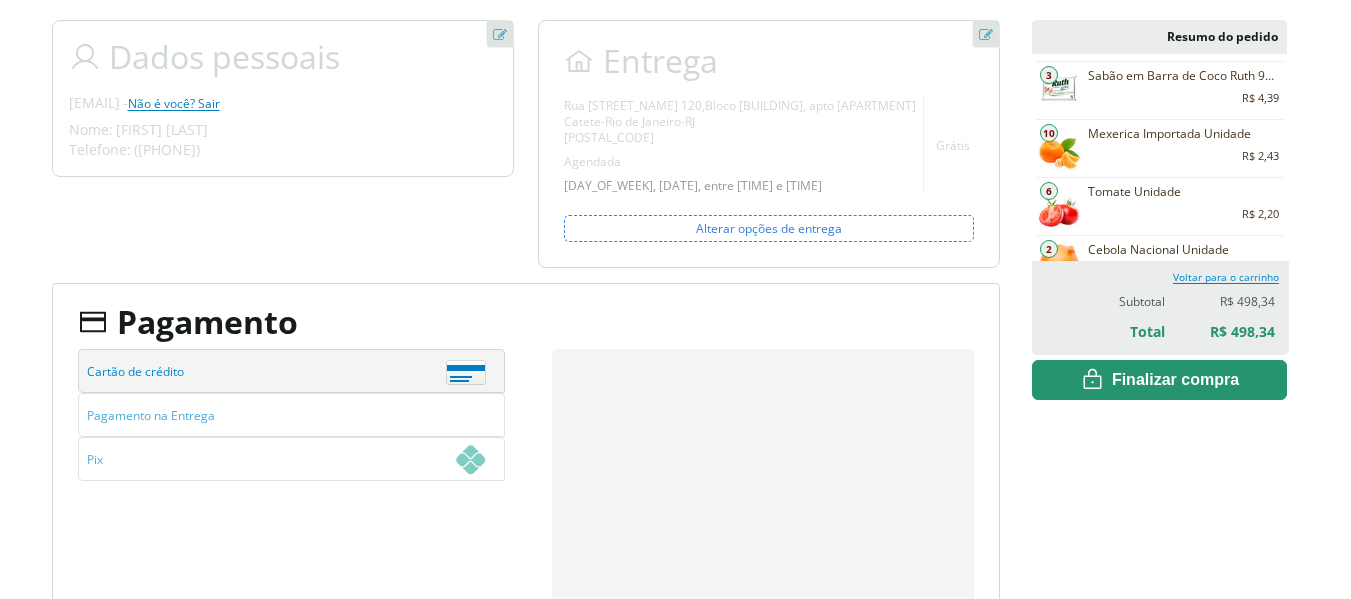 scroll, scrollTop: 4, scrollLeft: 0, axis: vertical 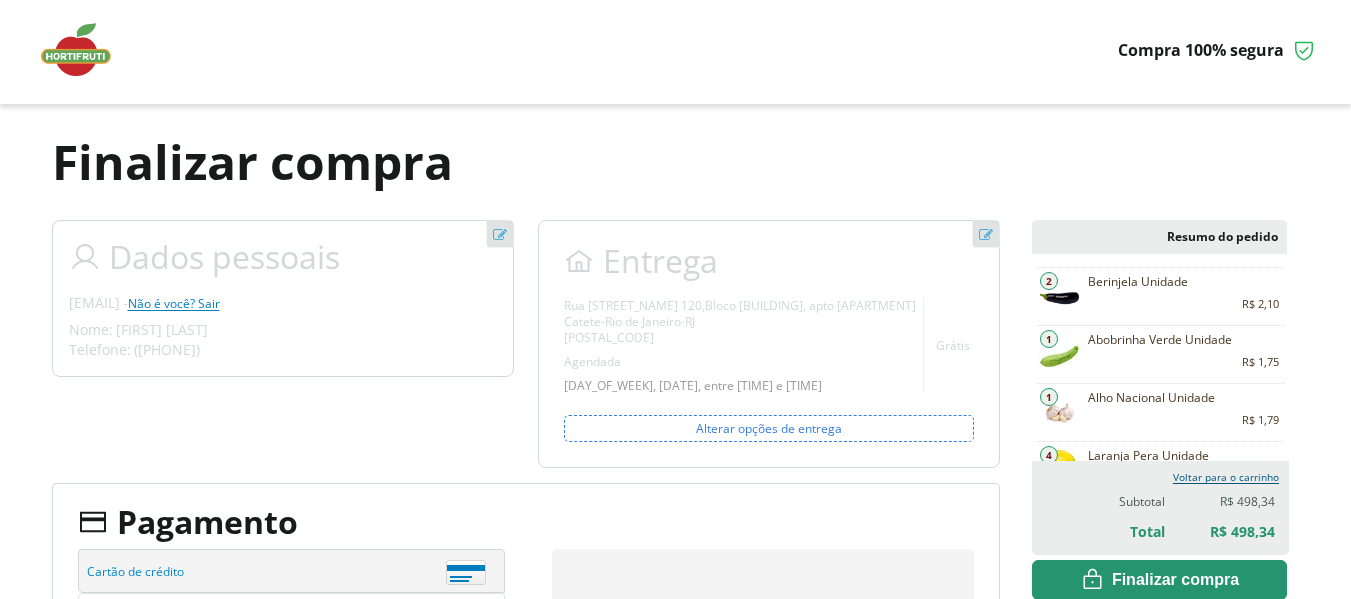 click on "Voltar para o carrinho" at bounding box center [1226, 477] 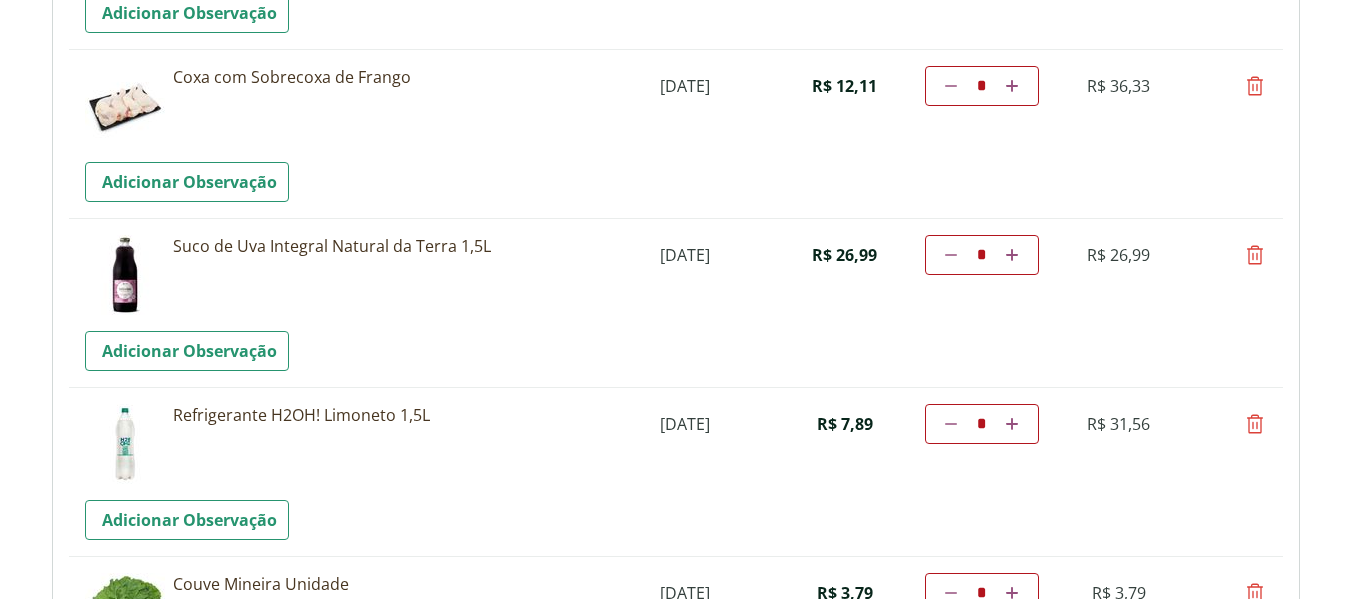 scroll, scrollTop: 6000, scrollLeft: 0, axis: vertical 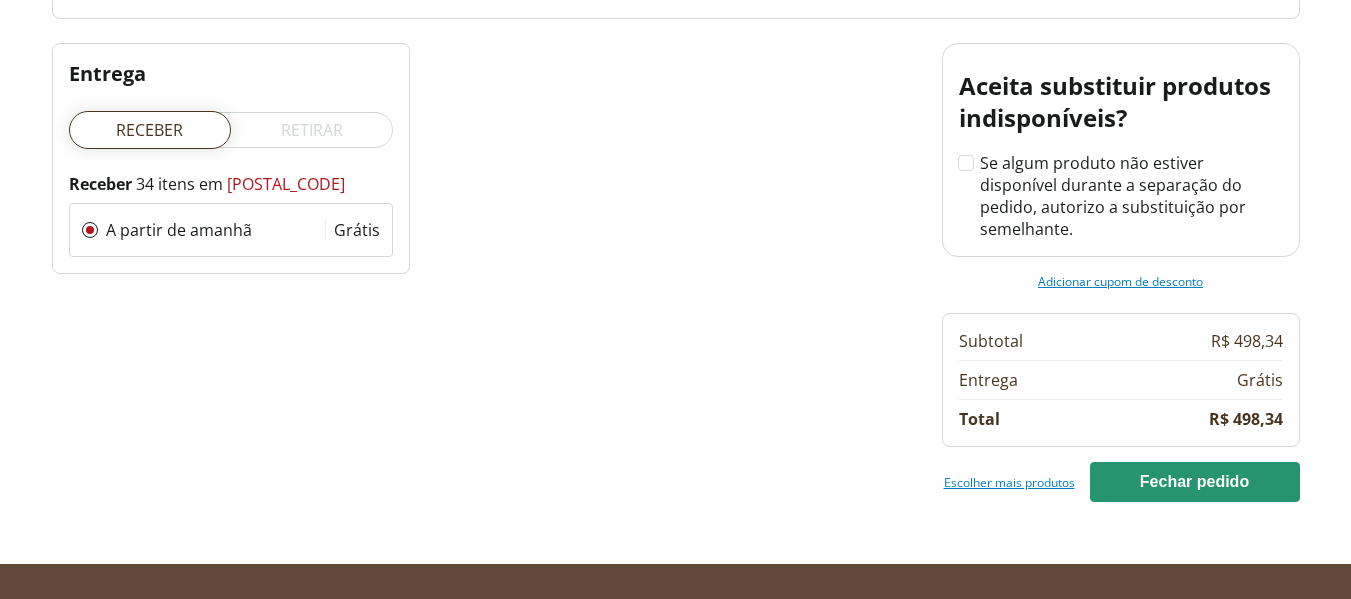 click on "cupom de desconto" at bounding box center (1148, 281) 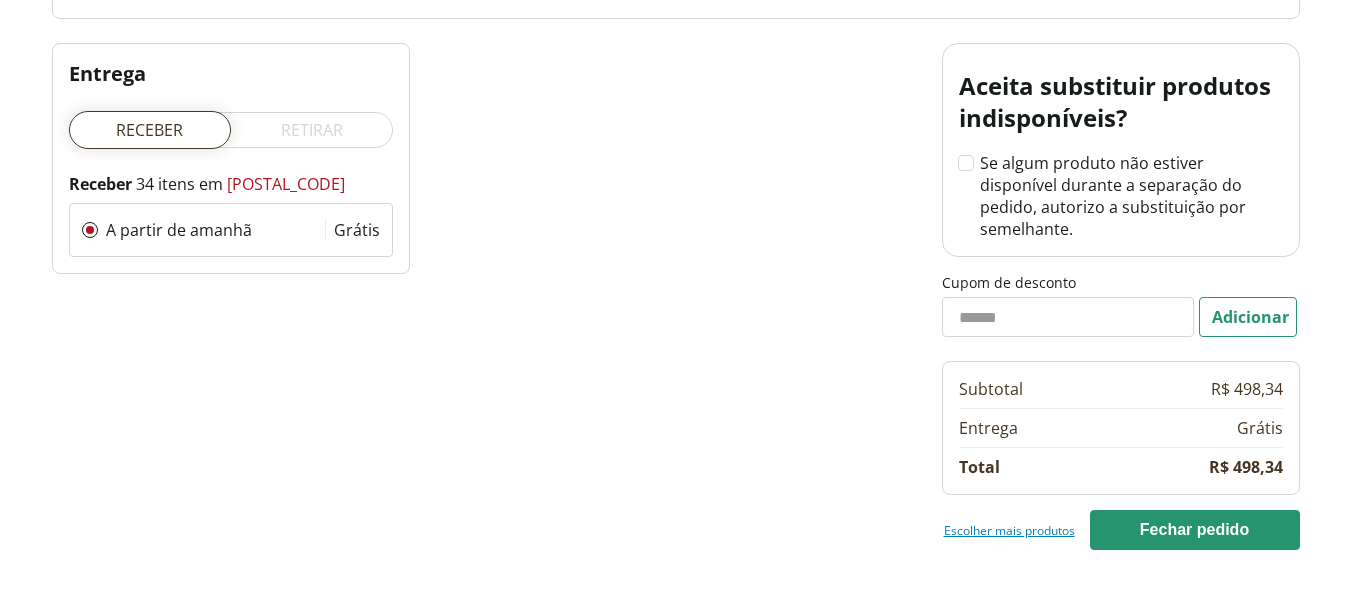 click on "Cupom de desconto" at bounding box center (1068, 317) 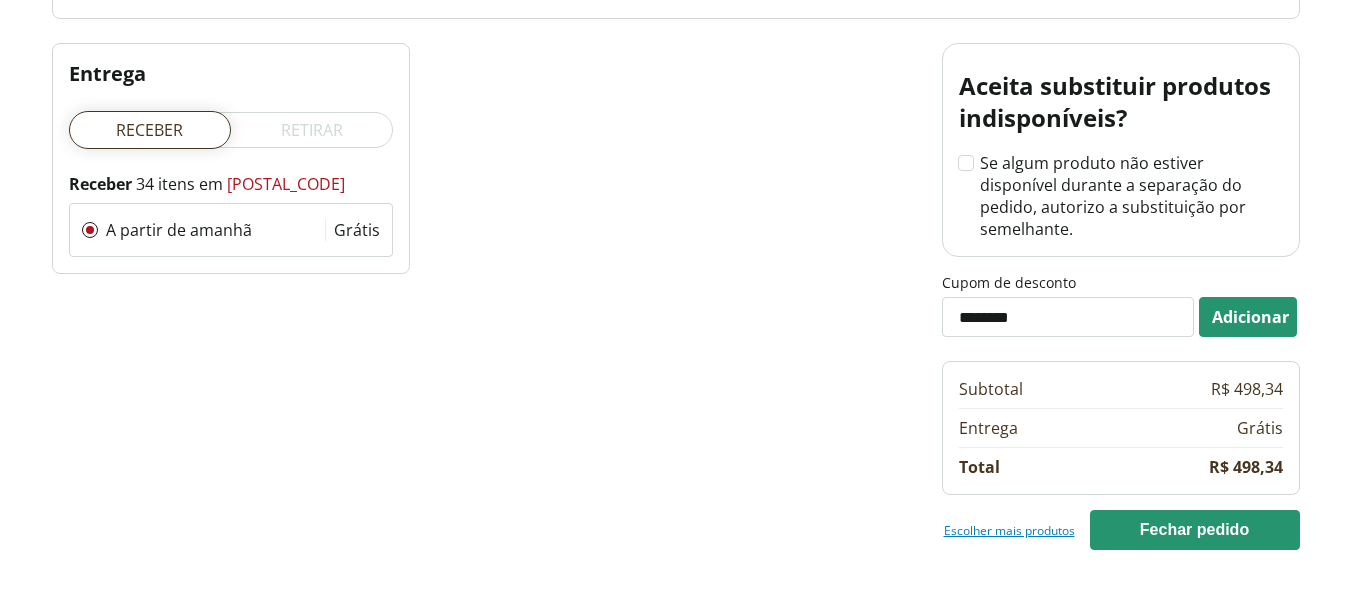 type on "********" 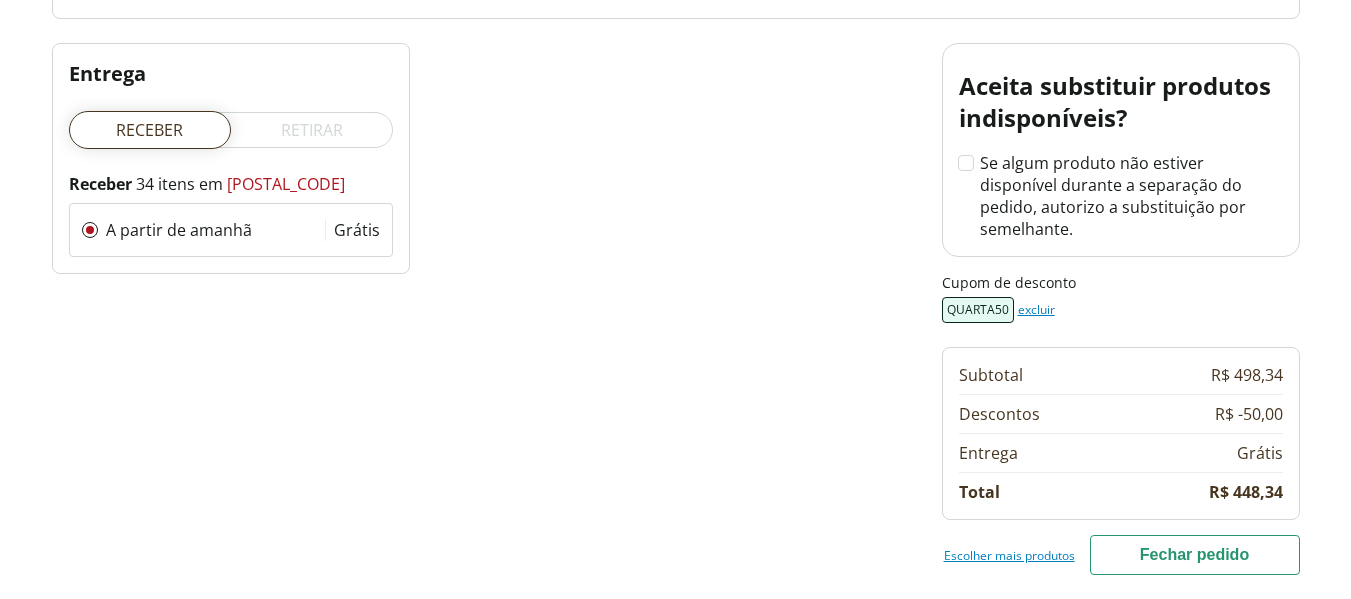 click on "Fechar pedido" at bounding box center (1195, 555) 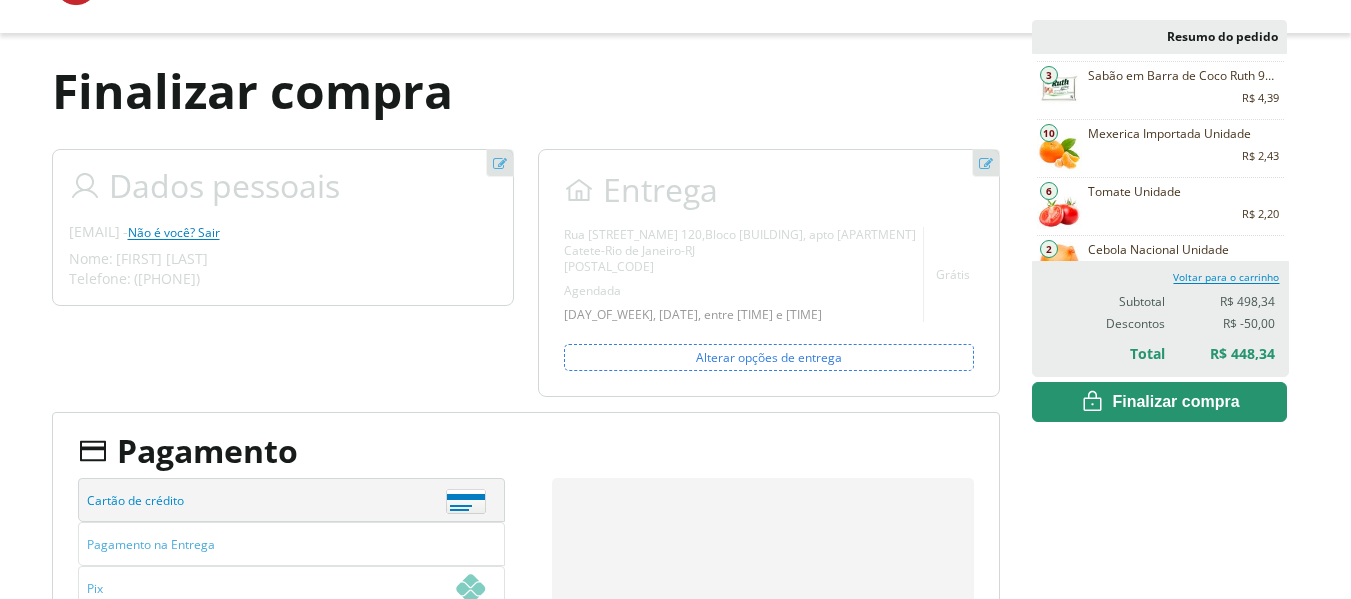 scroll, scrollTop: 275, scrollLeft: 0, axis: vertical 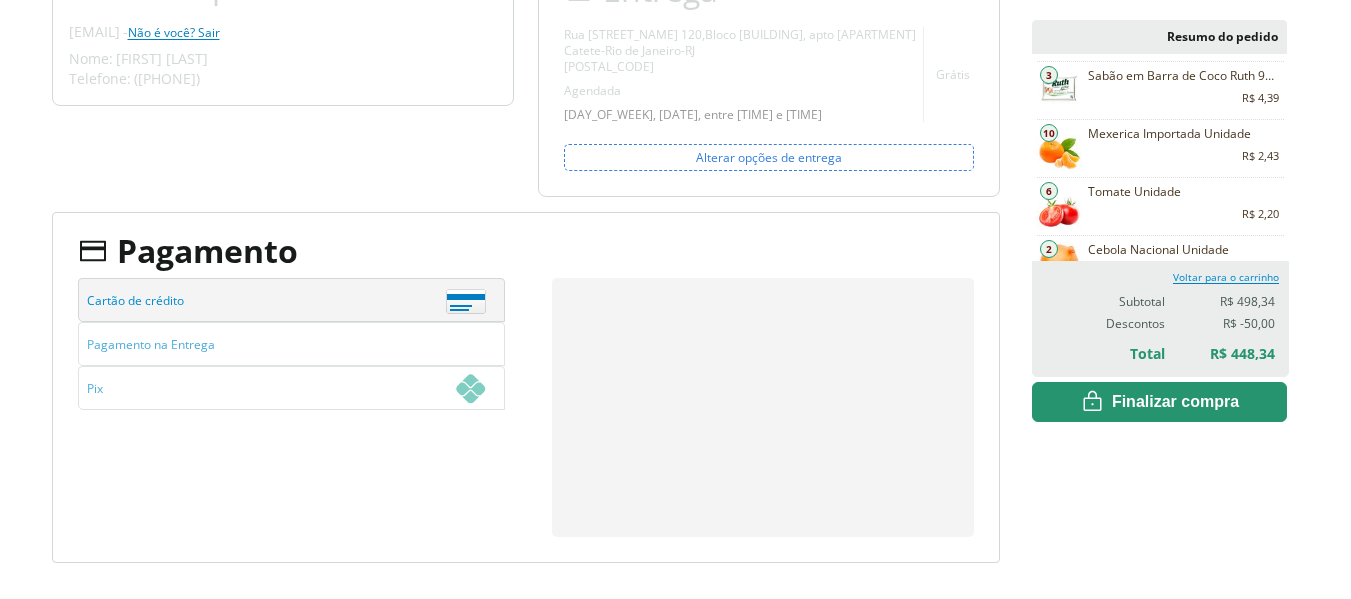click on "Forma de pagamento                                 Exibir créditos da Lista de casamento e do Programa de Fidelidade                                                                                                                                                       Cartão de crédito                                                                                                                              Pagamento na Entrega                                                                                                                              Pix                                                                                                                                              Cartão de crédito                                                                                                            Pagamento na Entrega                                                                                                            Pix" at bounding box center [315, 407] 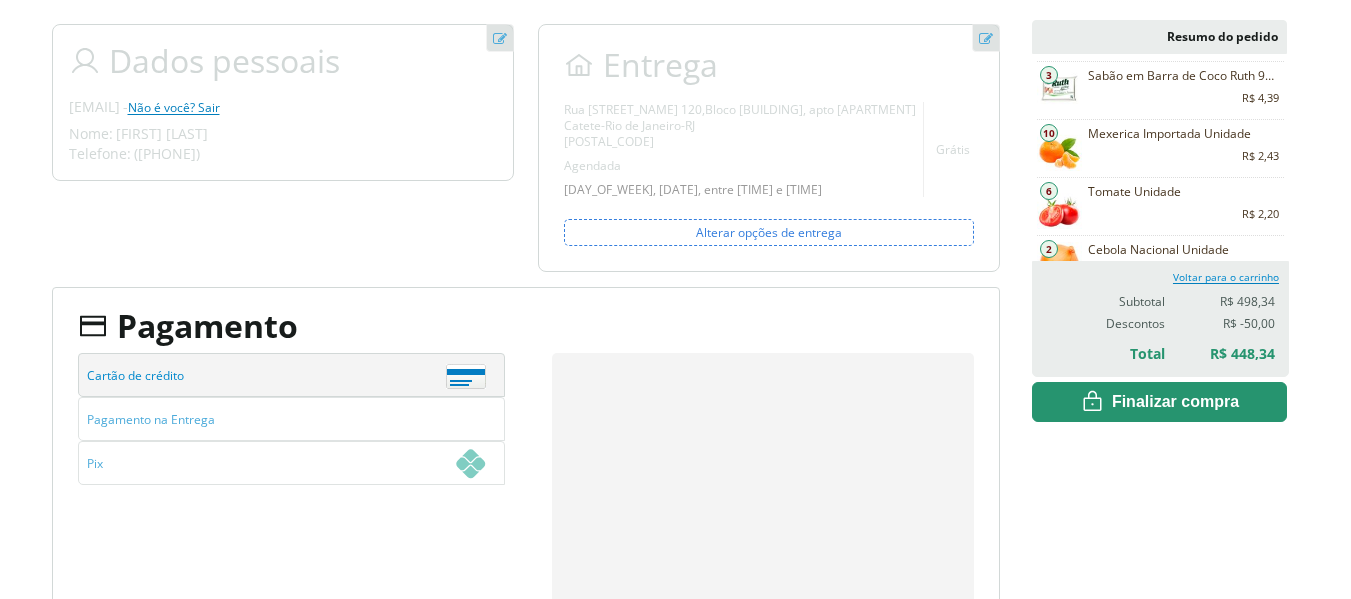 scroll, scrollTop: 400, scrollLeft: 0, axis: vertical 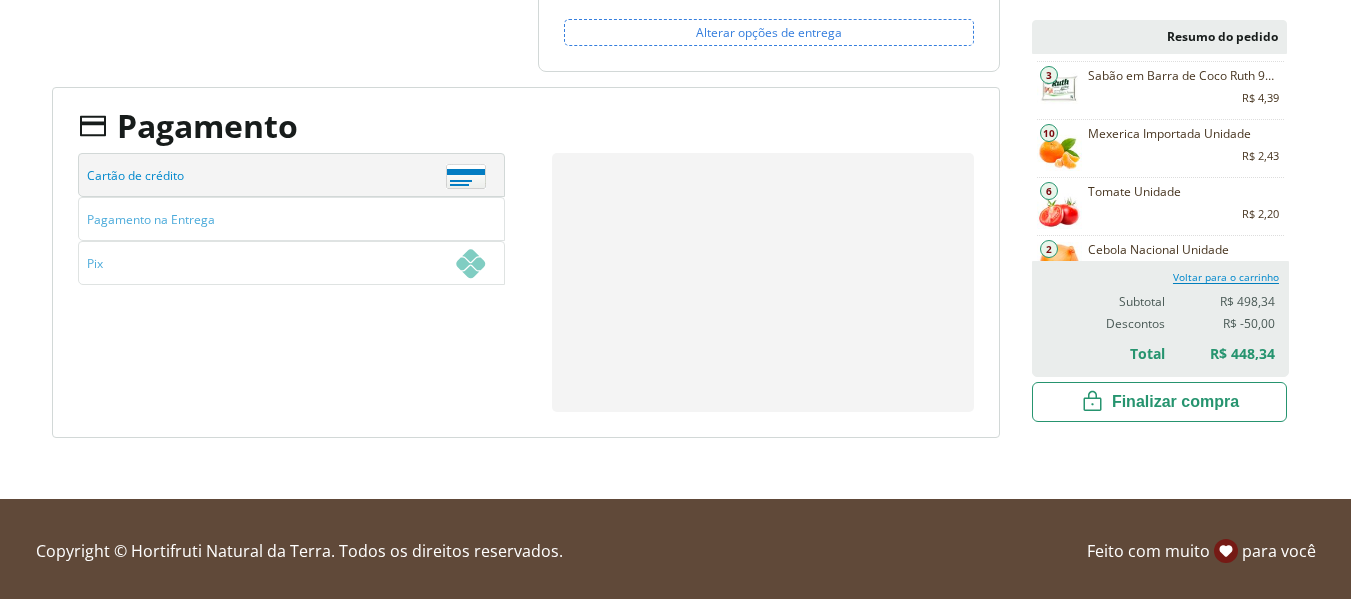 click on "Finalizar compra" at bounding box center [0, 0] 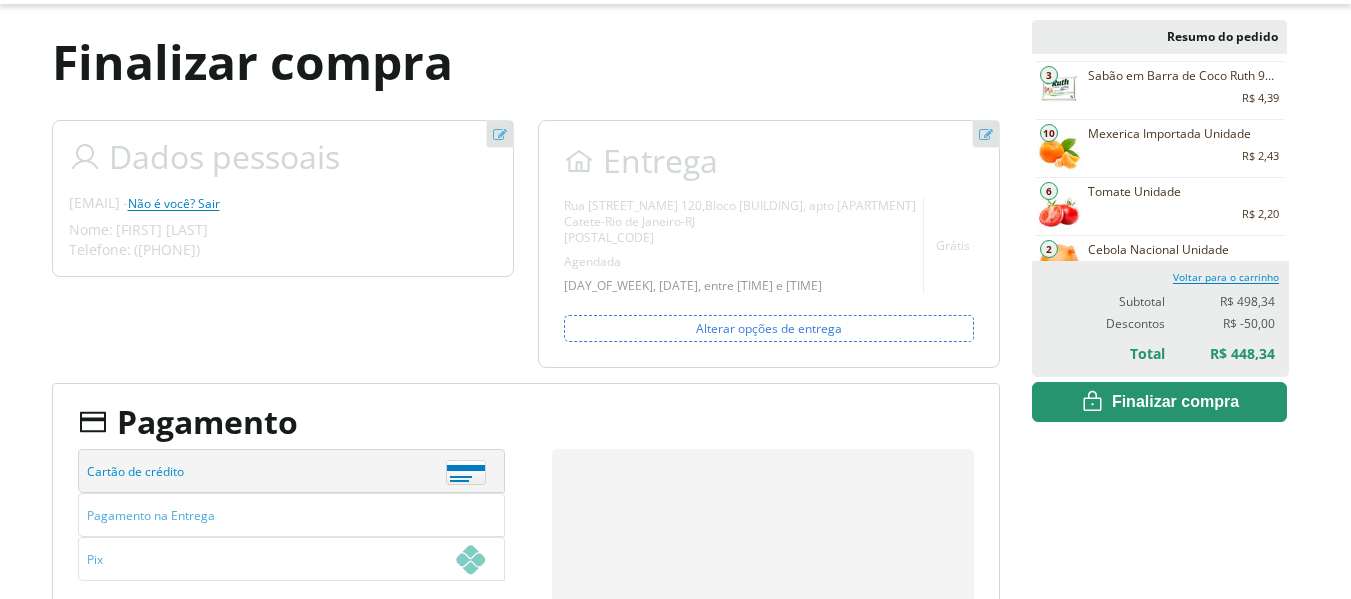scroll, scrollTop: 204, scrollLeft: 0, axis: vertical 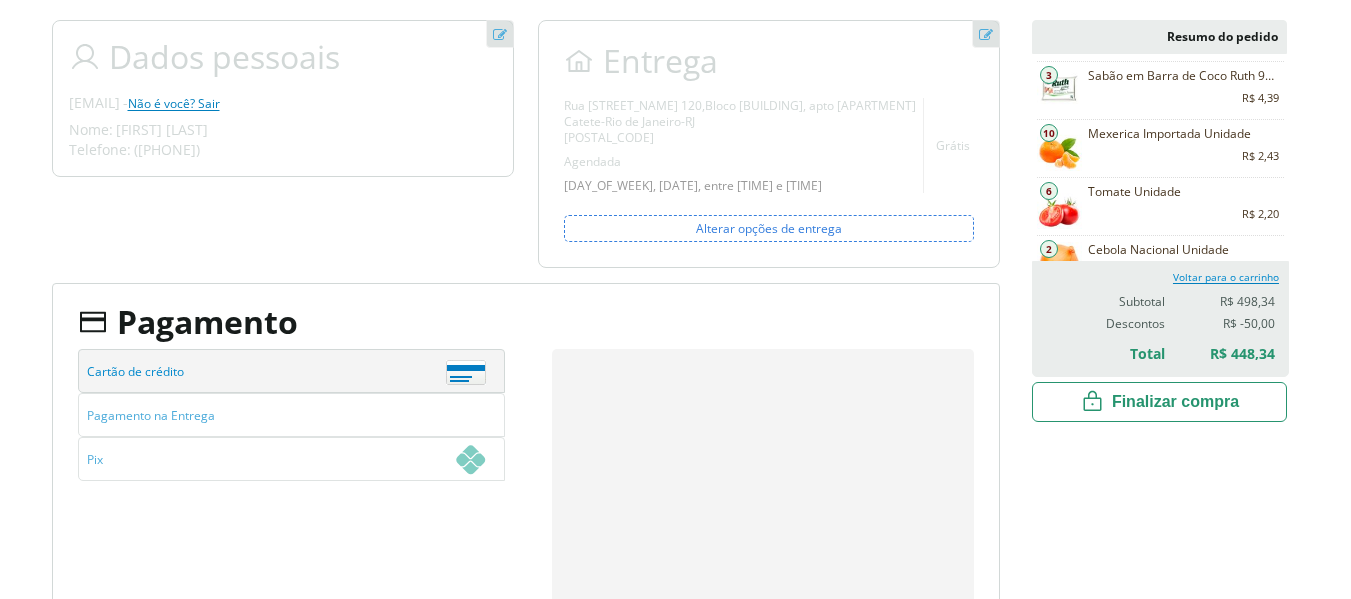 click on "Finalizar compra" at bounding box center [0, 0] 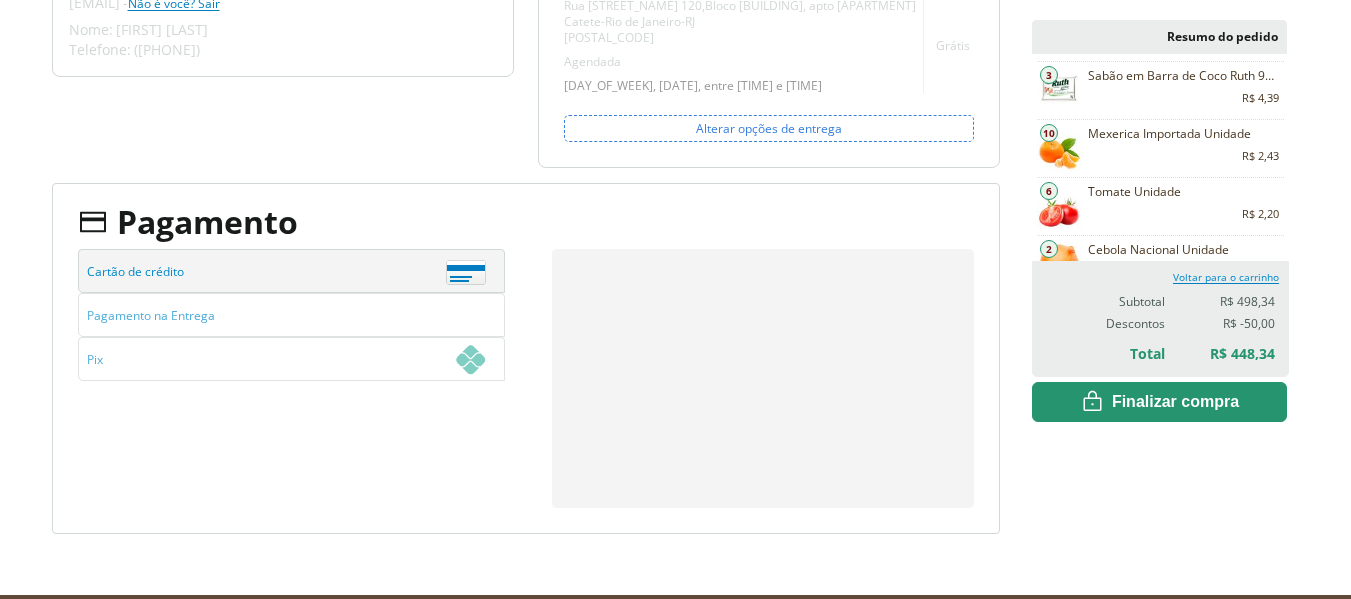 scroll, scrollTop: 404, scrollLeft: 0, axis: vertical 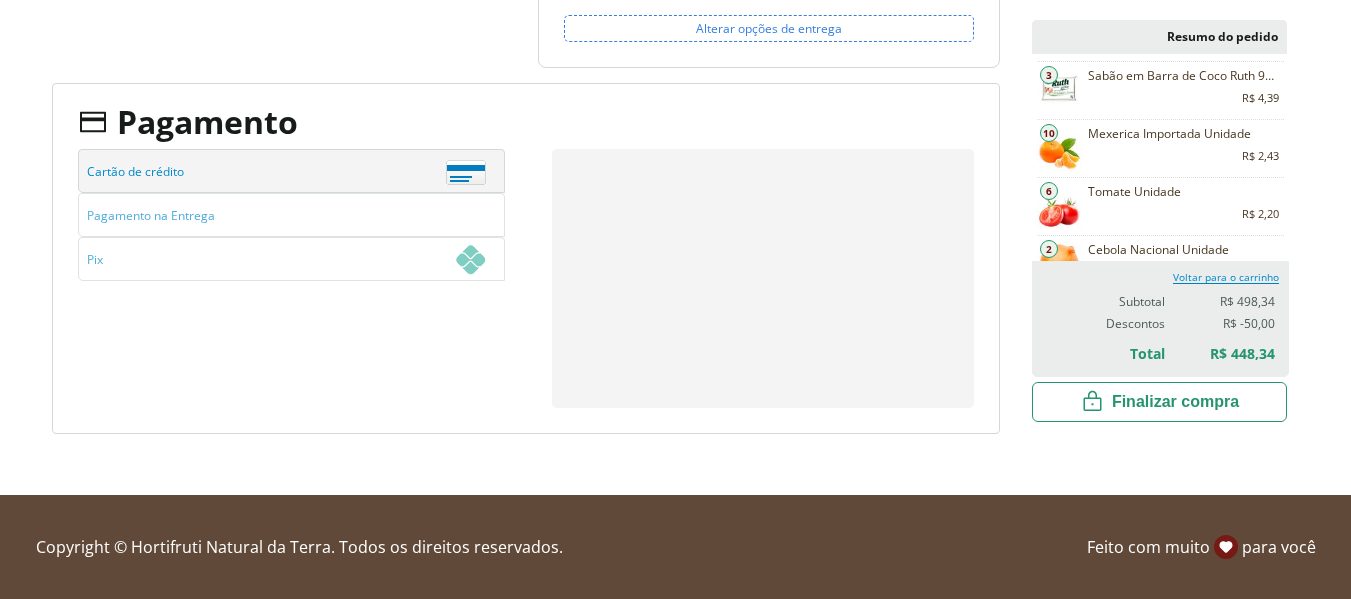 click on "Finalizar compra" at bounding box center [0, 0] 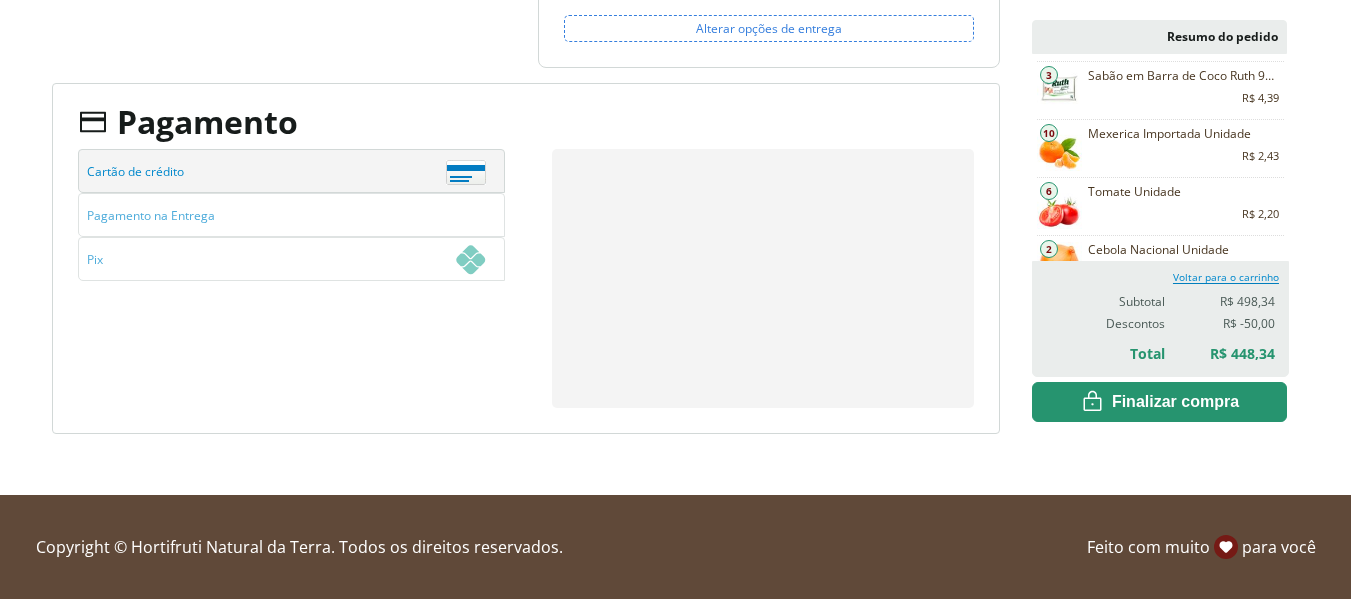 scroll, scrollTop: 104, scrollLeft: 0, axis: vertical 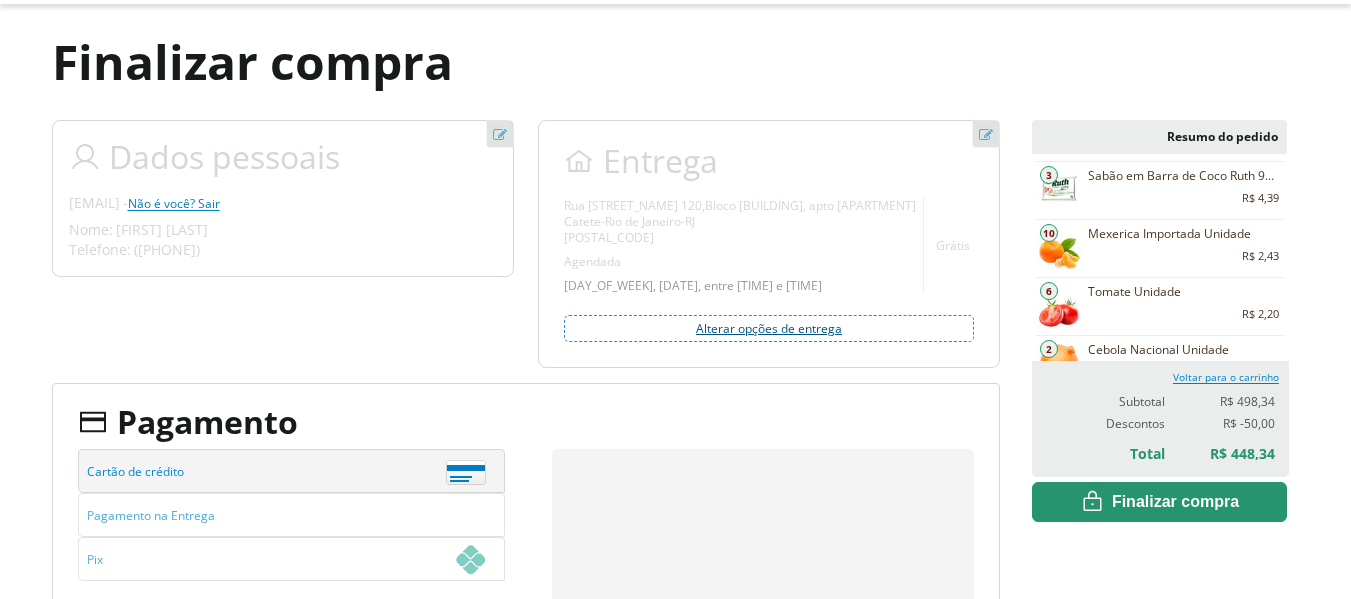 click on "Alterar opções de entrega" at bounding box center [769, 328] 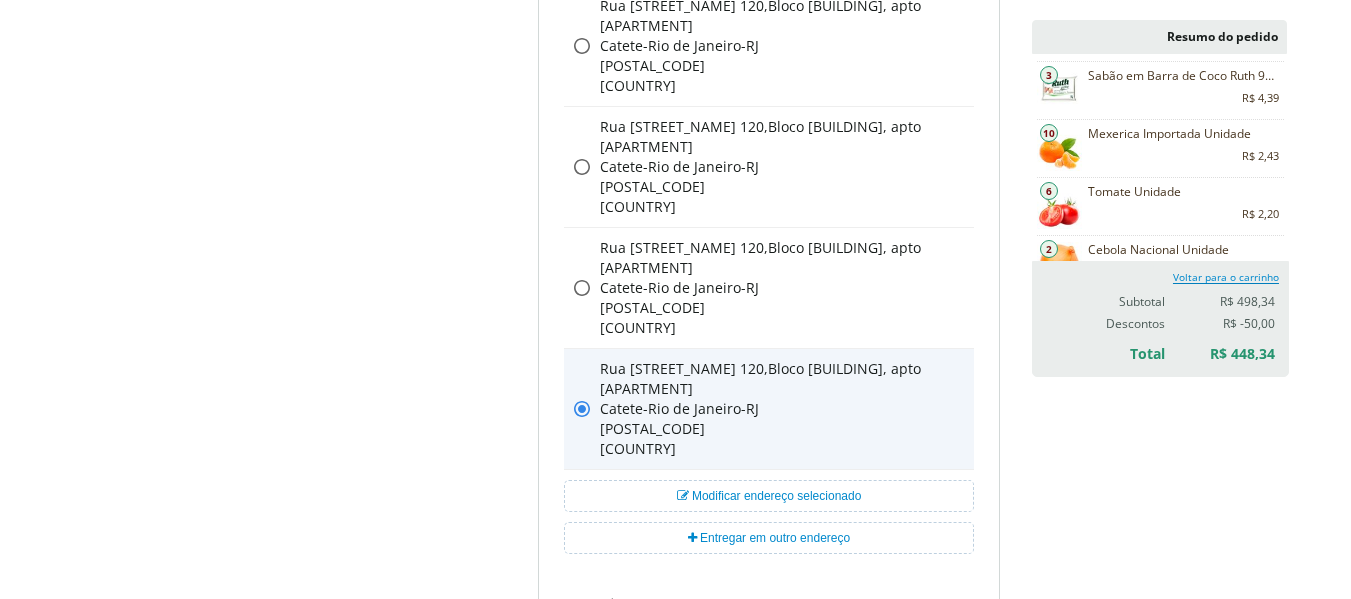 scroll, scrollTop: 904, scrollLeft: 0, axis: vertical 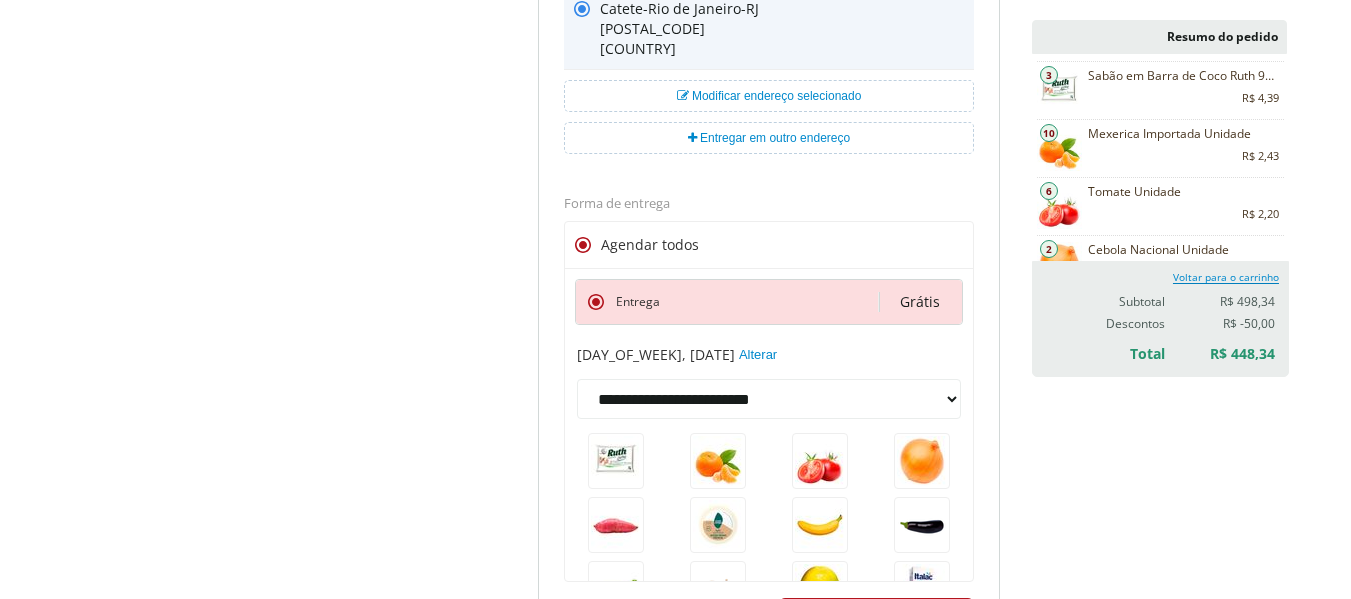 click on "Ir para o pagamento" at bounding box center (876, 618) 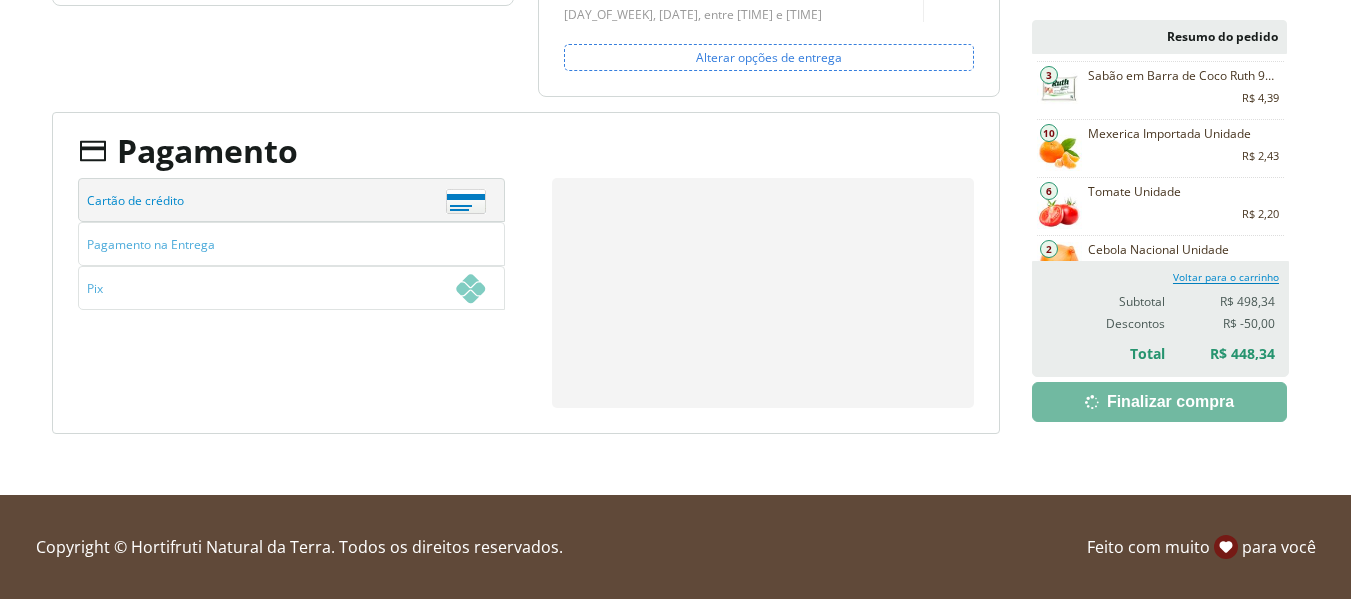scroll, scrollTop: 404, scrollLeft: 0, axis: vertical 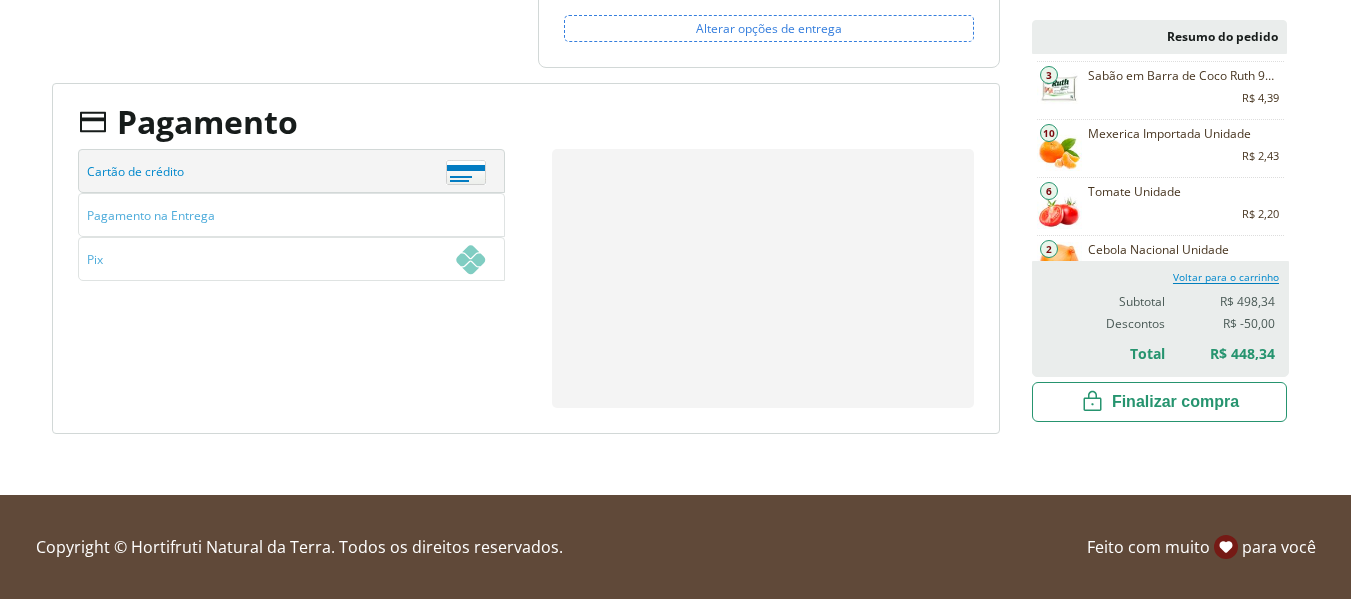 click on "Finalizar compra" at bounding box center (0, 0) 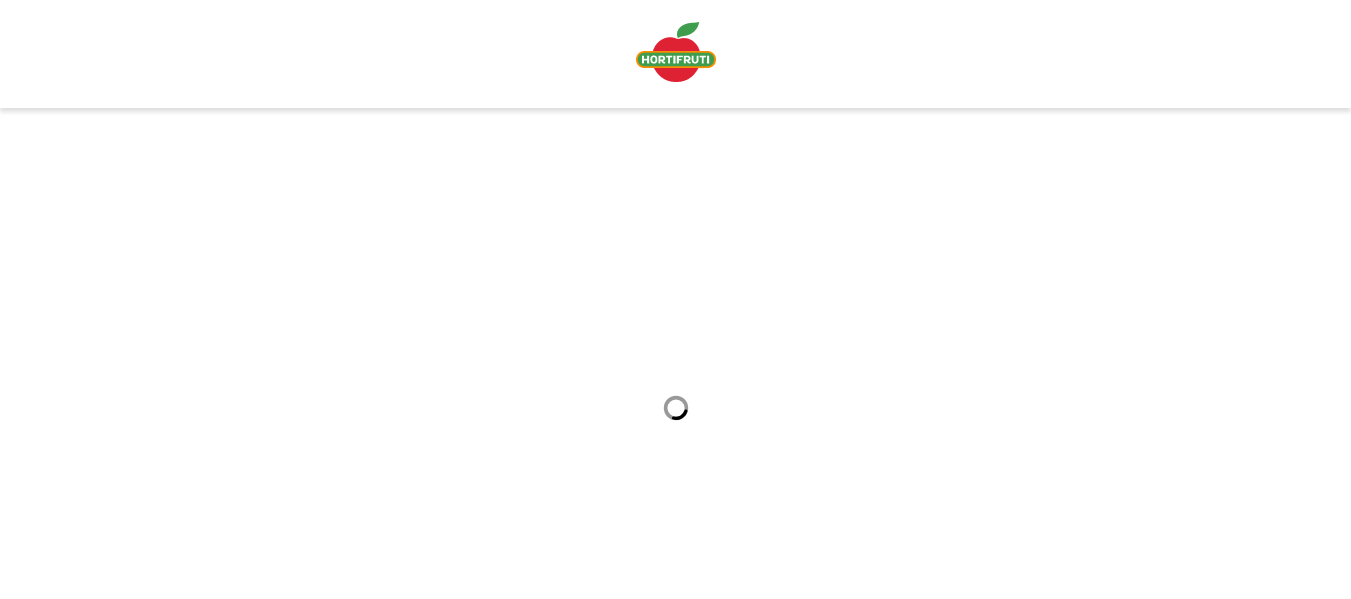 scroll, scrollTop: 0, scrollLeft: 0, axis: both 